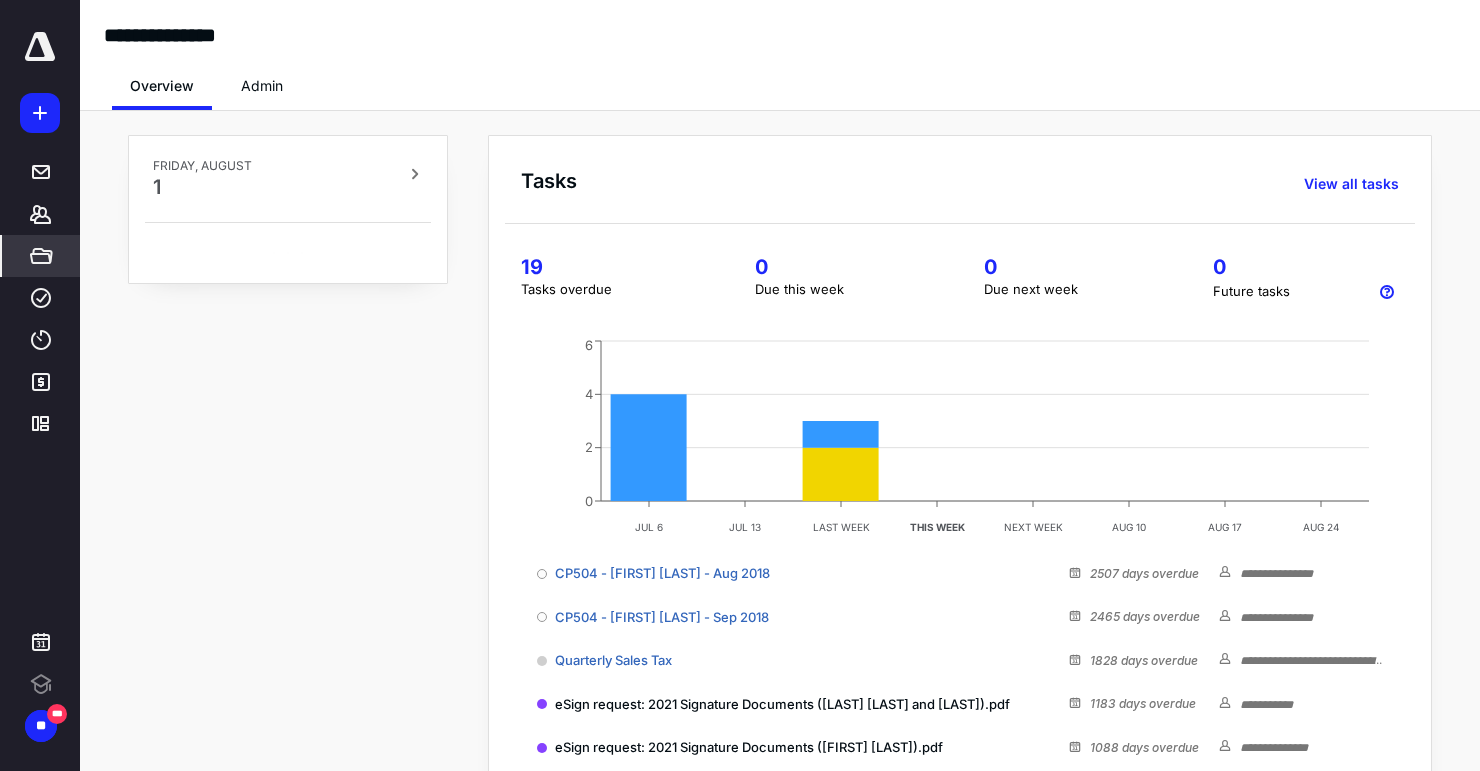 scroll, scrollTop: 0, scrollLeft: 0, axis: both 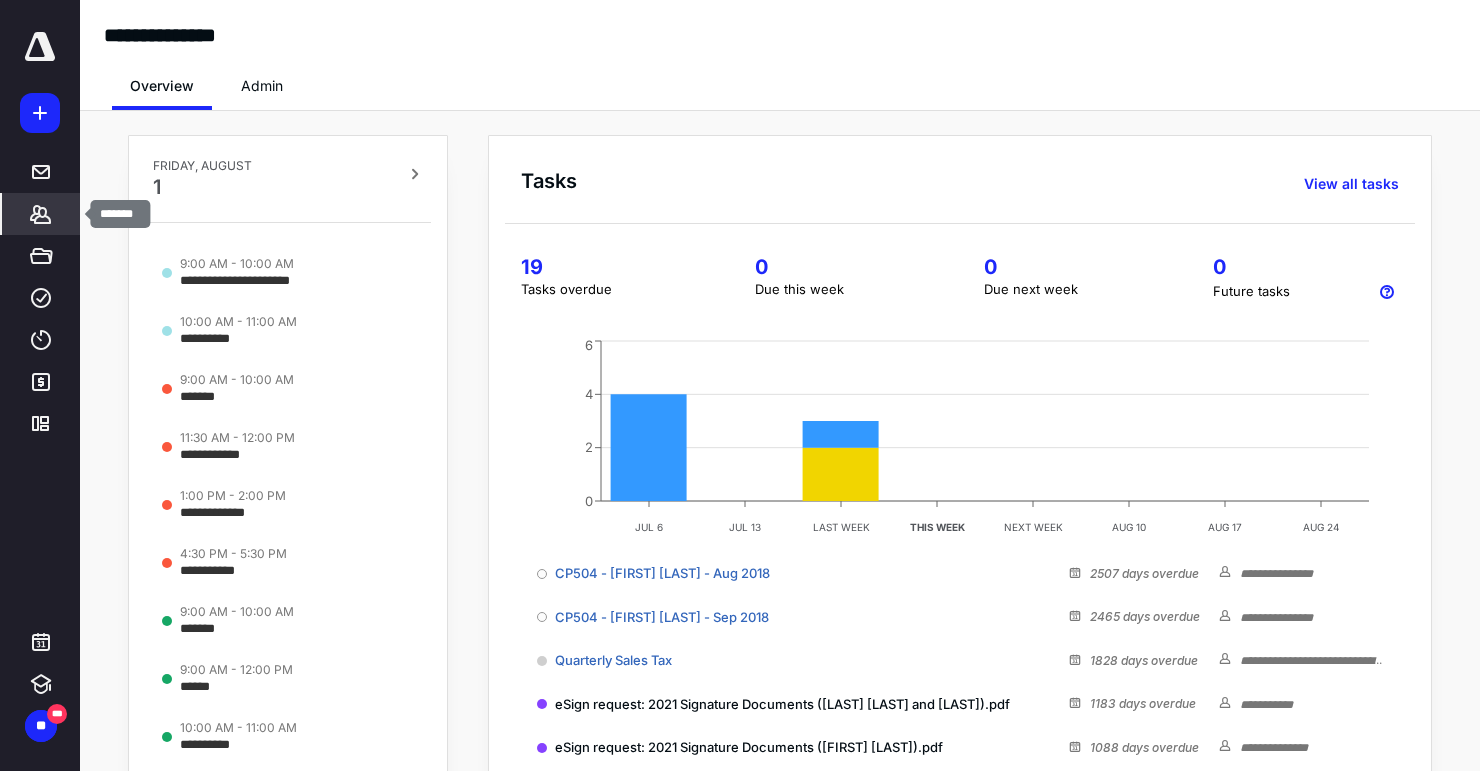 click 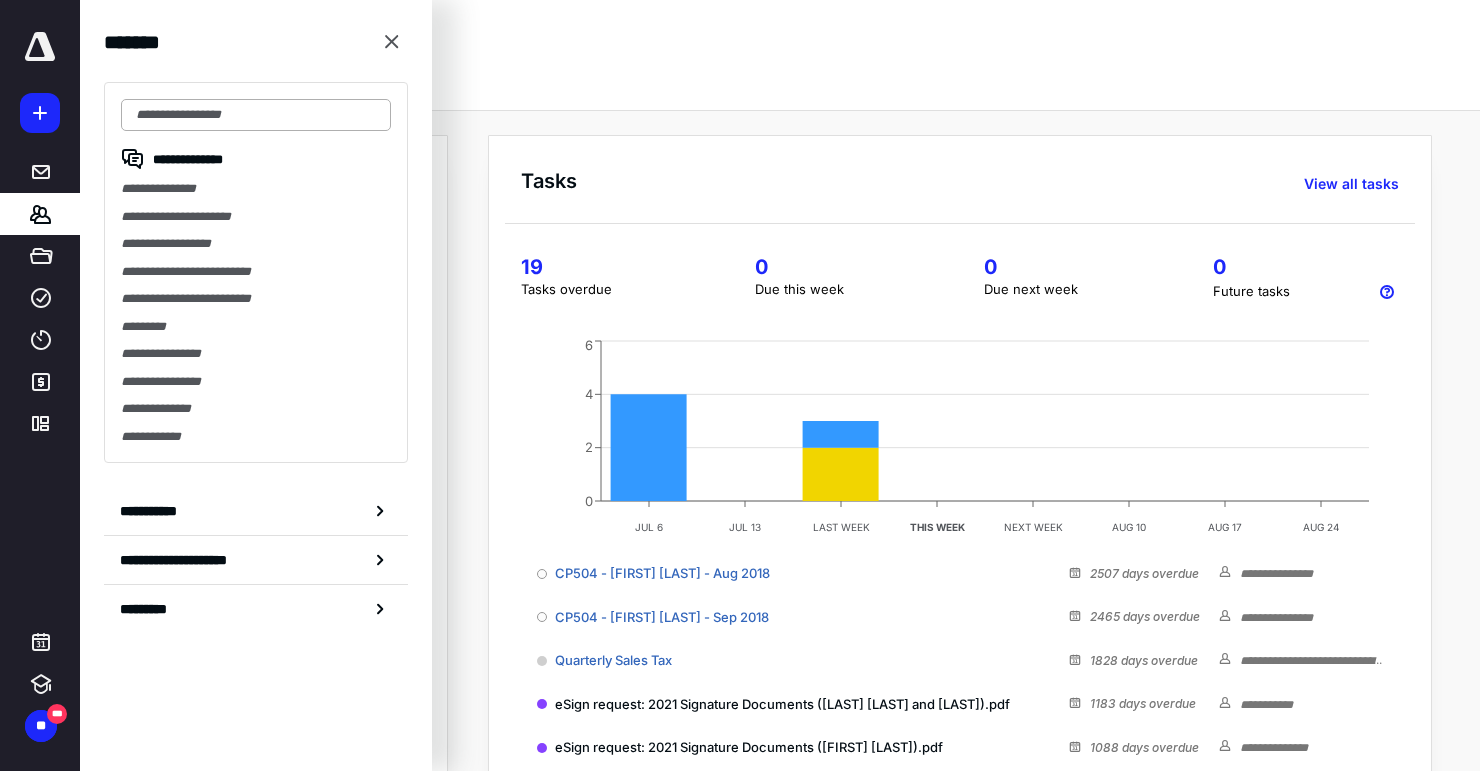click at bounding box center (256, 115) 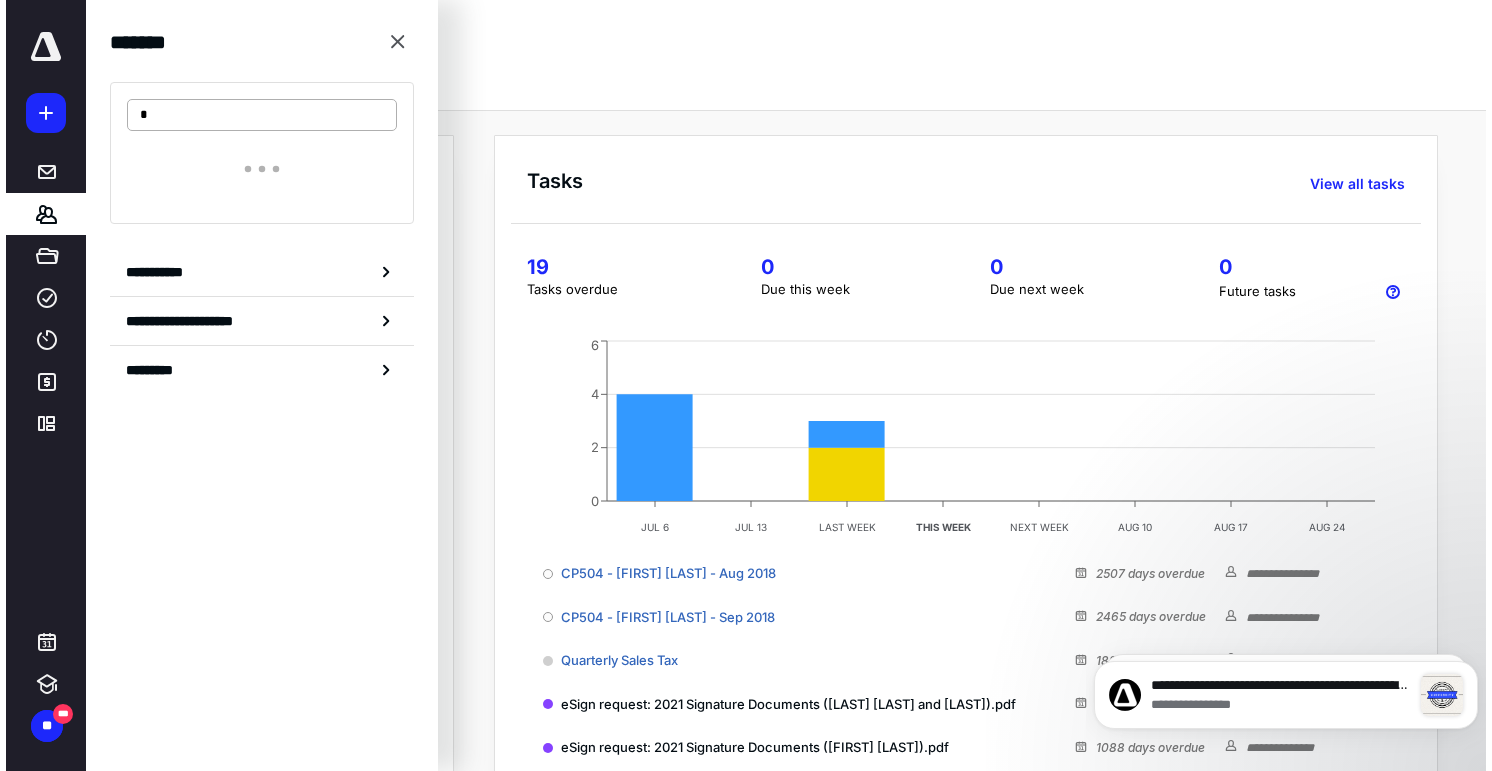 scroll, scrollTop: 0, scrollLeft: 0, axis: both 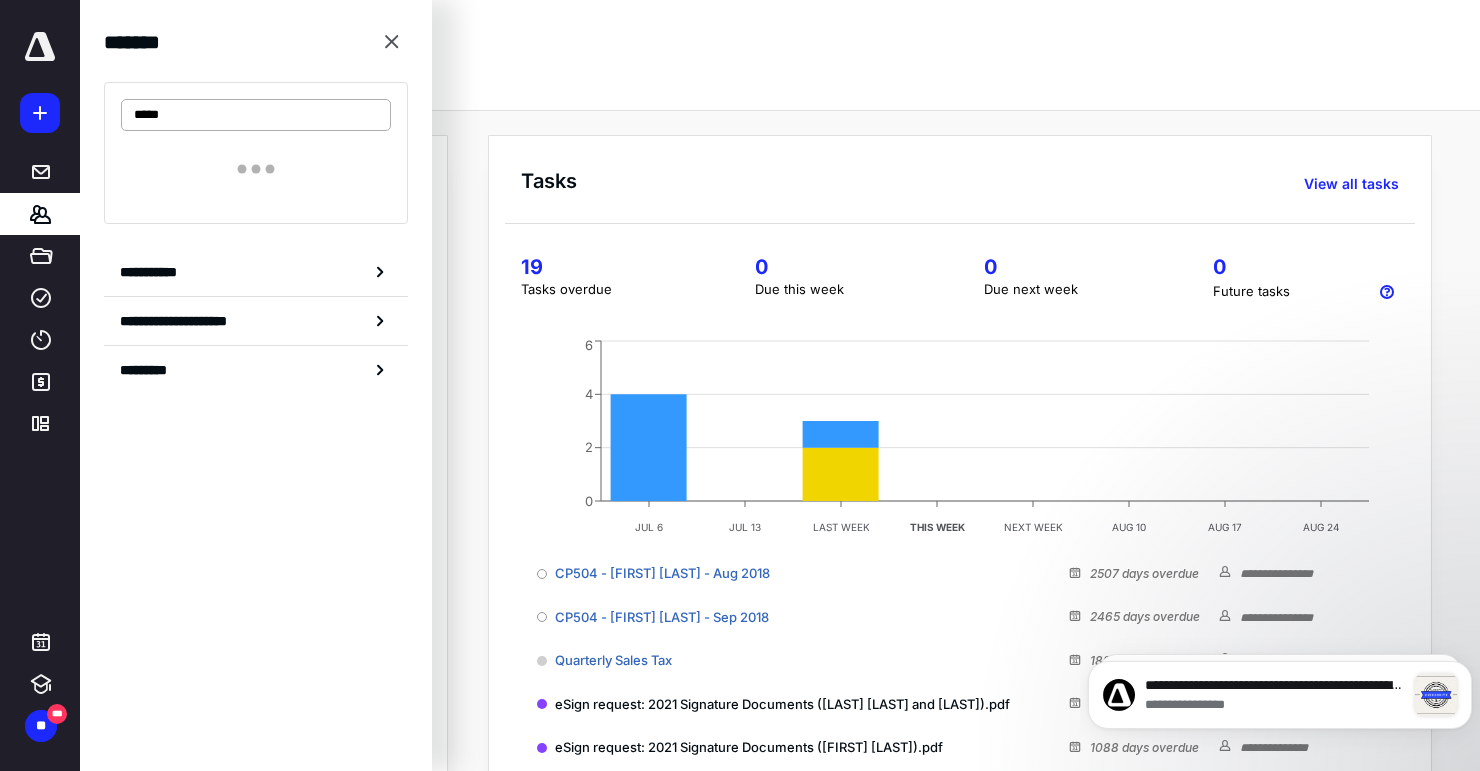 type on "*****" 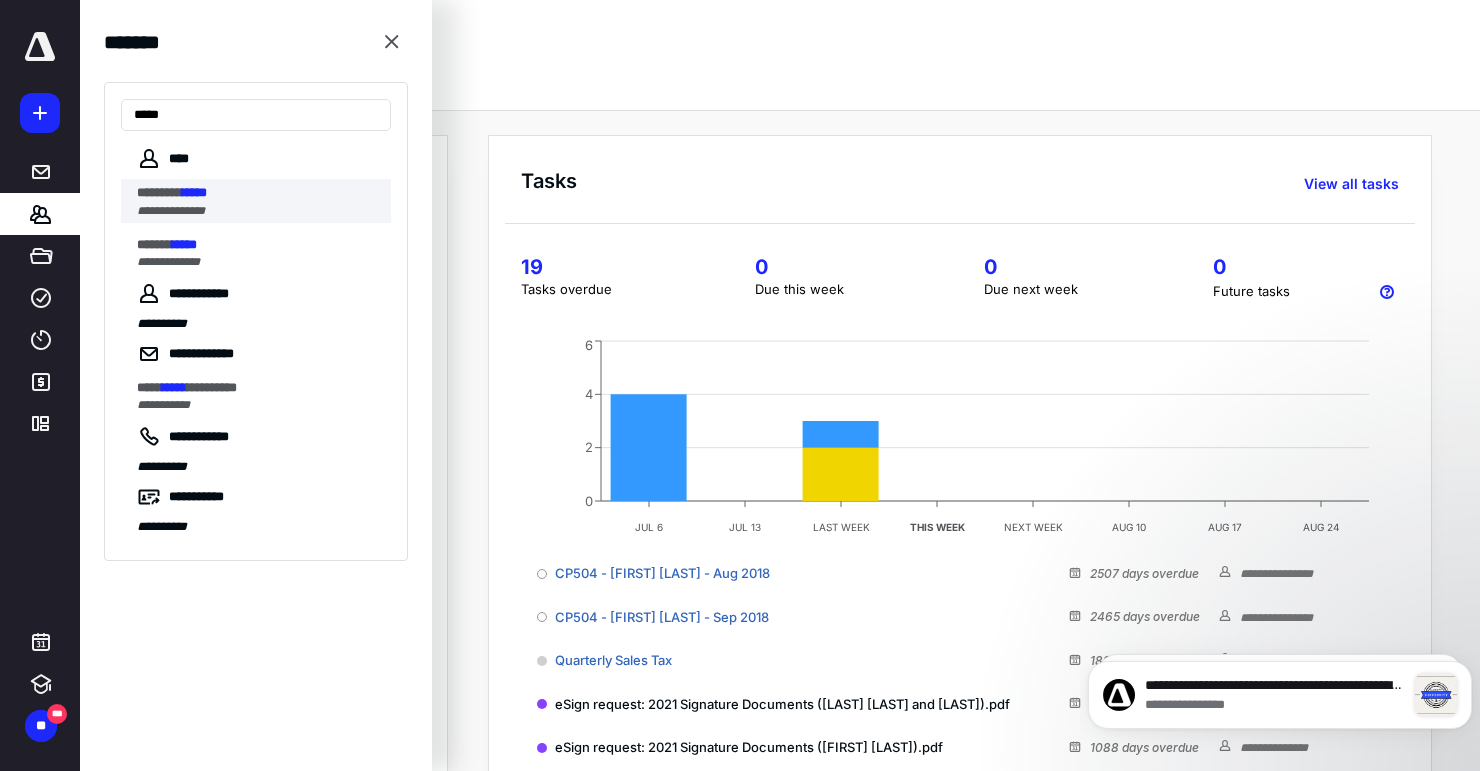 click on "********" at bounding box center [159, 192] 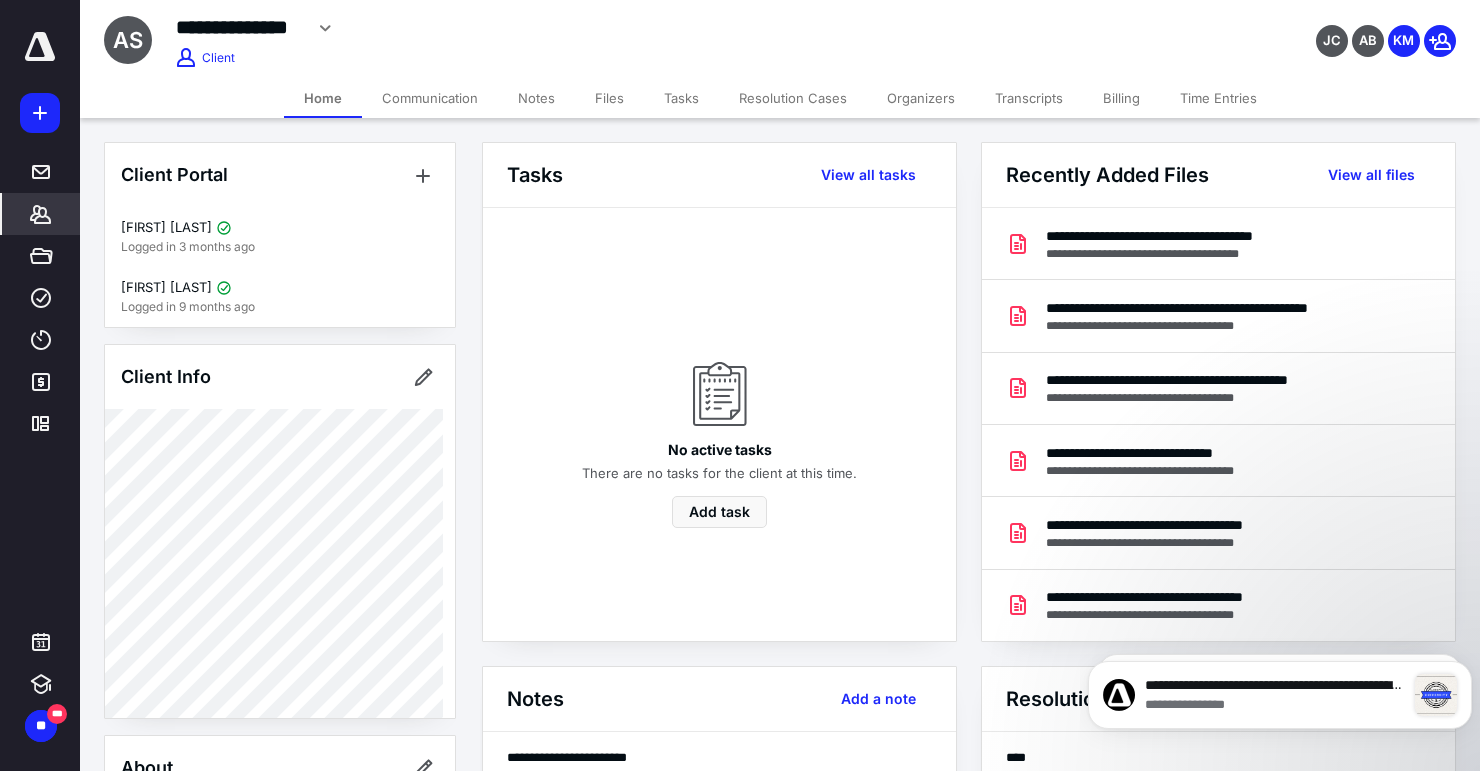 click on "Files" at bounding box center (609, 98) 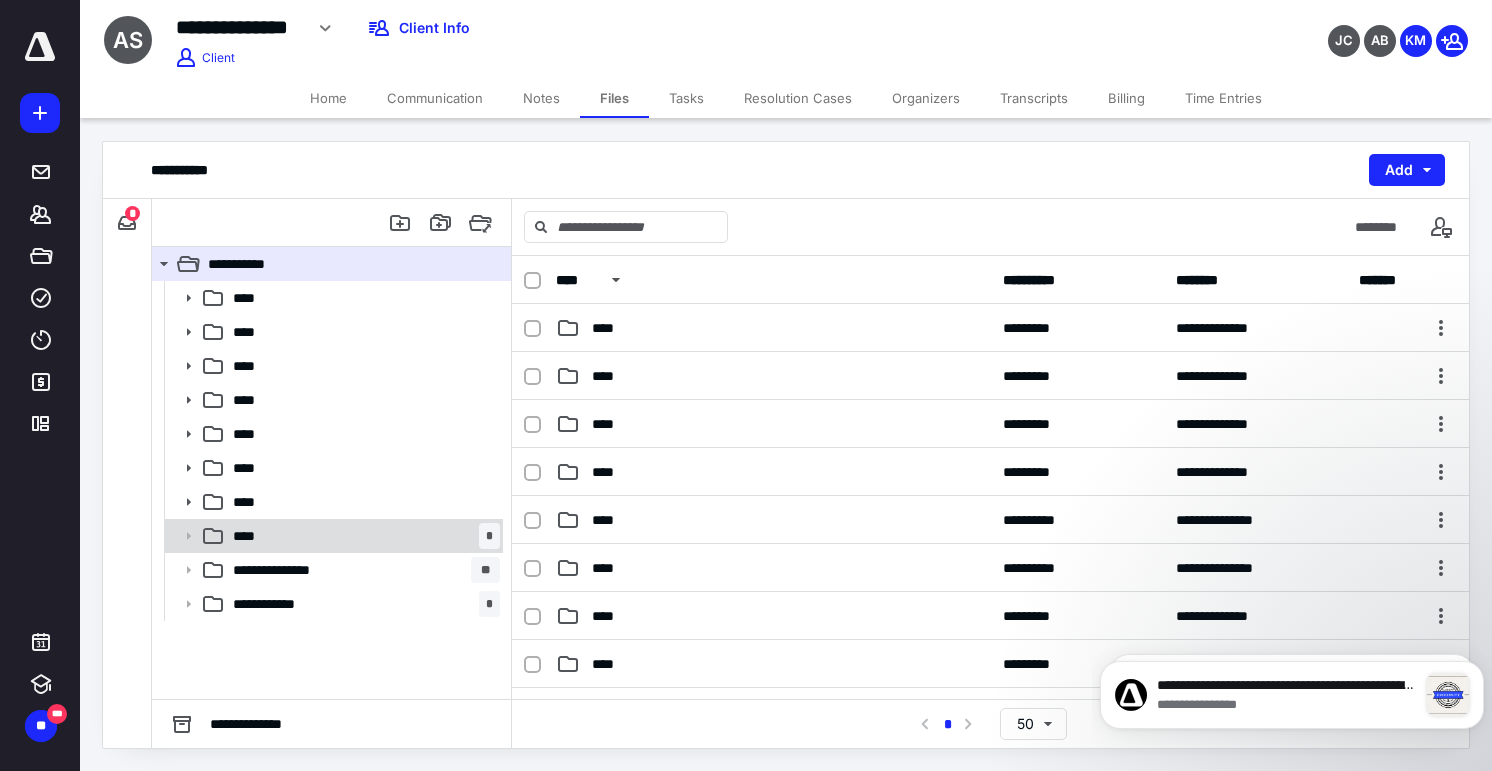 click 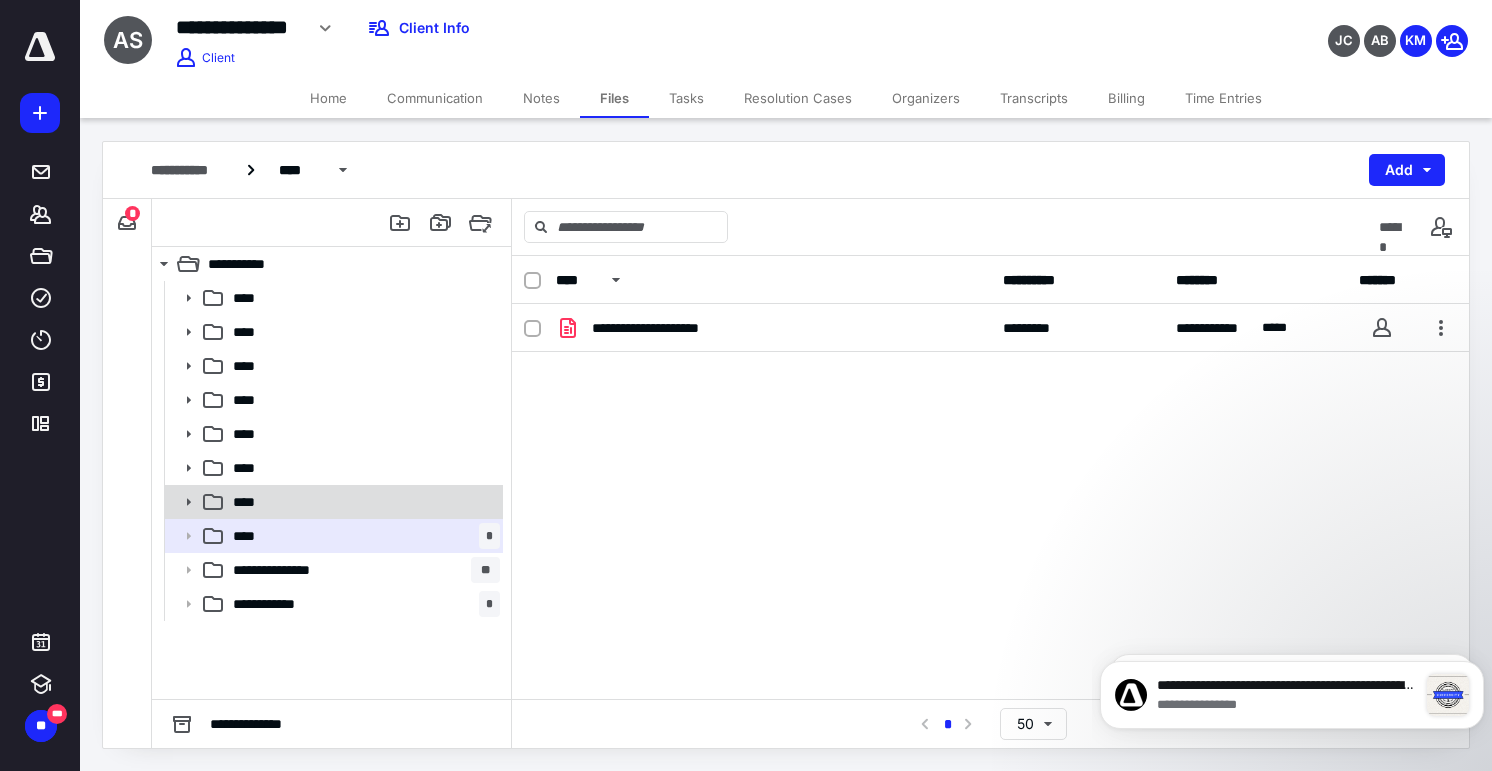 click 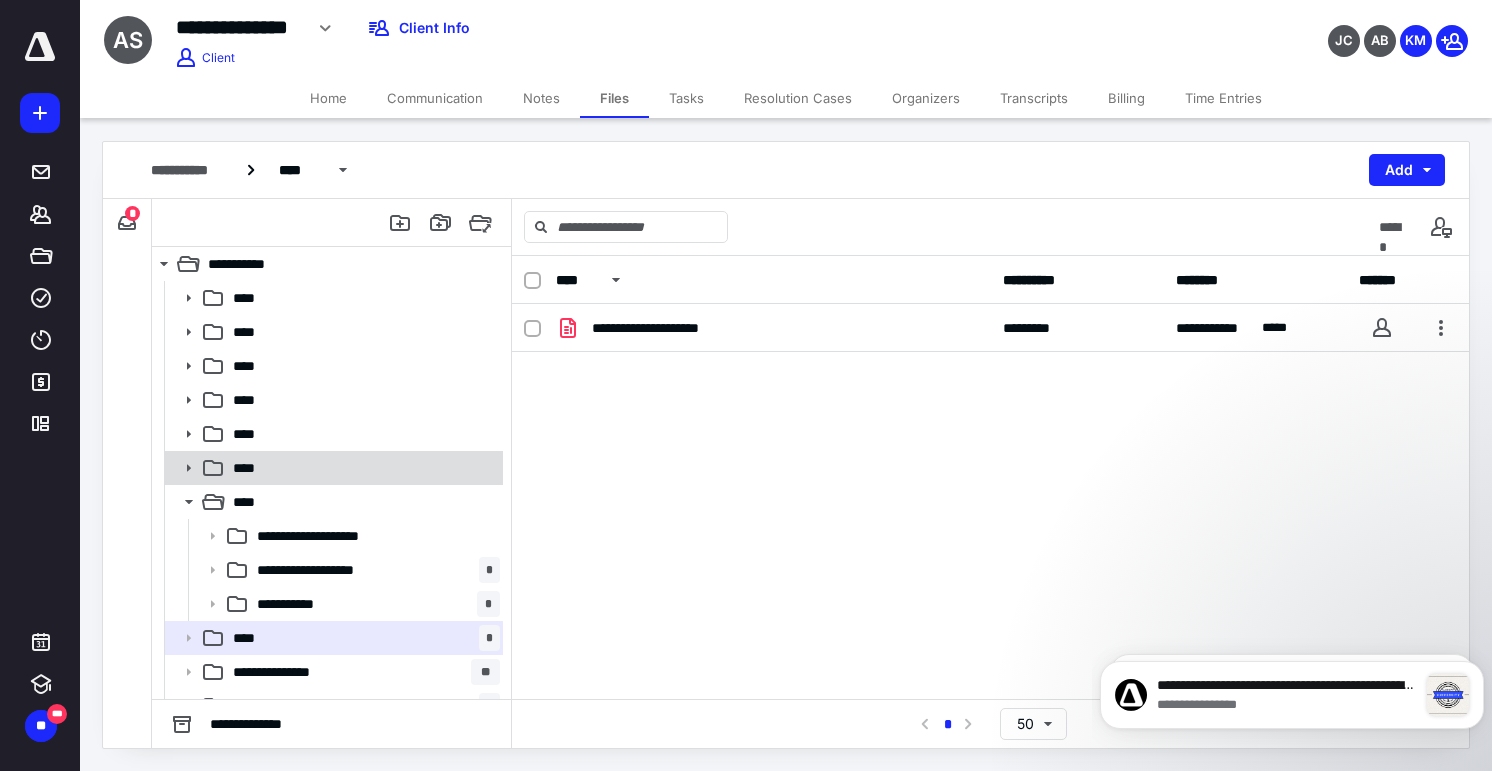 click 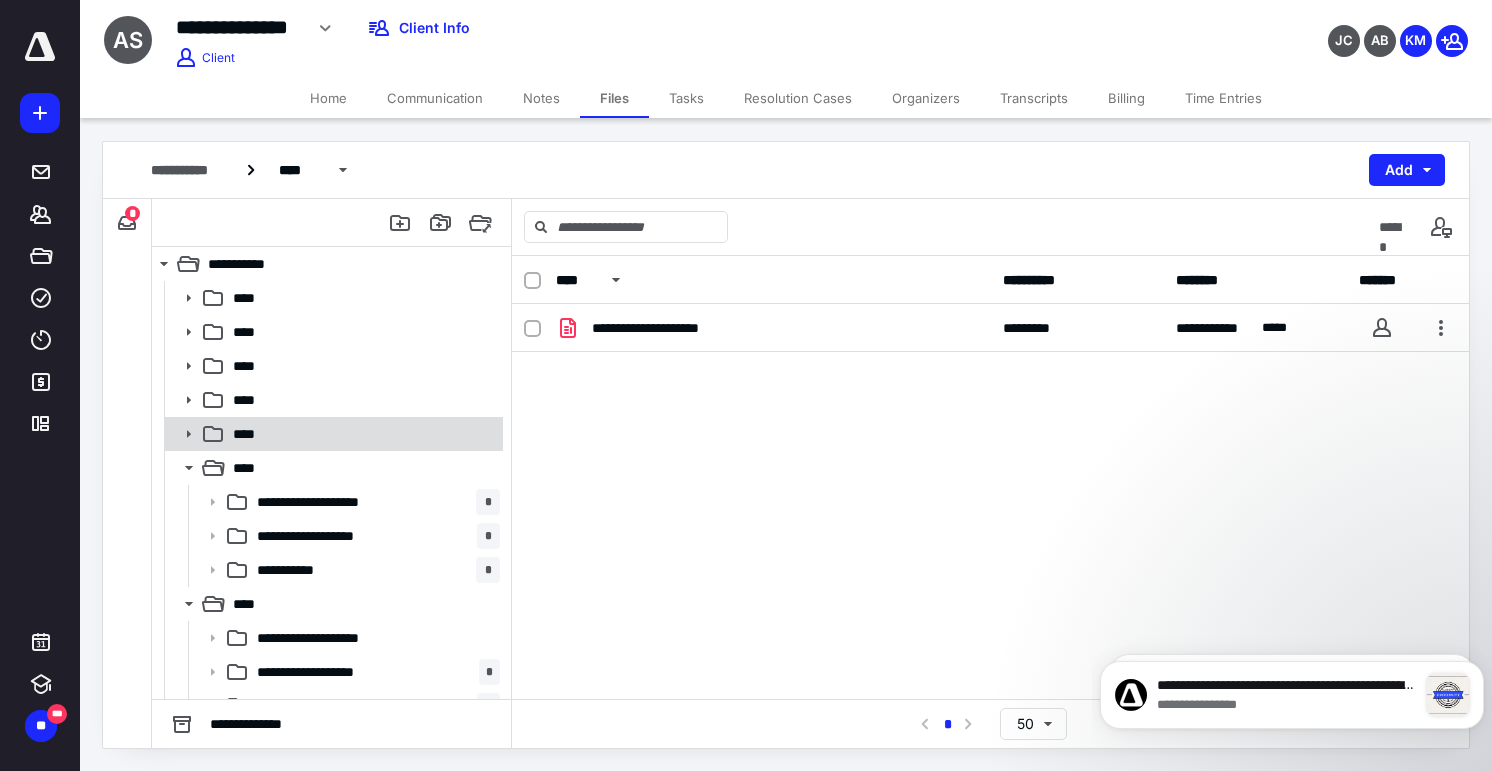 click 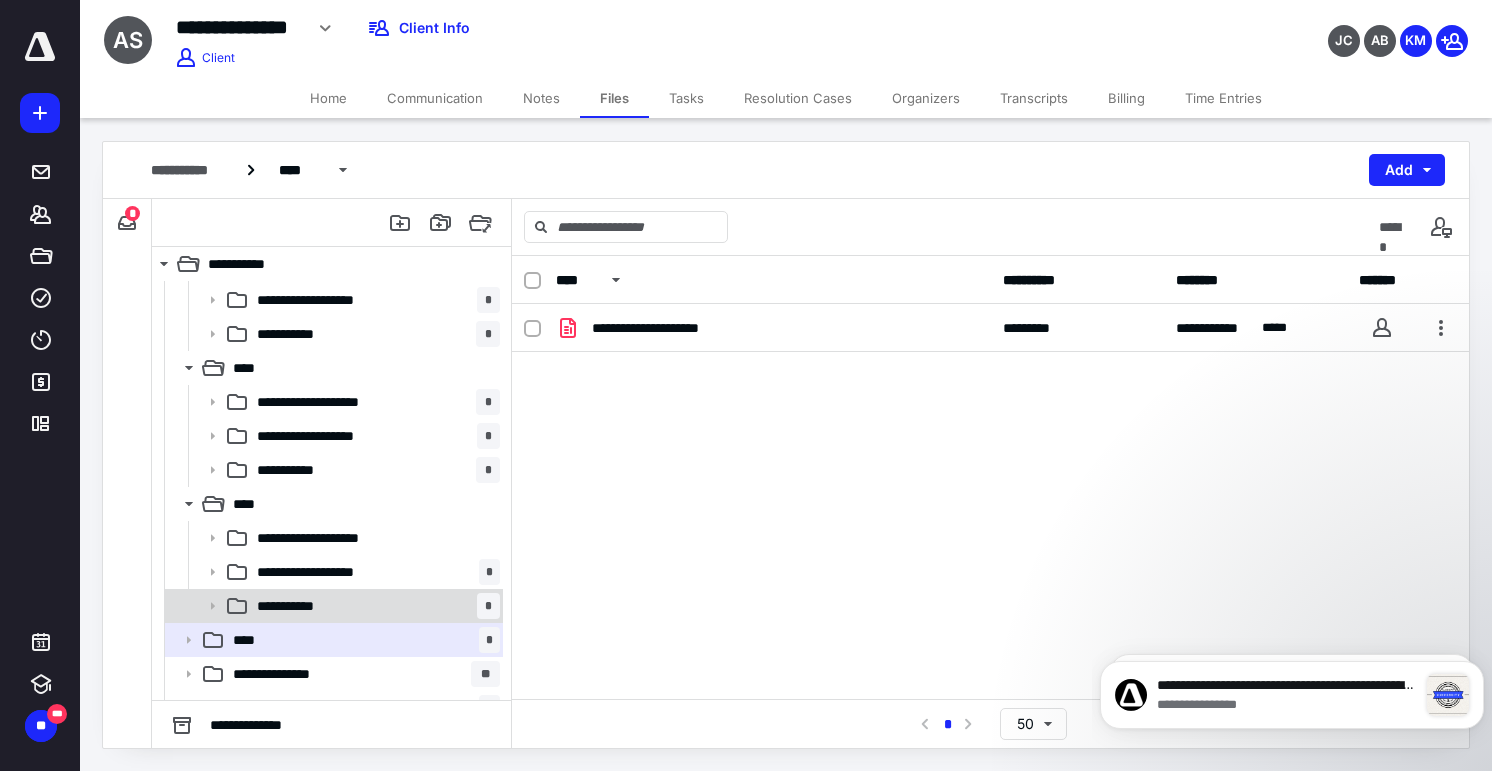 scroll, scrollTop: 226, scrollLeft: 0, axis: vertical 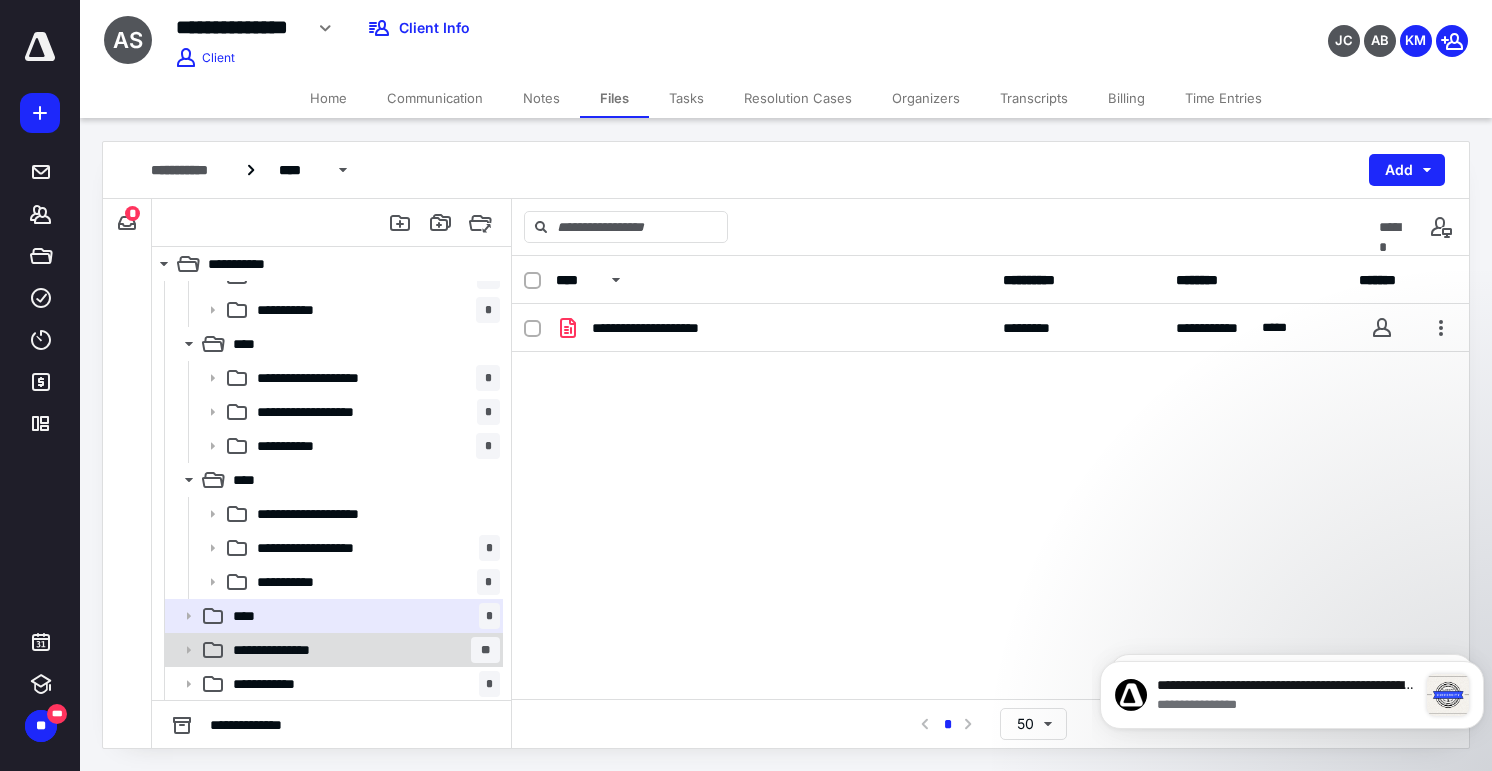 click on "**" at bounding box center [485, 650] 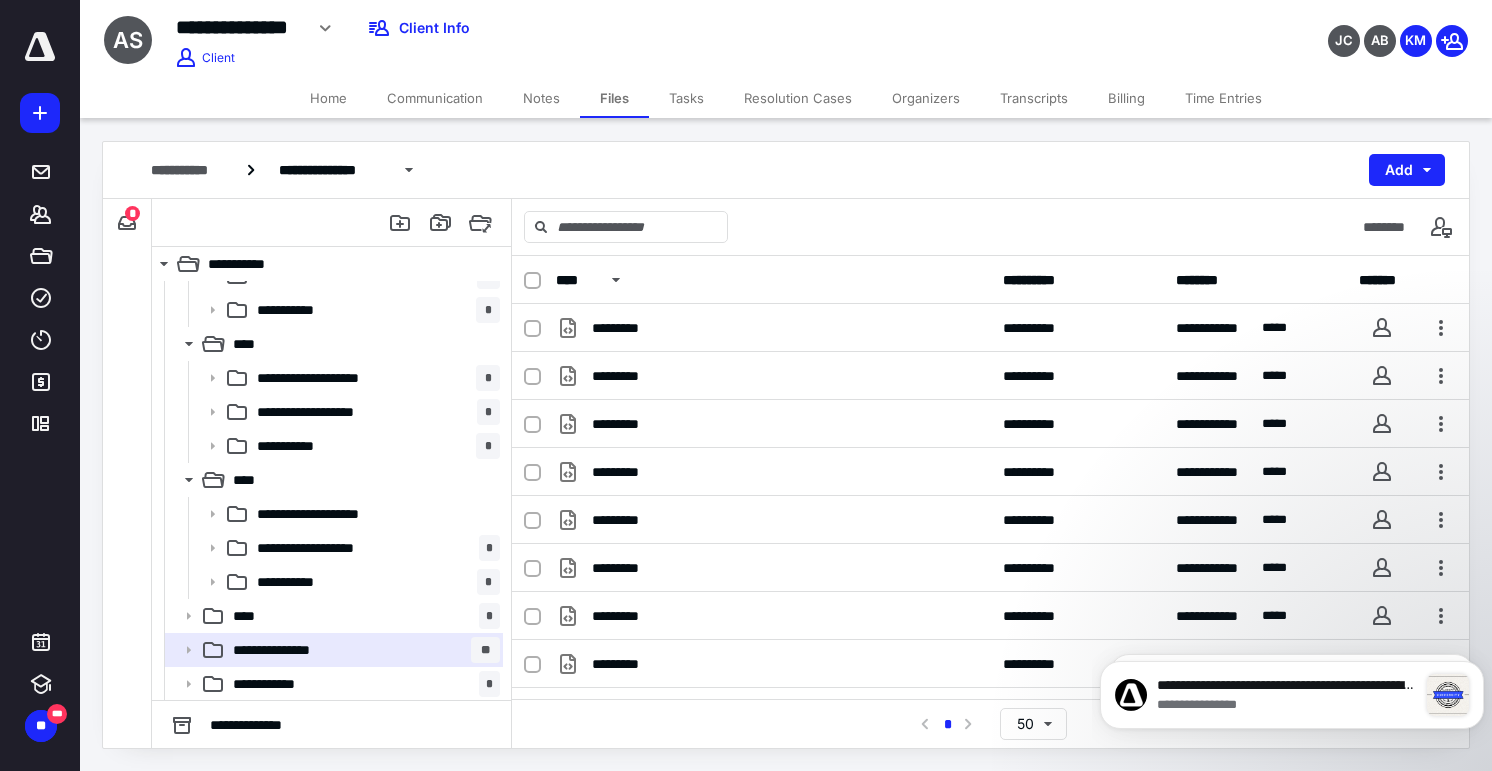 click on "Transcripts" at bounding box center [1034, 98] 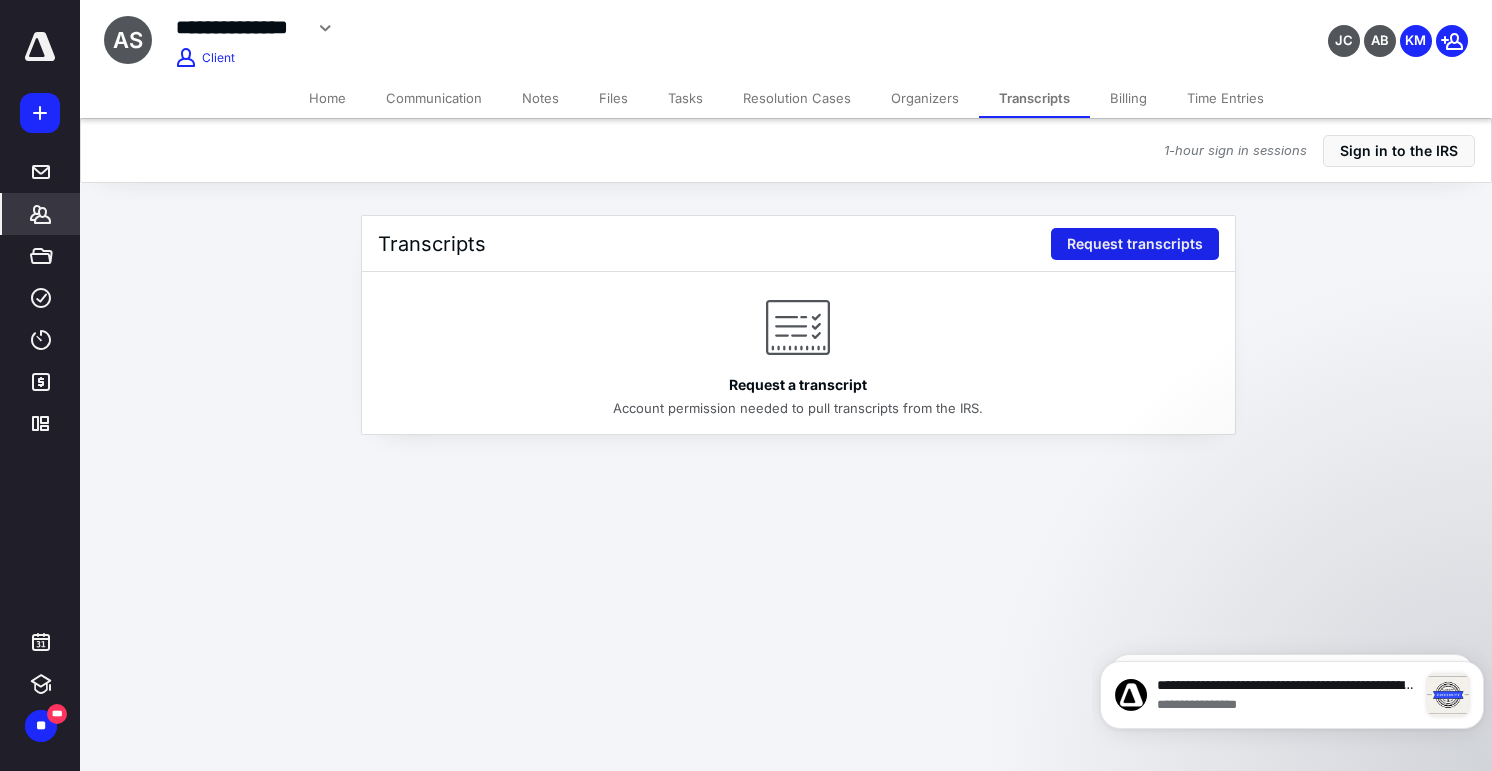 click on "Request transcripts" at bounding box center [1135, 244] 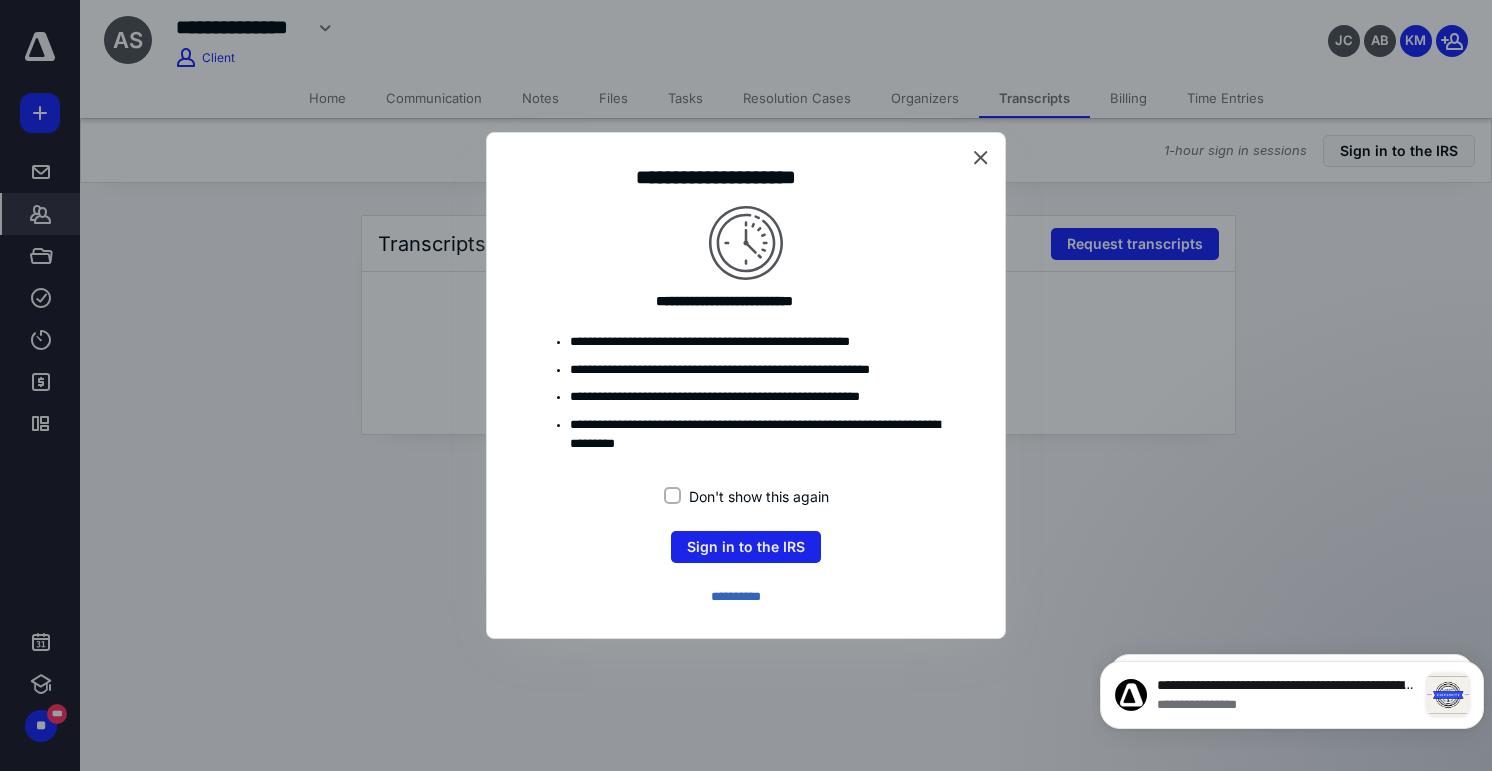 click on "Sign in to the IRS" at bounding box center [746, 547] 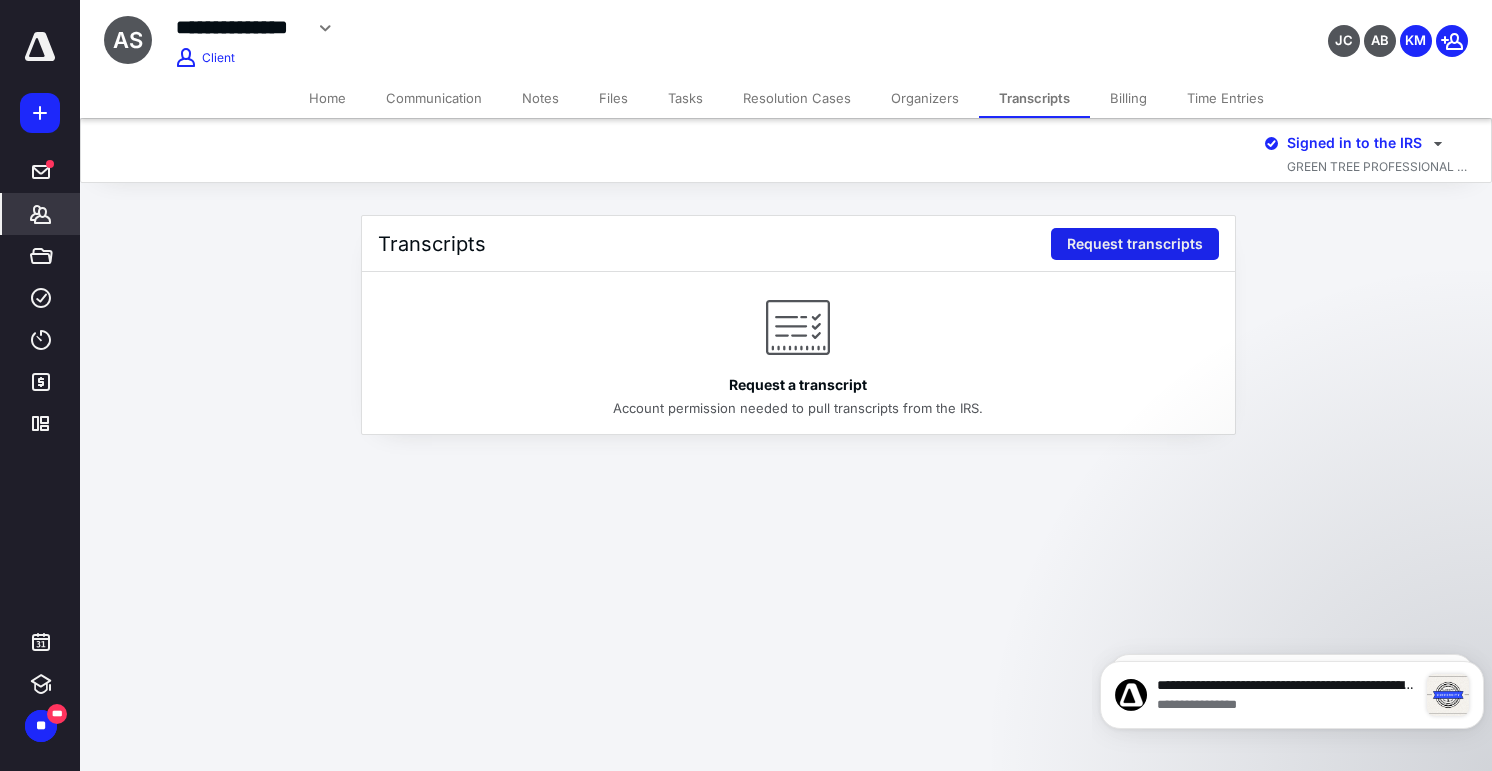 click on "Request transcripts" at bounding box center (1135, 244) 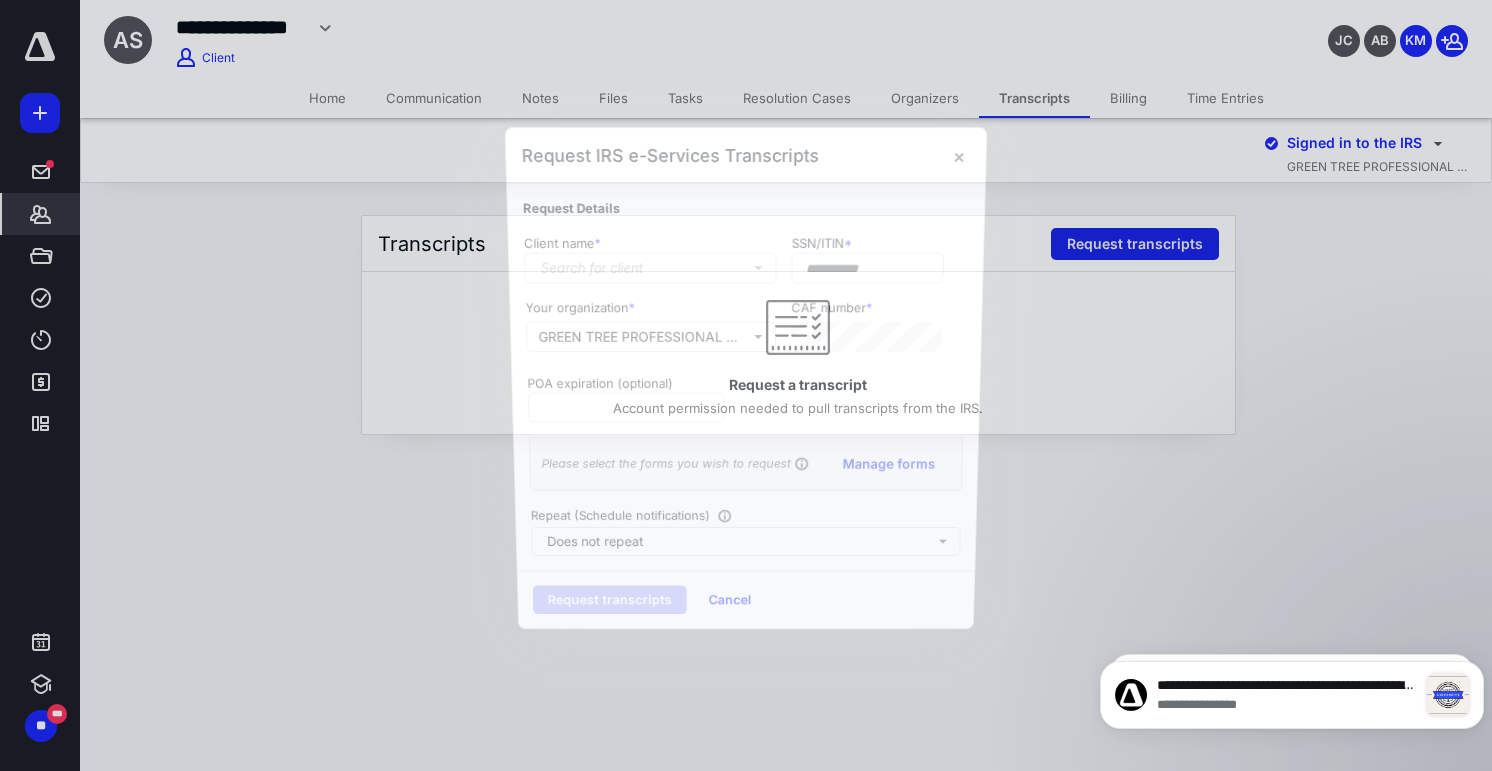 type on "**********" 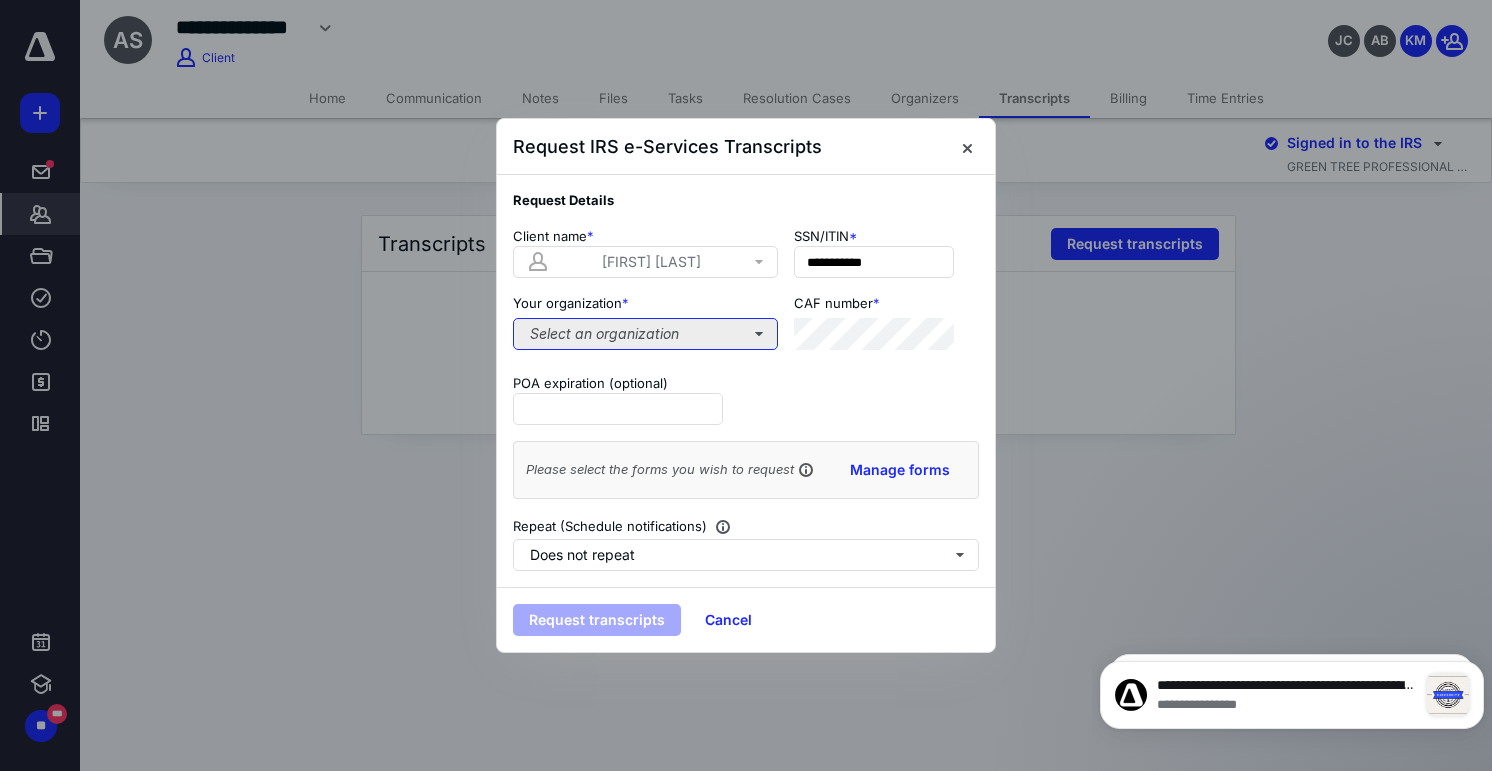 click on "Select an organization" at bounding box center (645, 334) 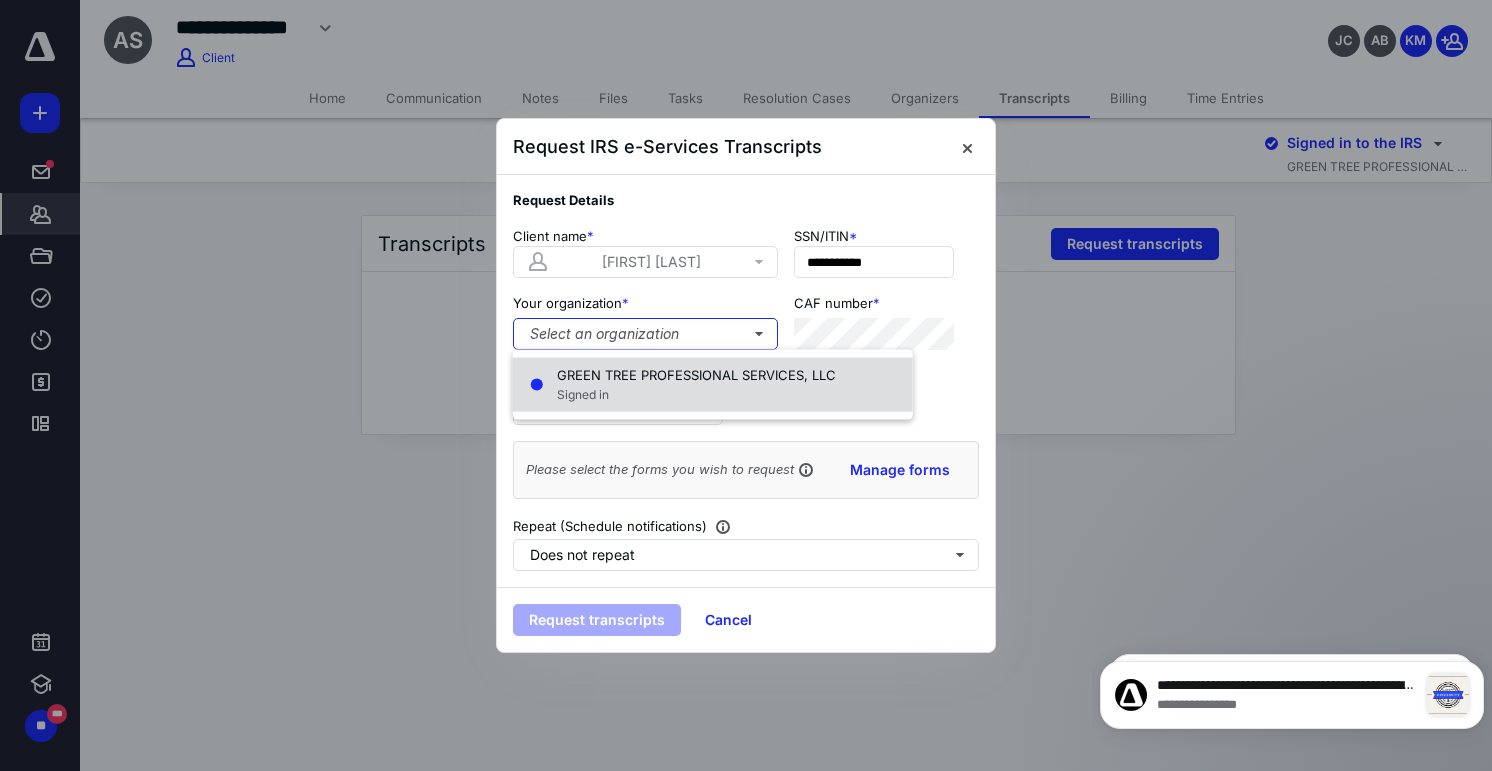 click on "GREEN TREE PROFESSIONAL SERVICES, LLC" at bounding box center (696, 375) 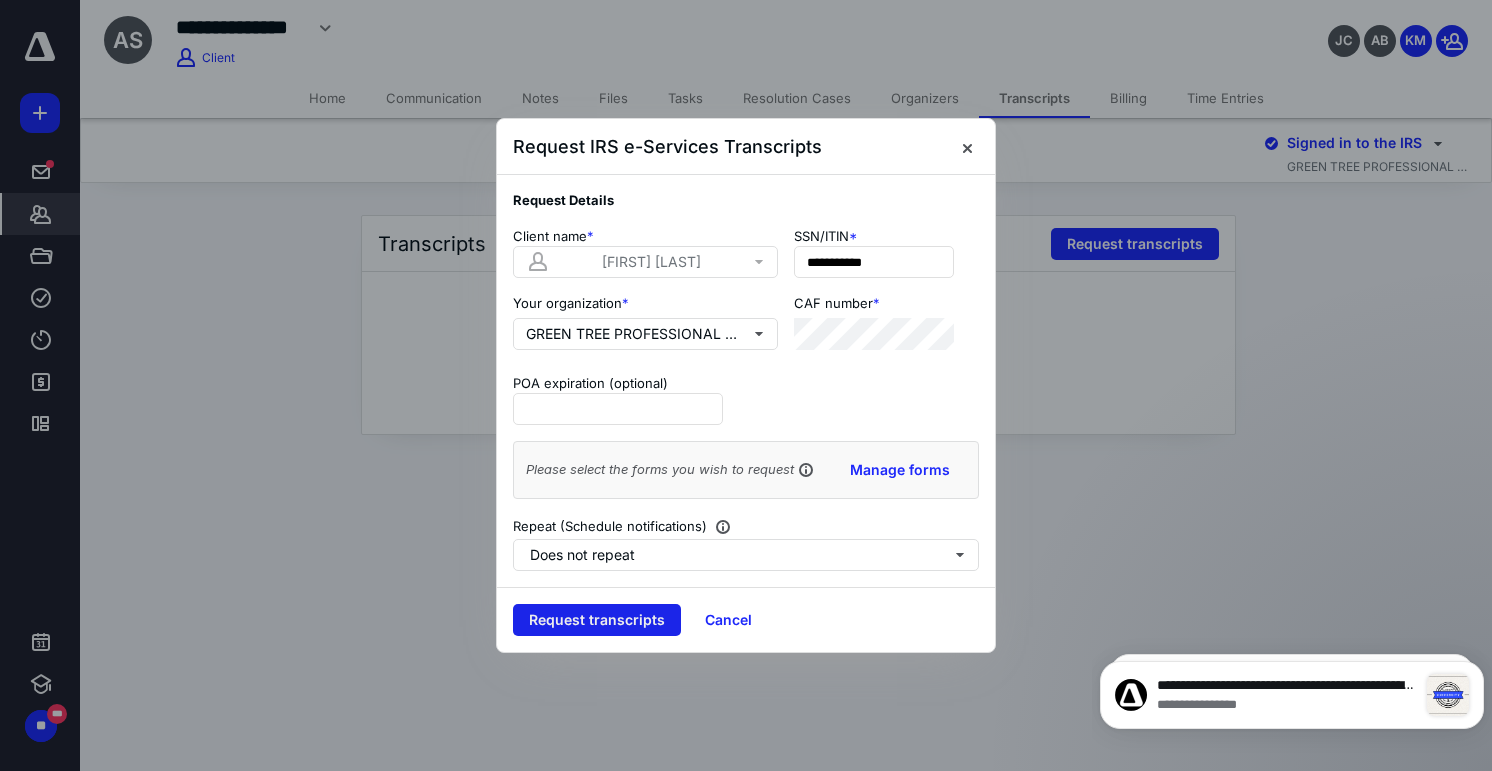click on "Request transcripts" at bounding box center [597, 620] 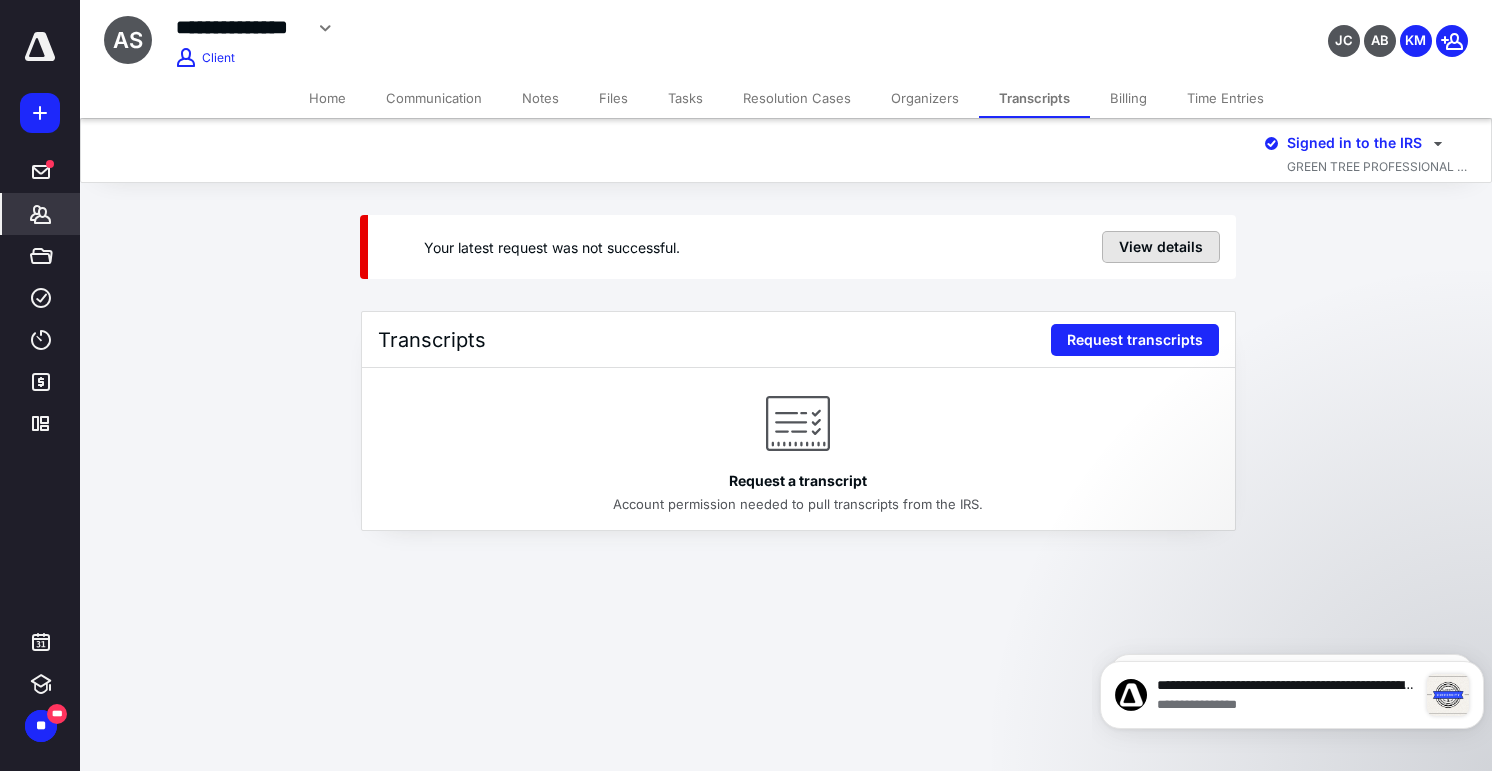 click on "View details" at bounding box center [1161, 247] 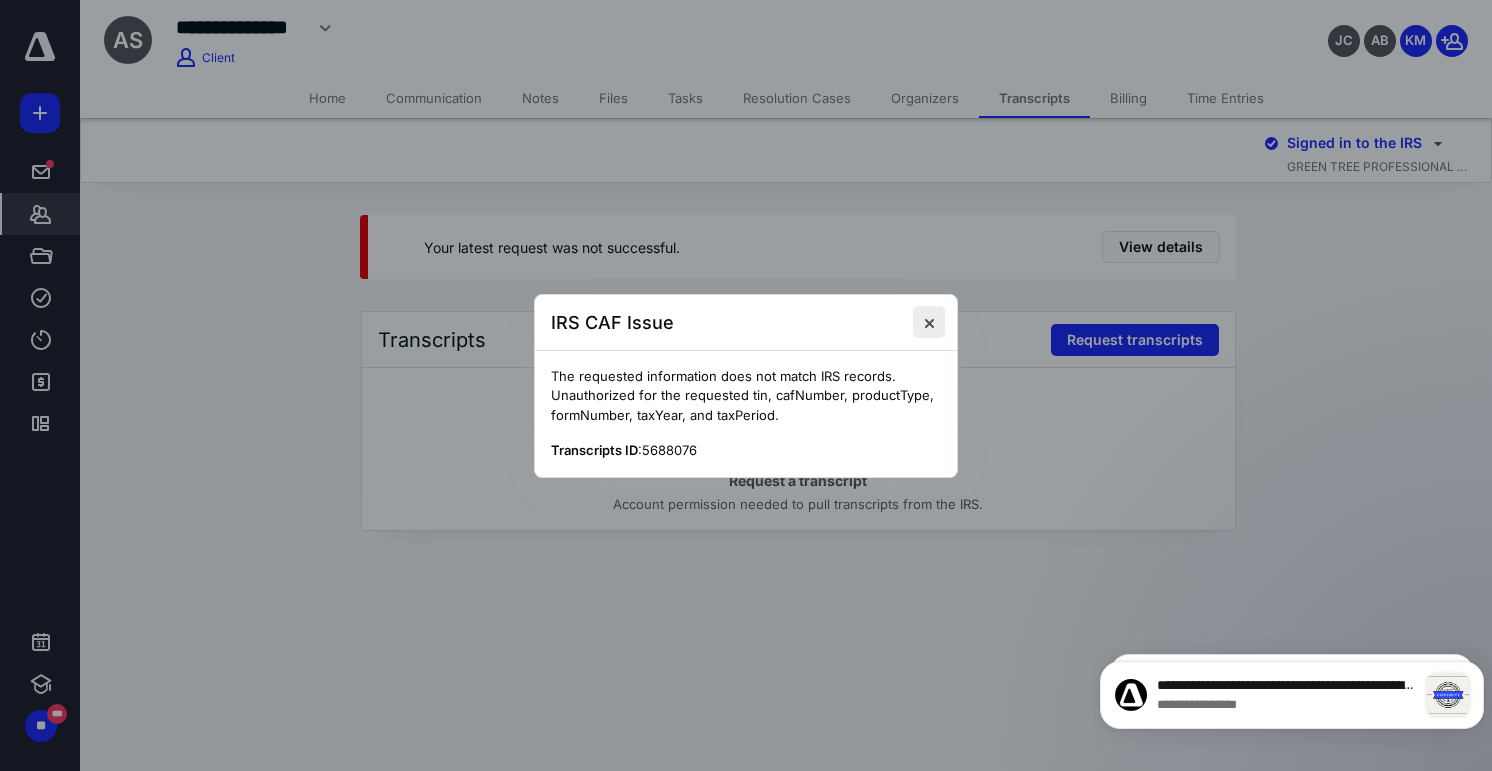 click at bounding box center (929, 322) 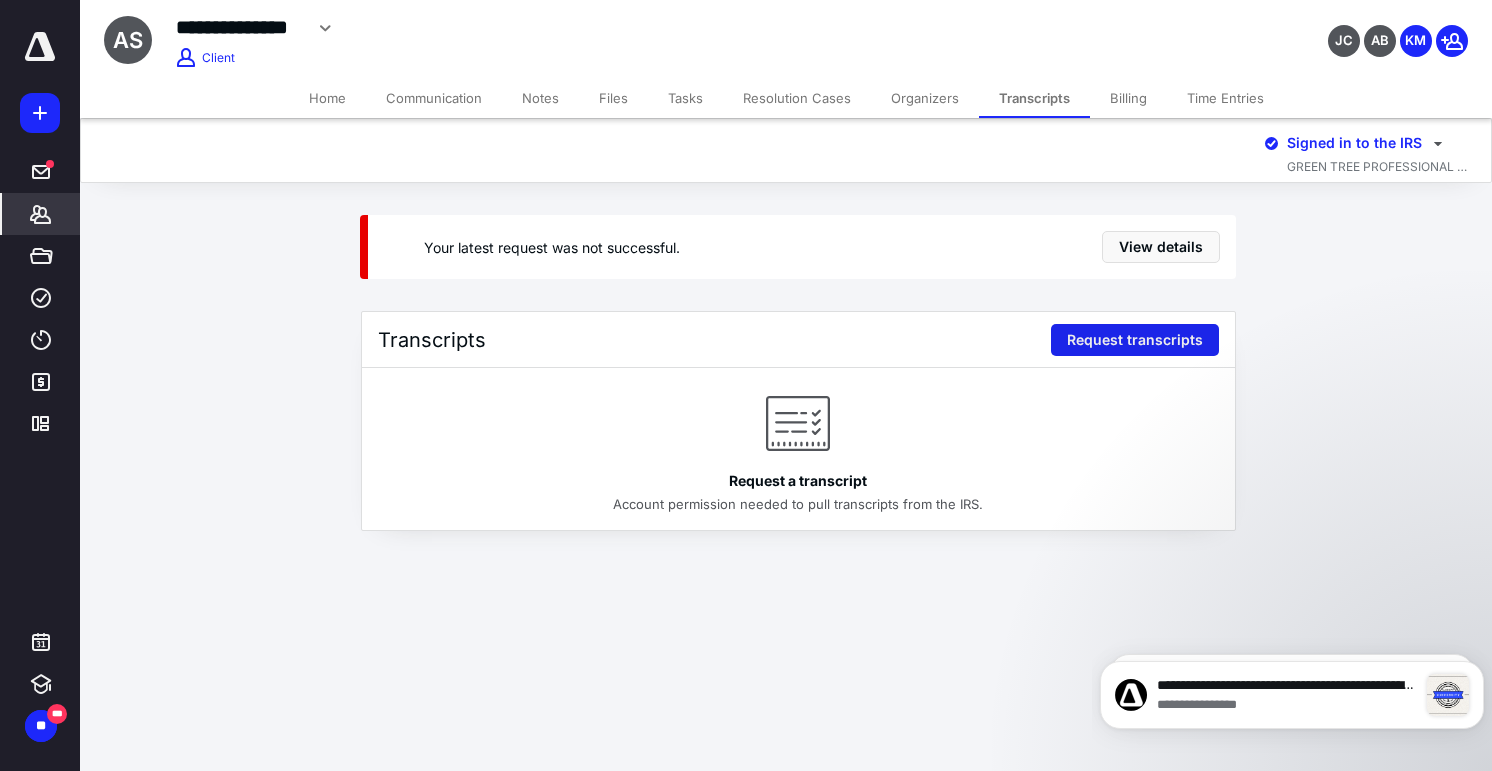 click on "Request transcripts" at bounding box center (1135, 340) 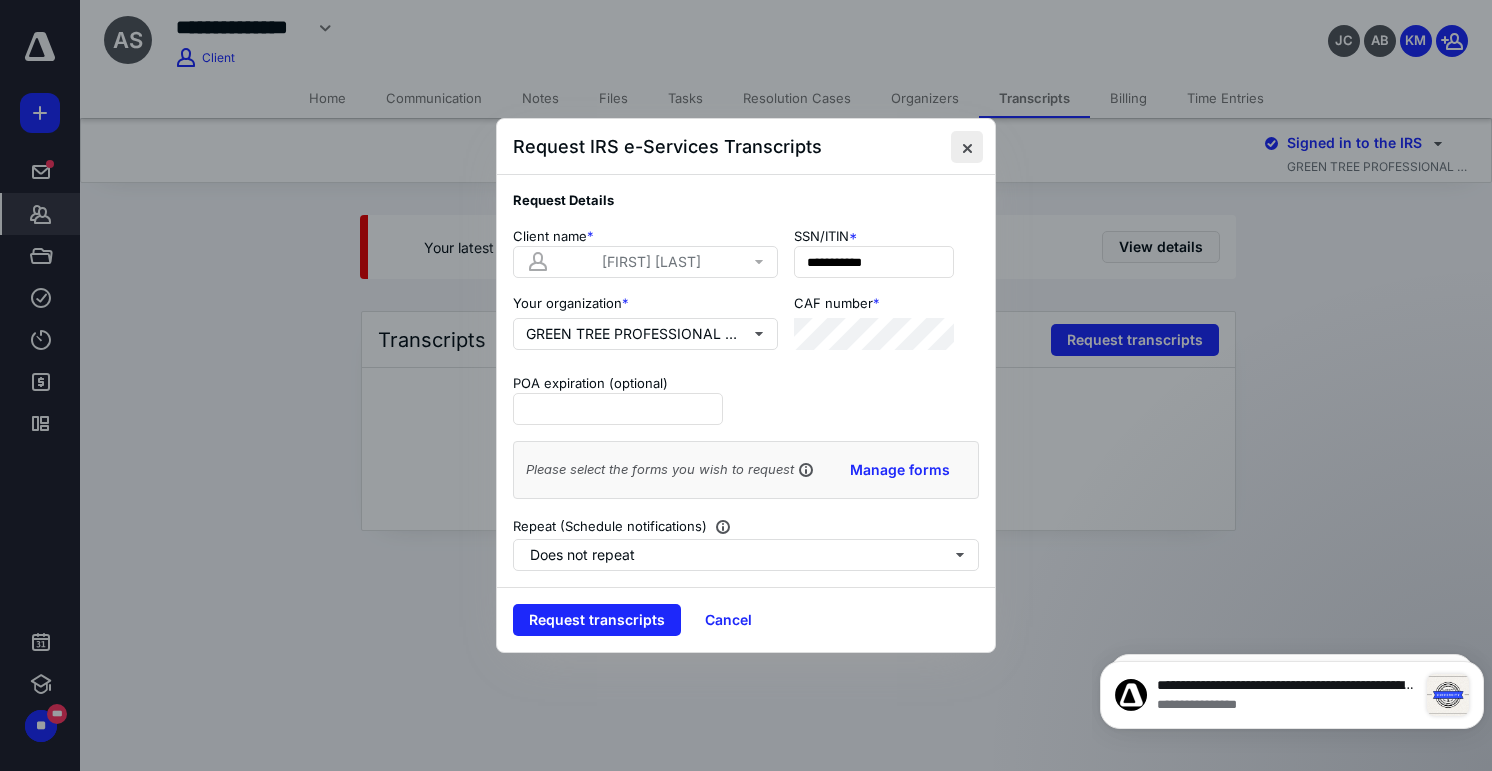 click at bounding box center (967, 147) 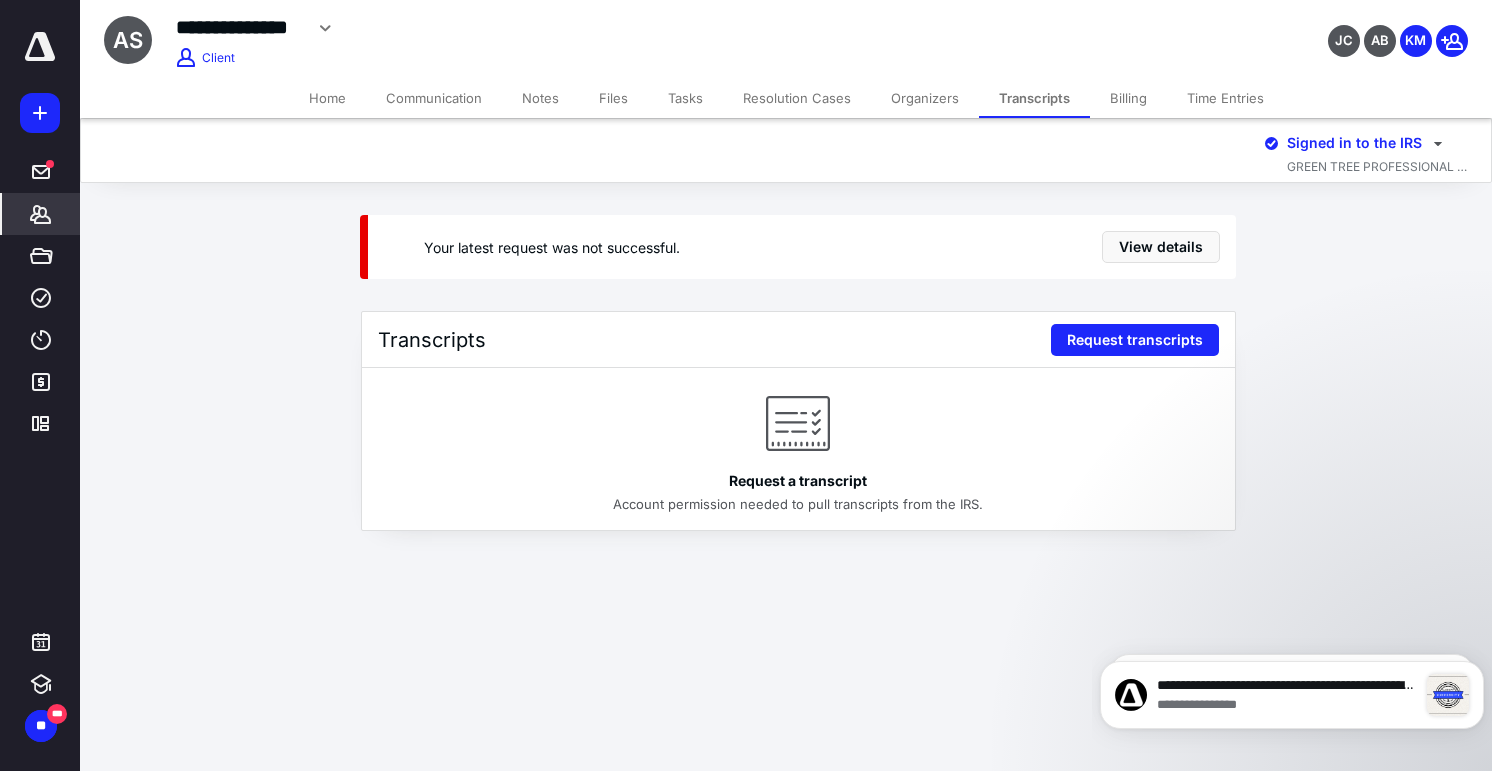 click on "Files" at bounding box center (613, 98) 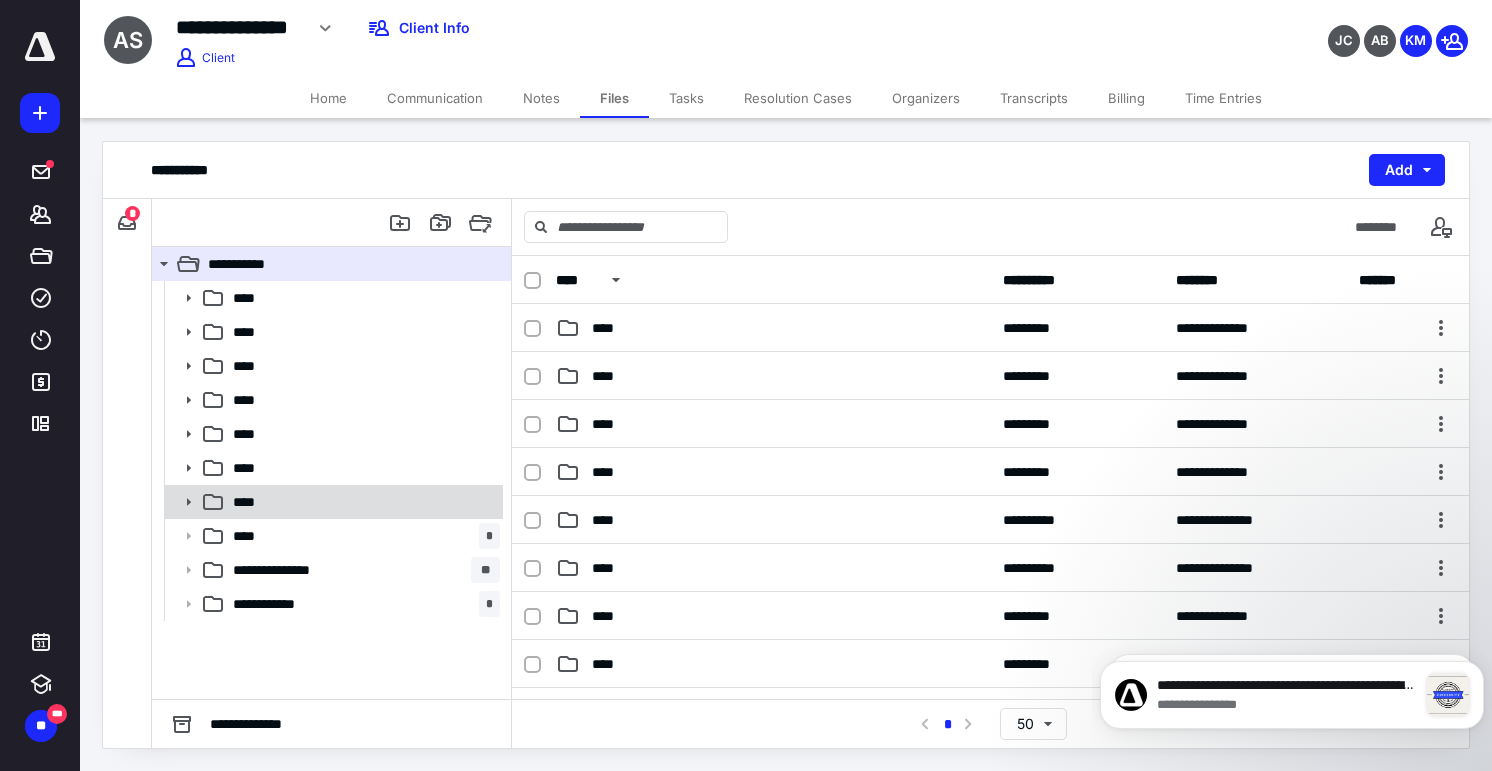 click 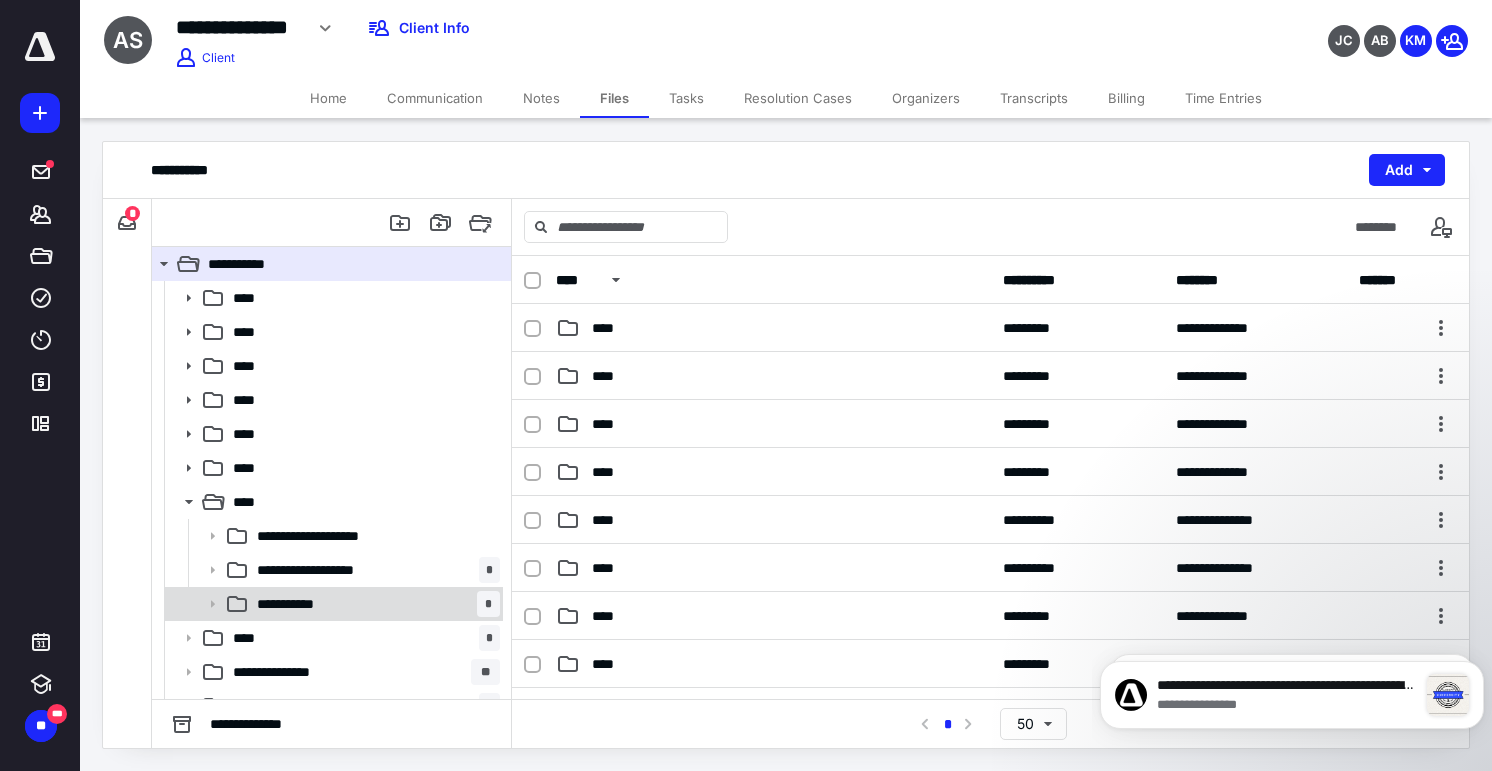 click on "**********" at bounding box center (374, 604) 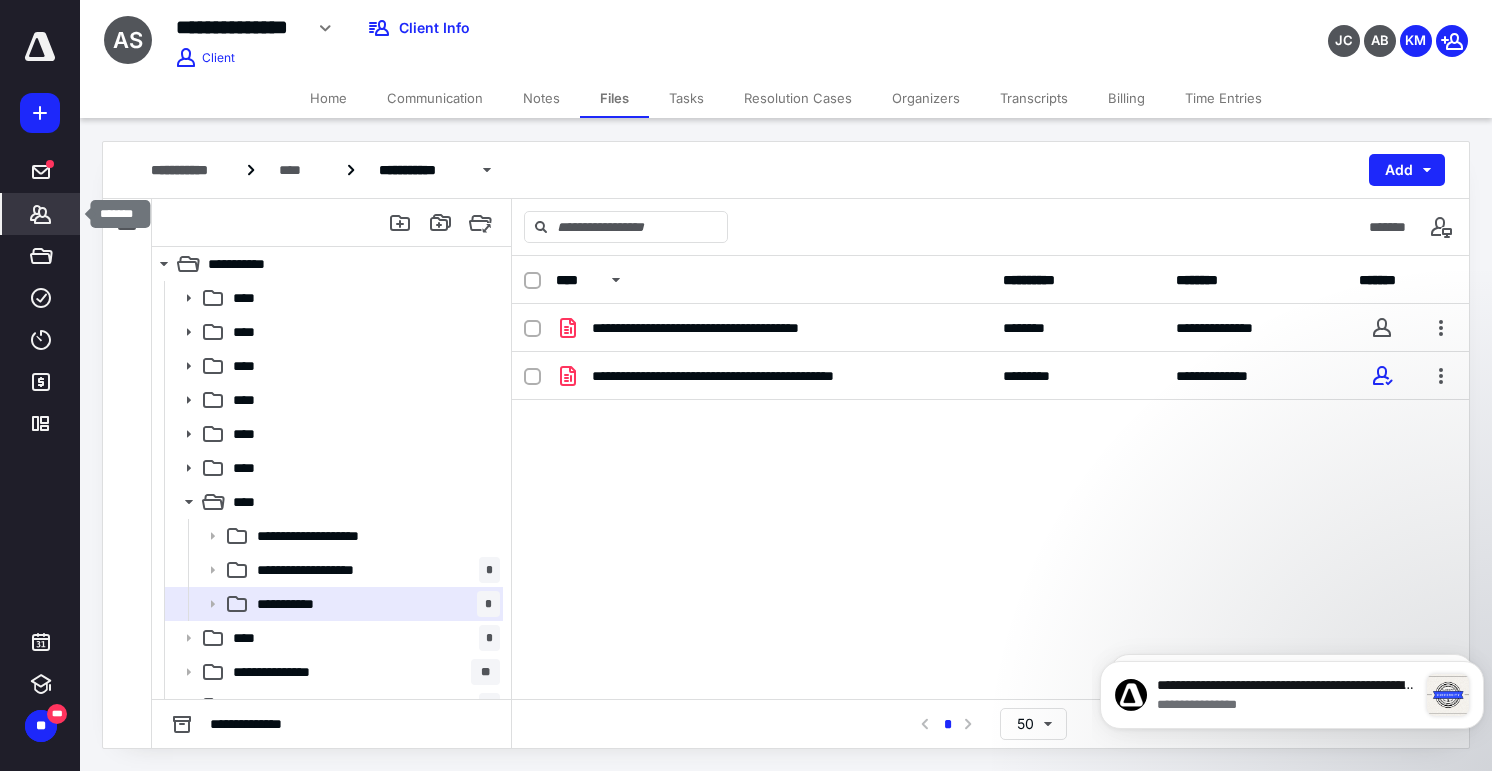 click 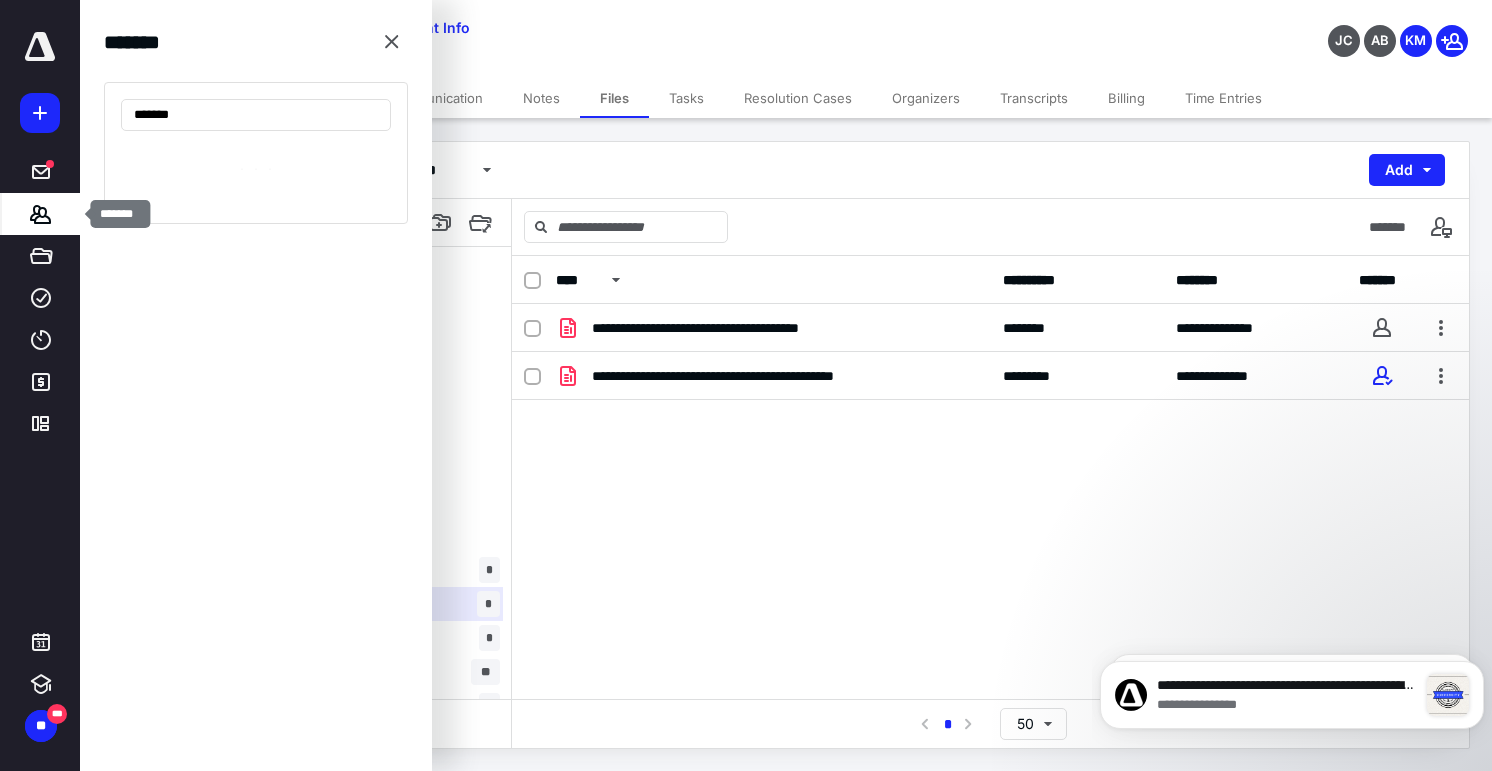 type on "*******" 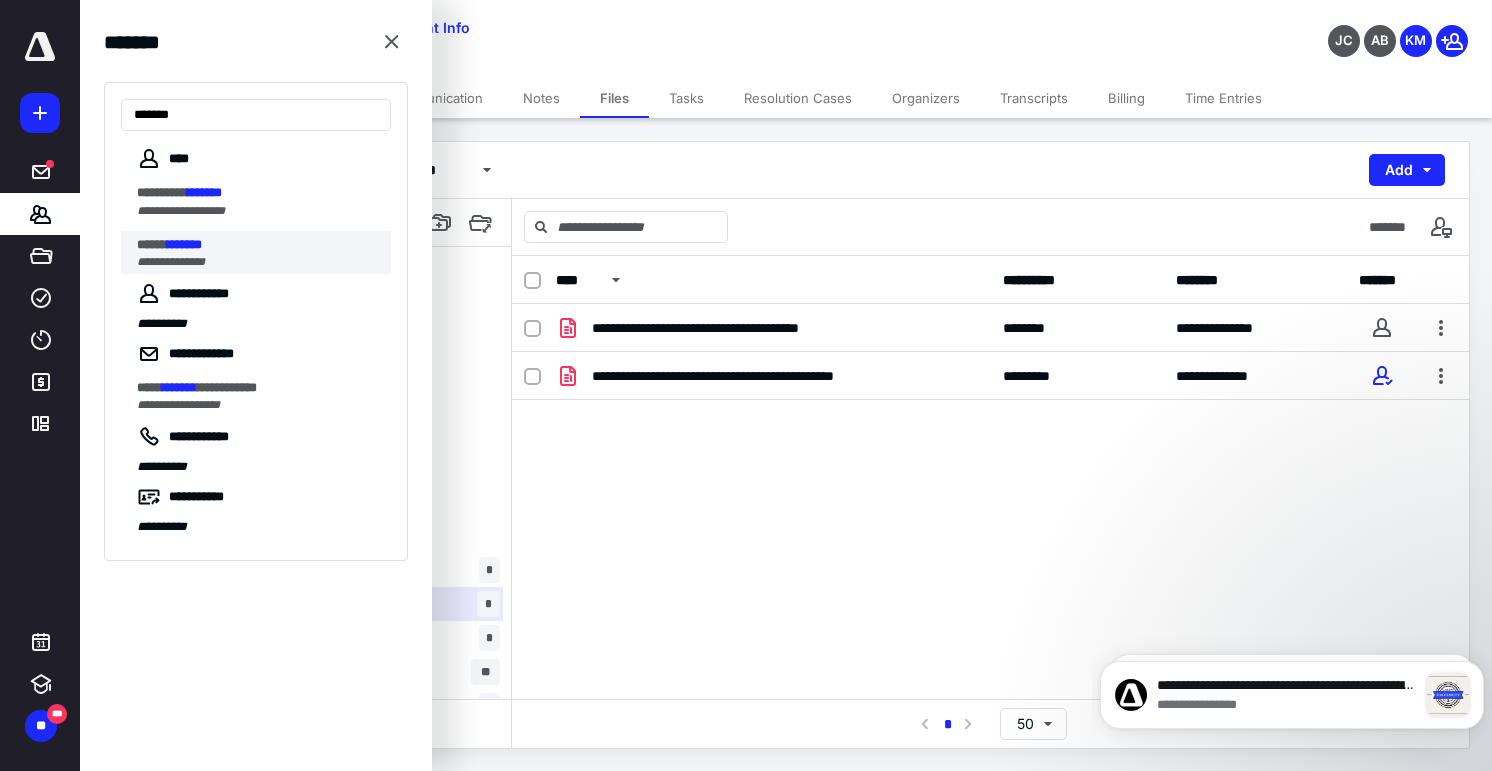 click on "*****" at bounding box center [152, 244] 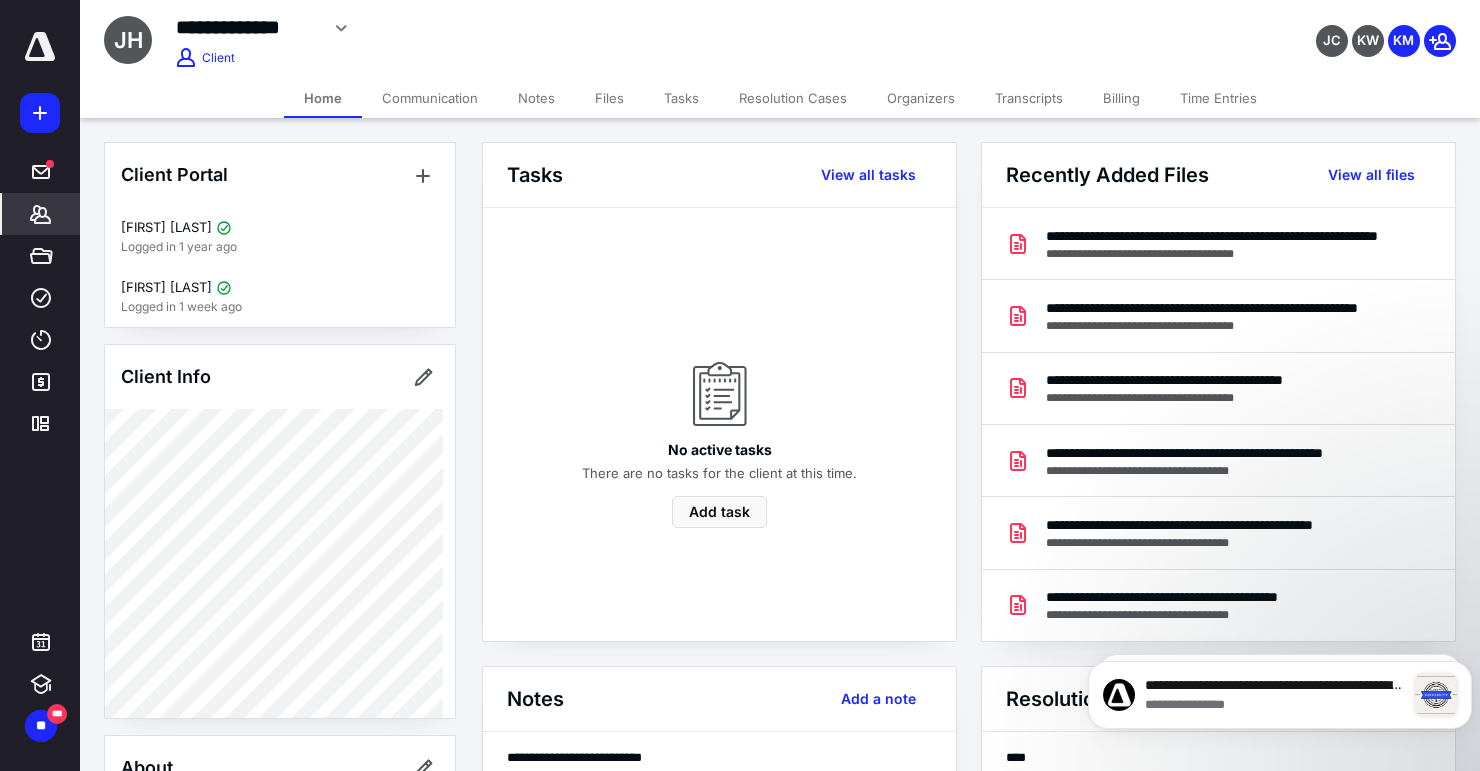 click on "Files" at bounding box center (609, 98) 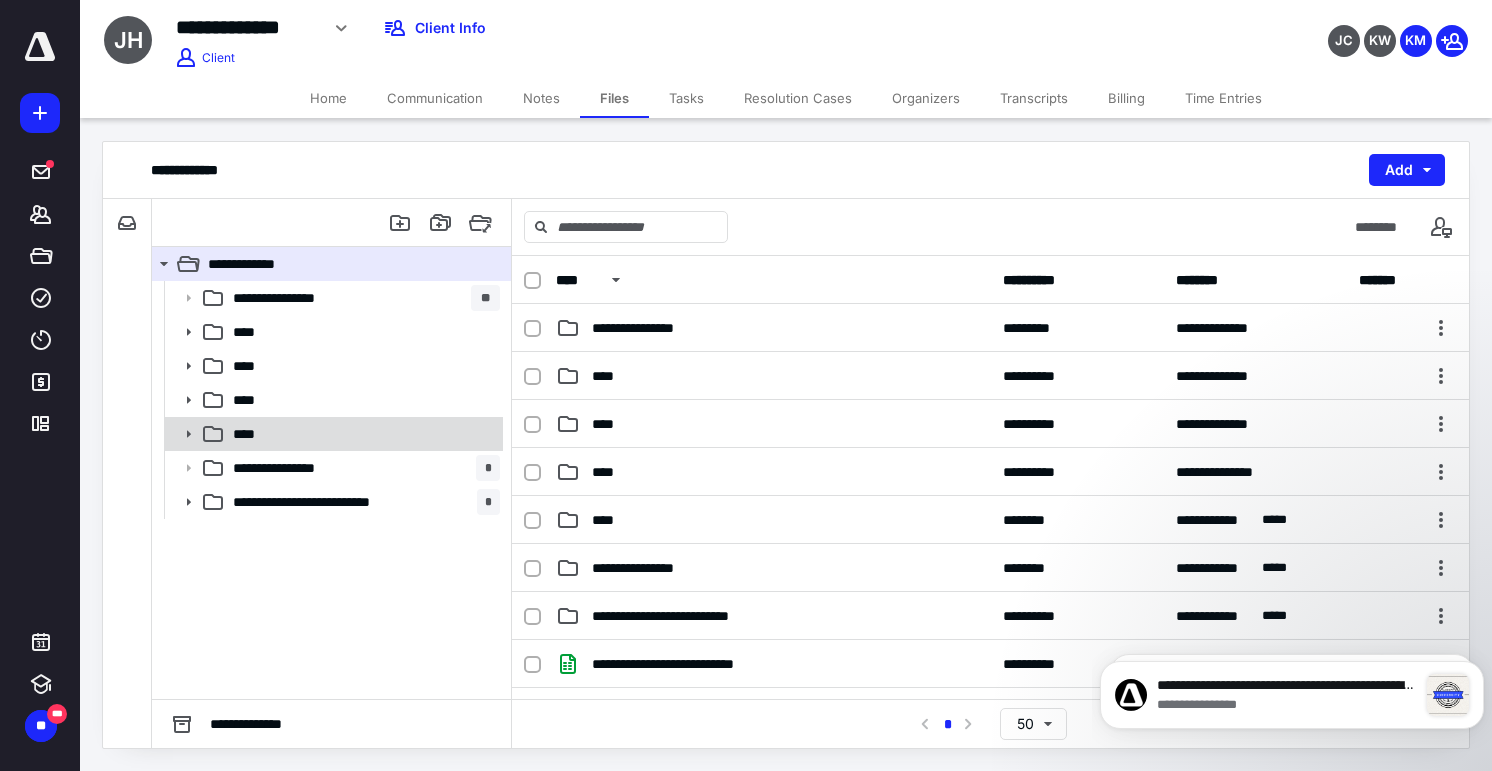 click 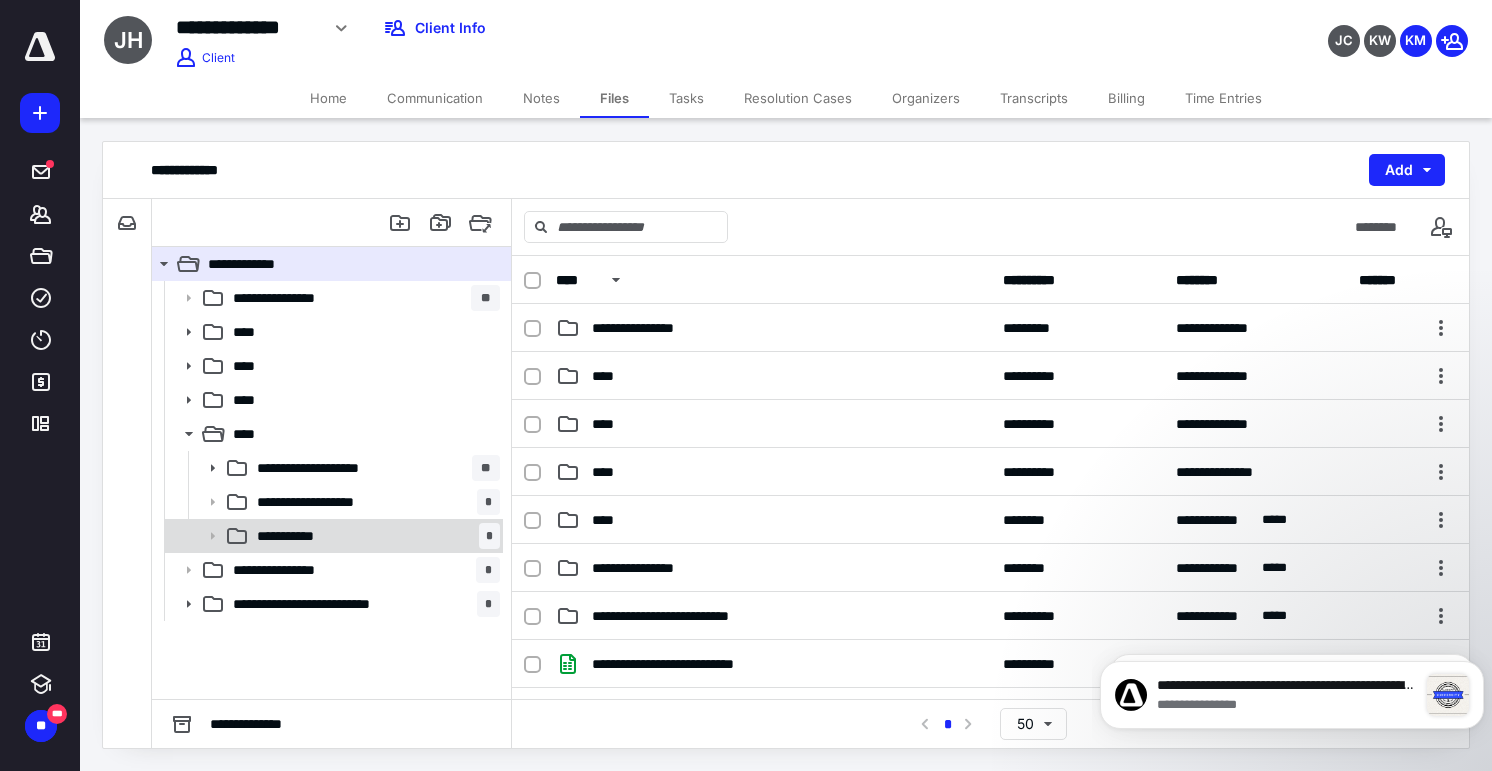 click 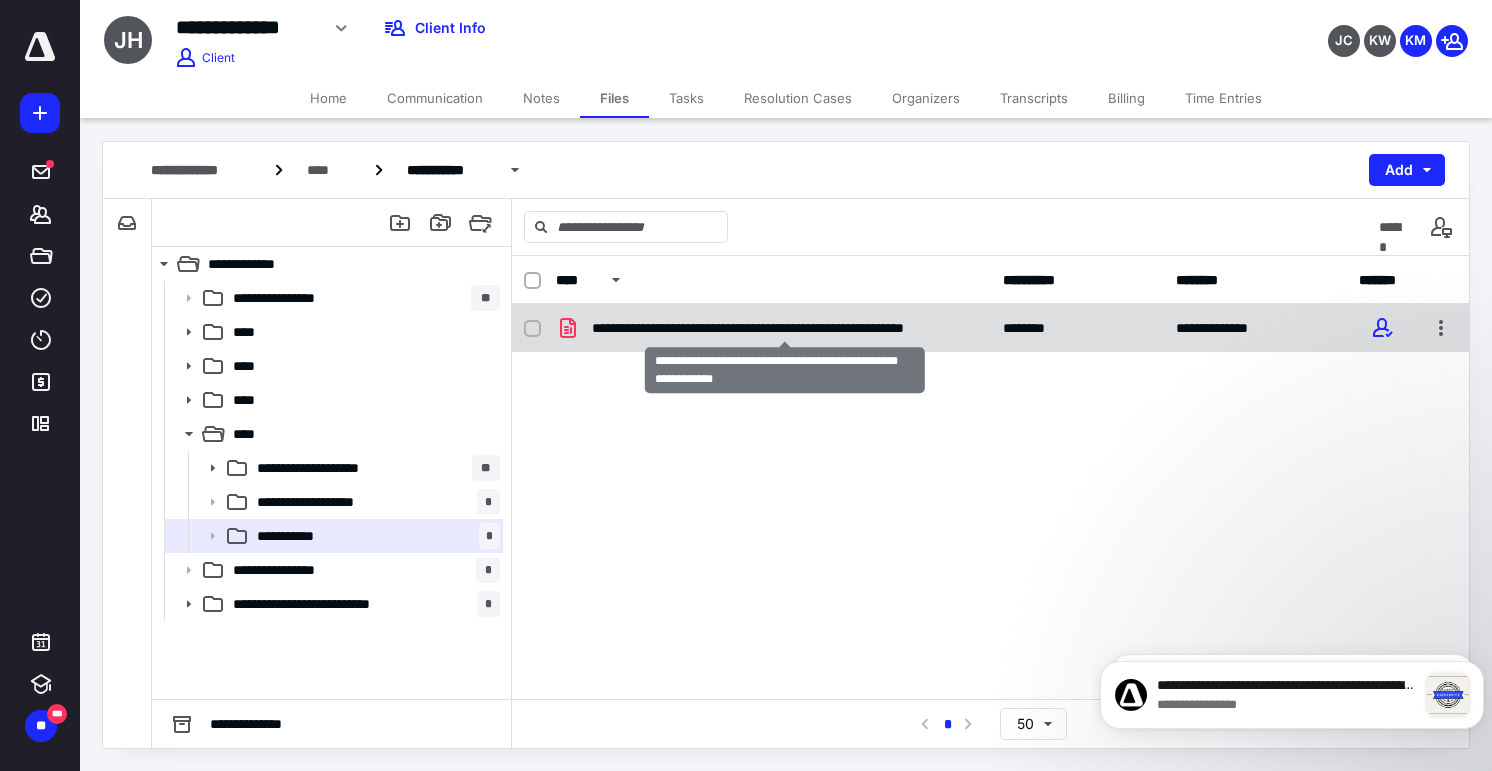click on "**********" at bounding box center (785, 328) 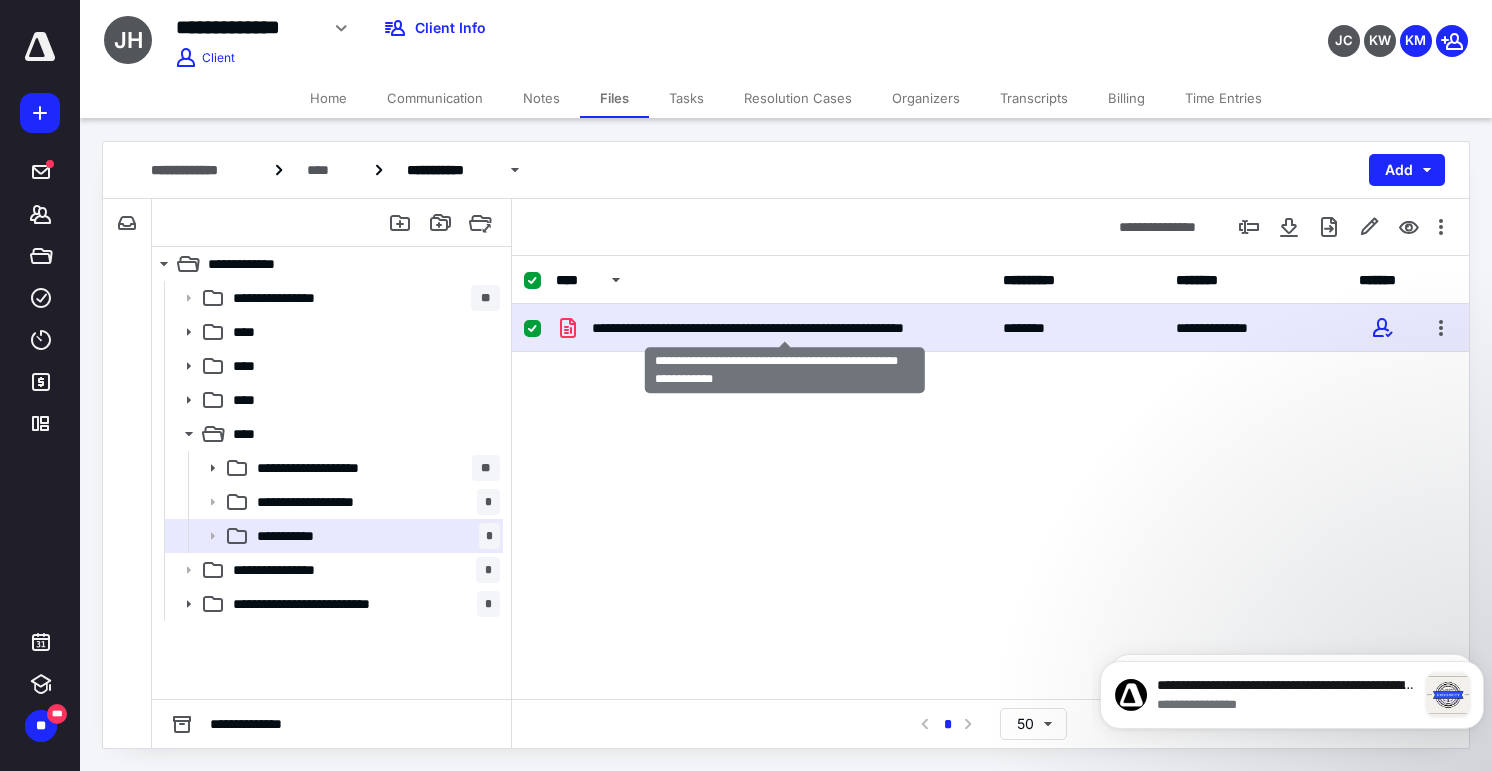 click on "**********" at bounding box center [785, 328] 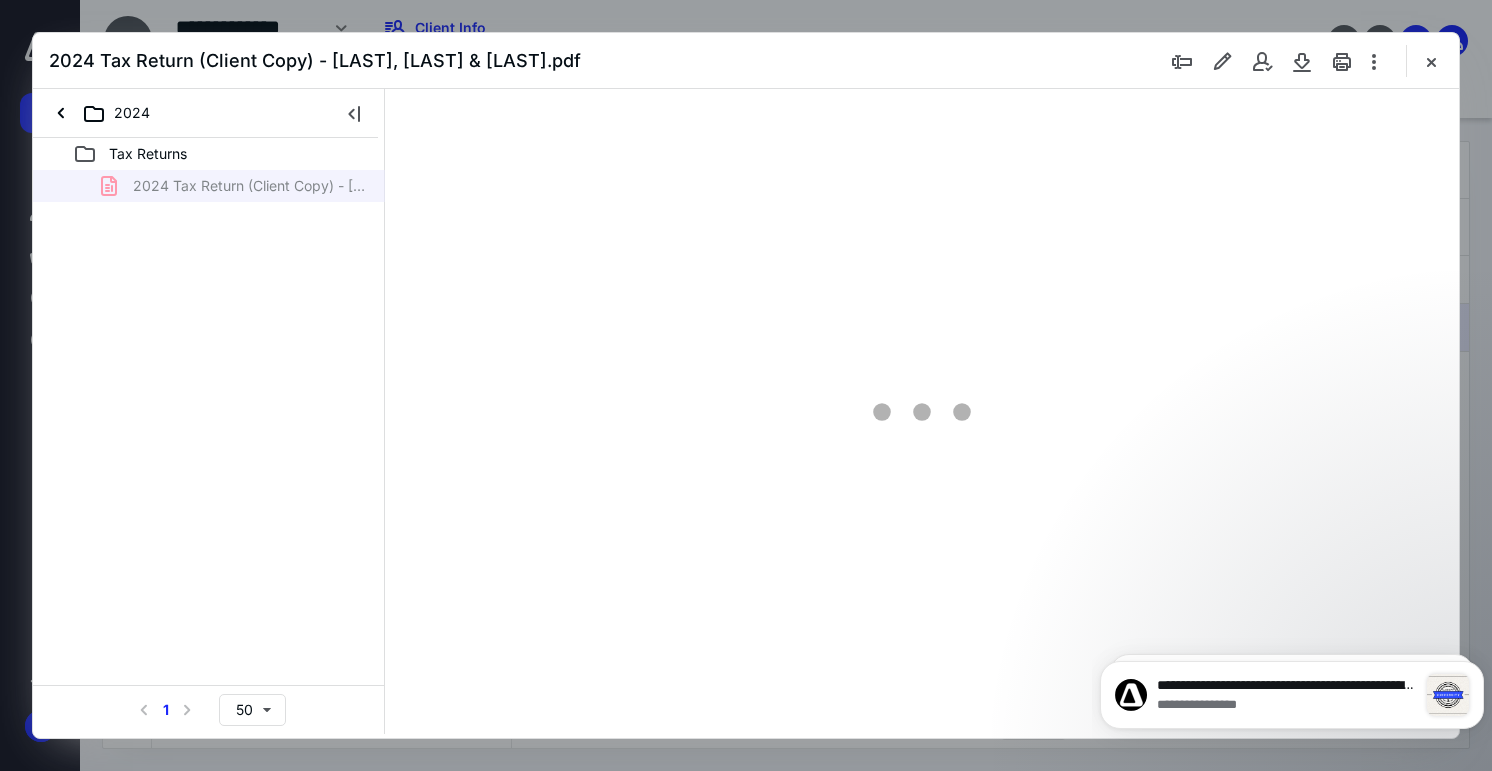 scroll, scrollTop: 0, scrollLeft: 0, axis: both 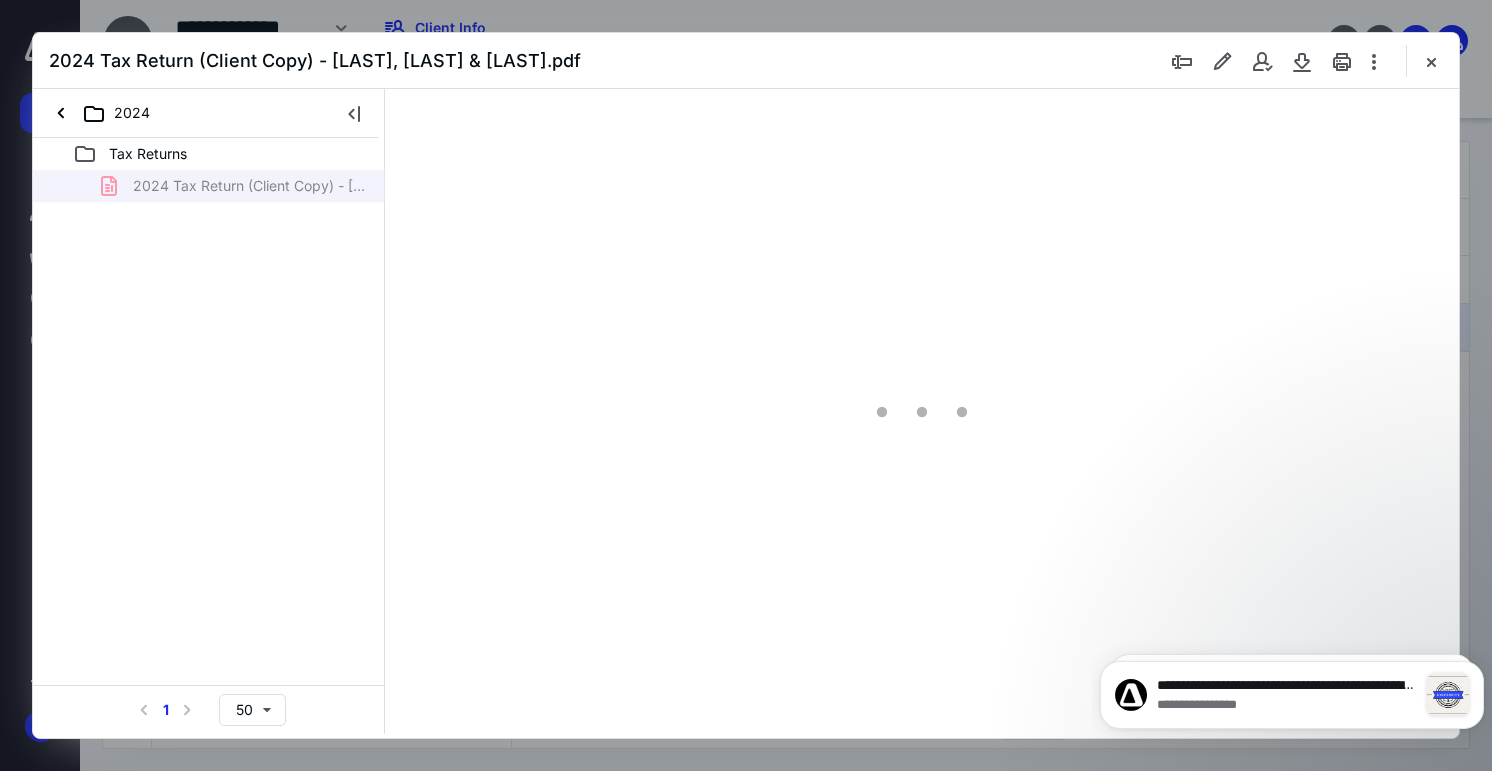 type on "72" 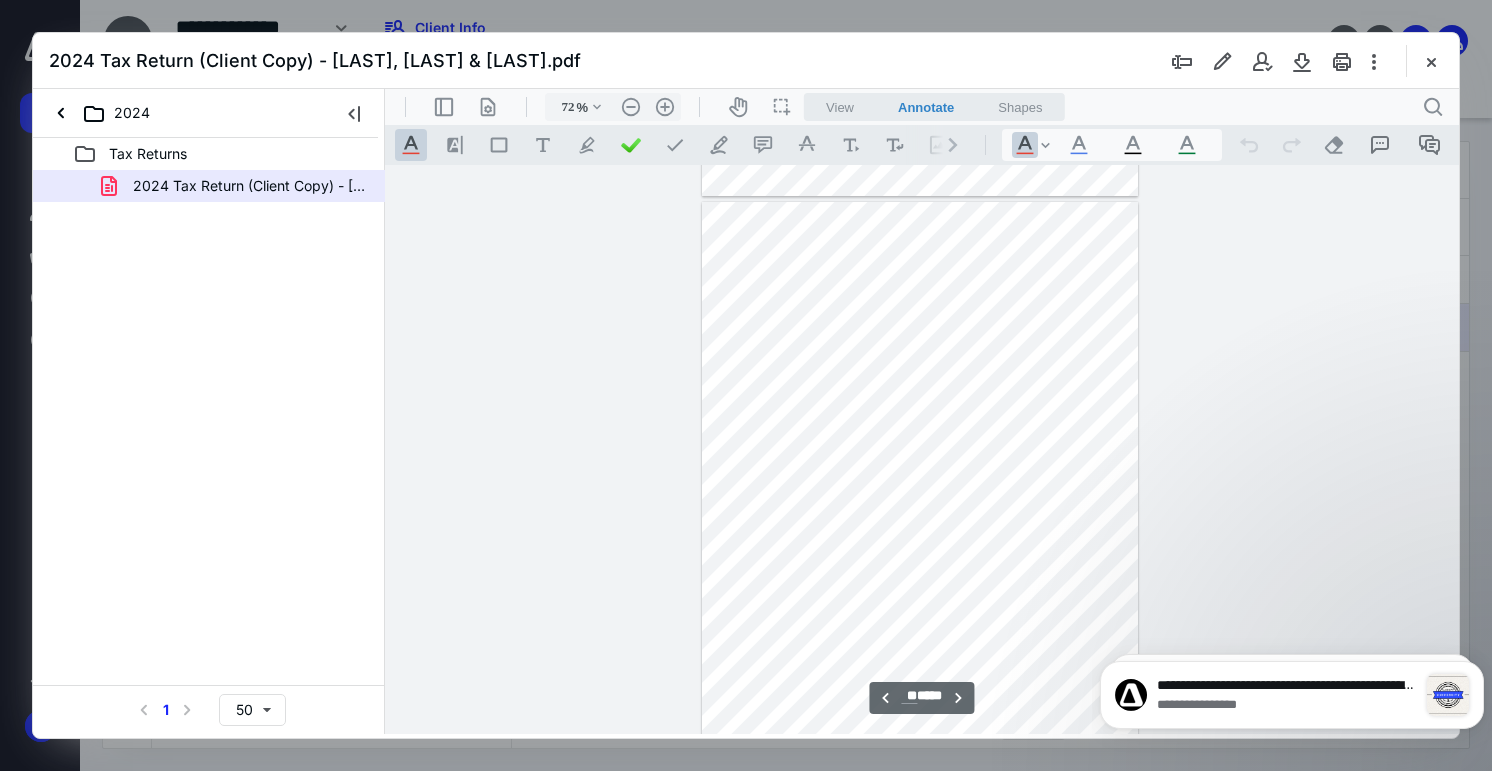 scroll, scrollTop: 6239, scrollLeft: 0, axis: vertical 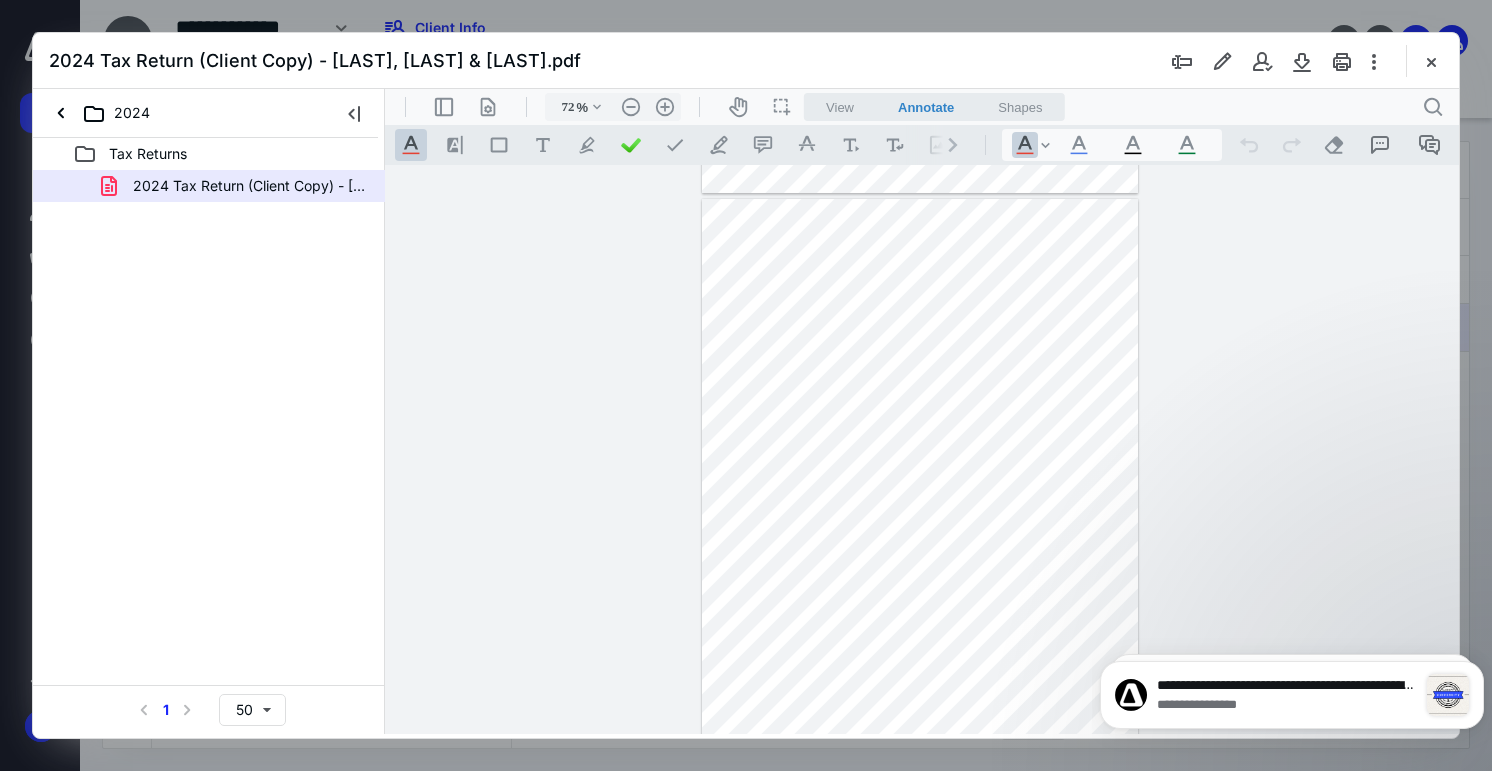 click at bounding box center [920, 481] 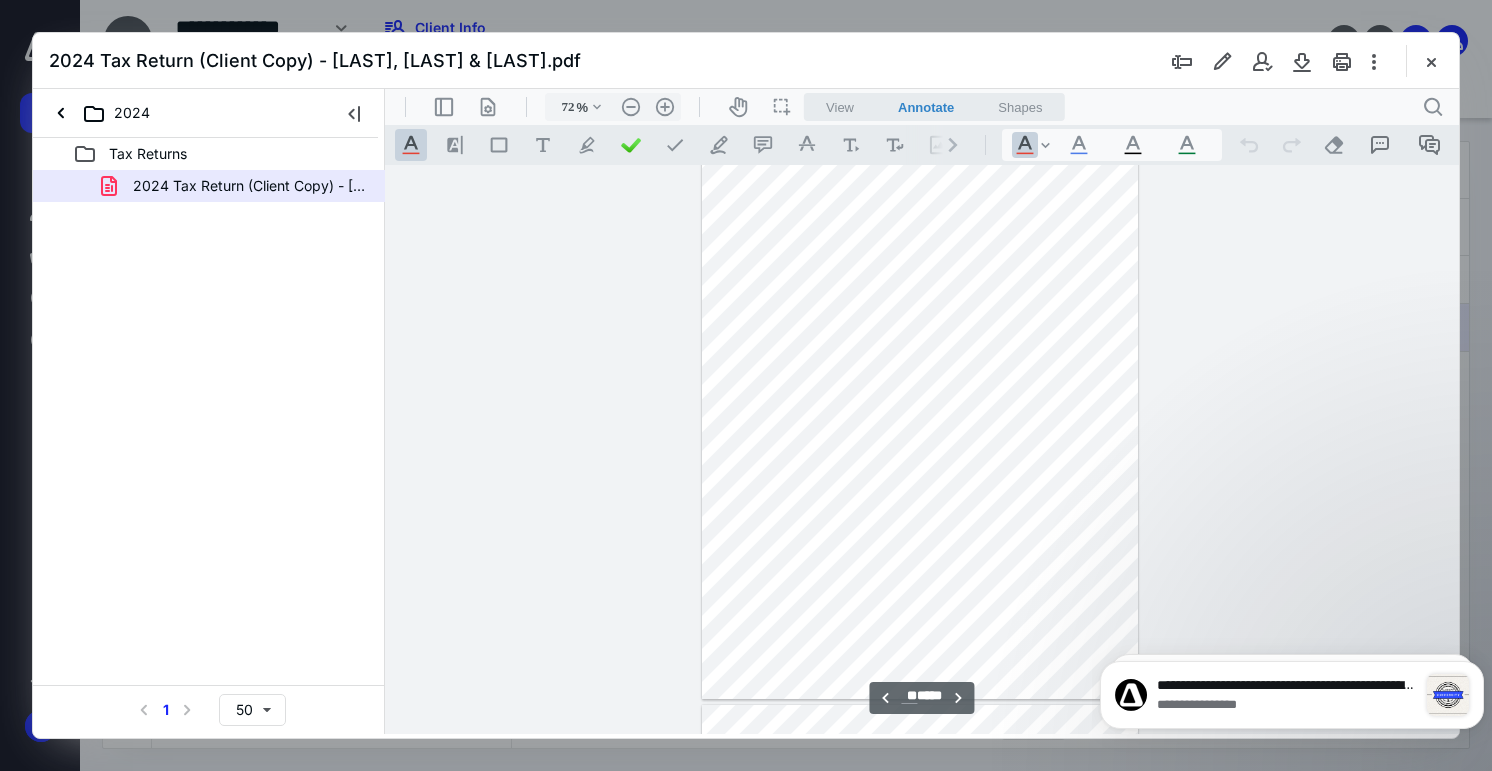 scroll, scrollTop: 6319, scrollLeft: 0, axis: vertical 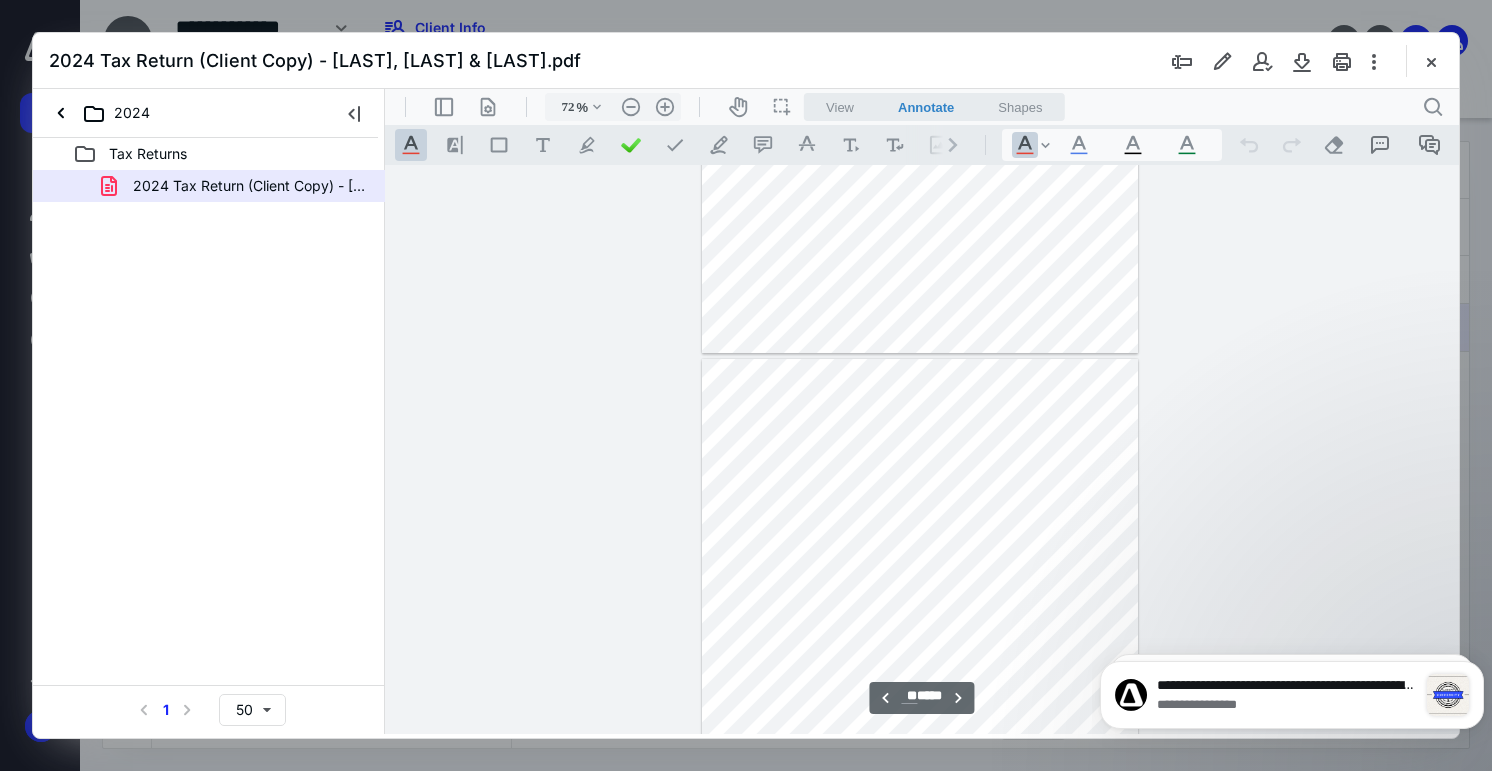 type on "**" 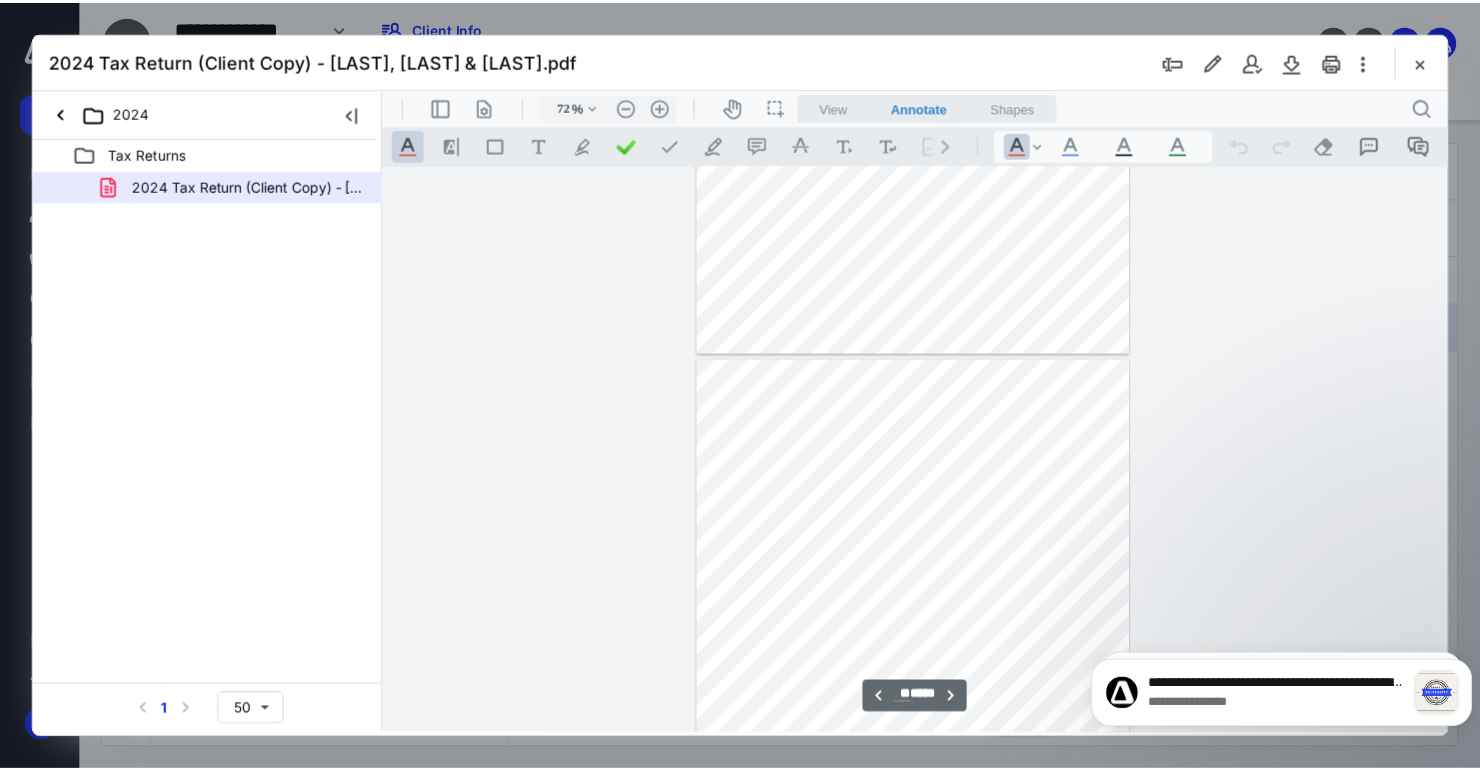 scroll, scrollTop: 5839, scrollLeft: 0, axis: vertical 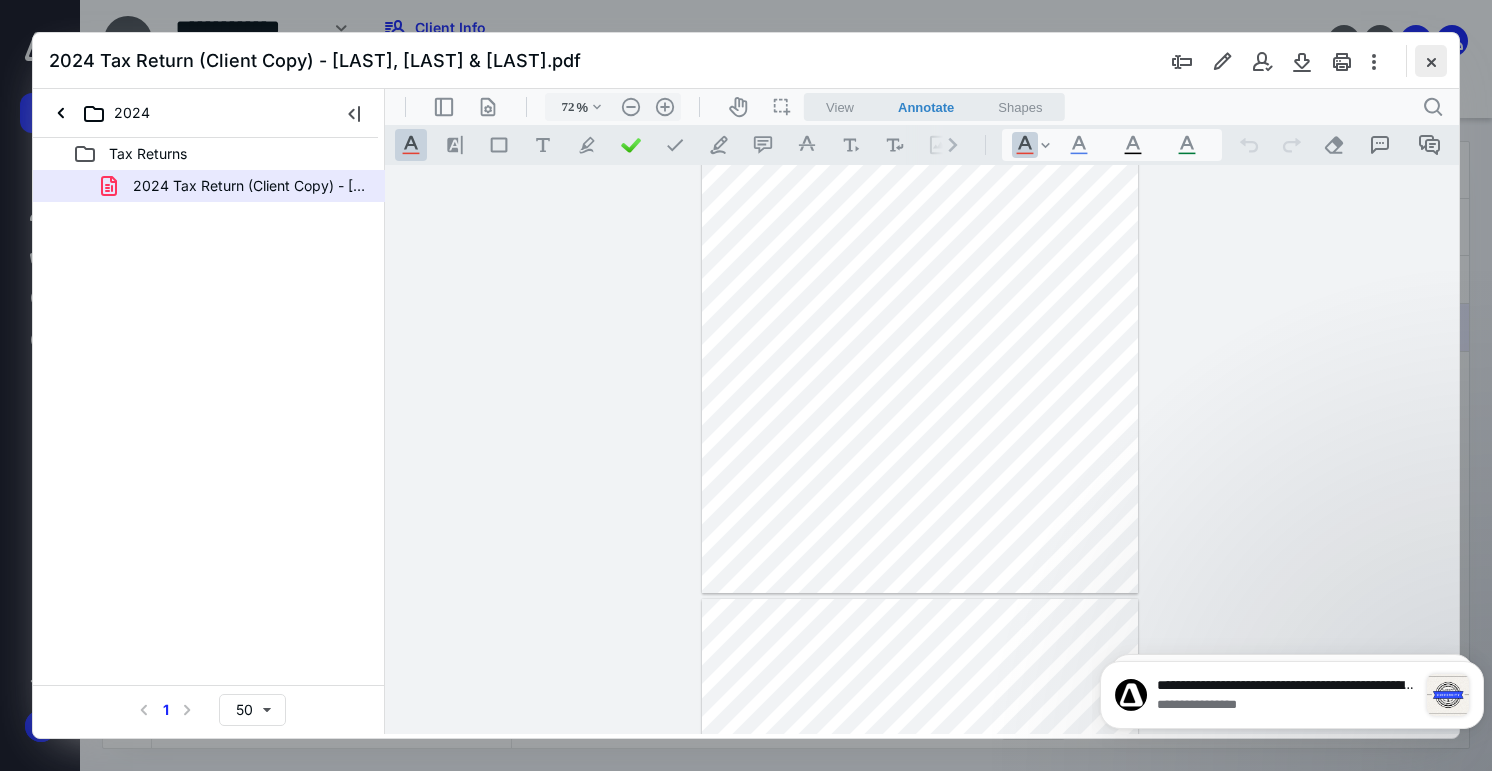 click at bounding box center [1431, 61] 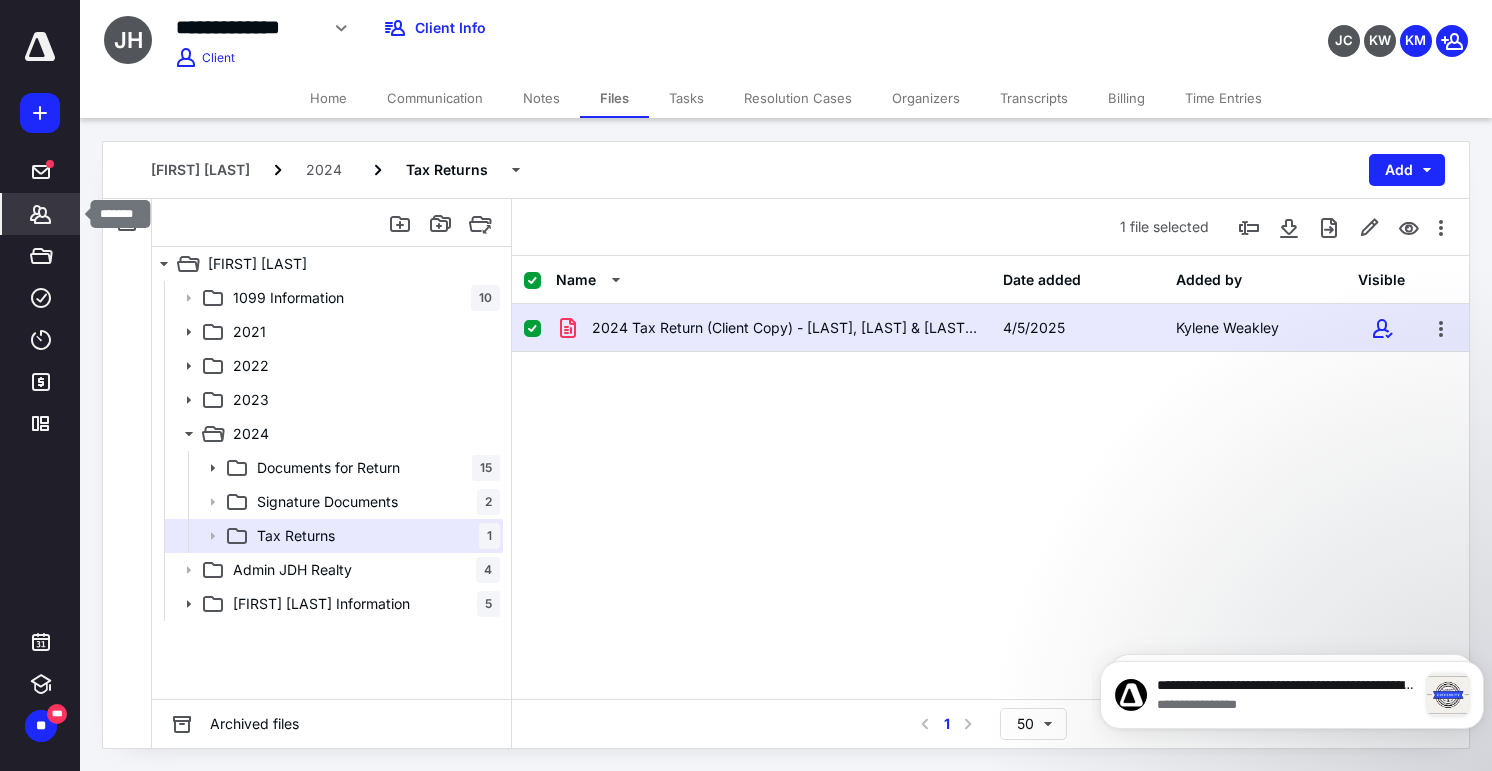click 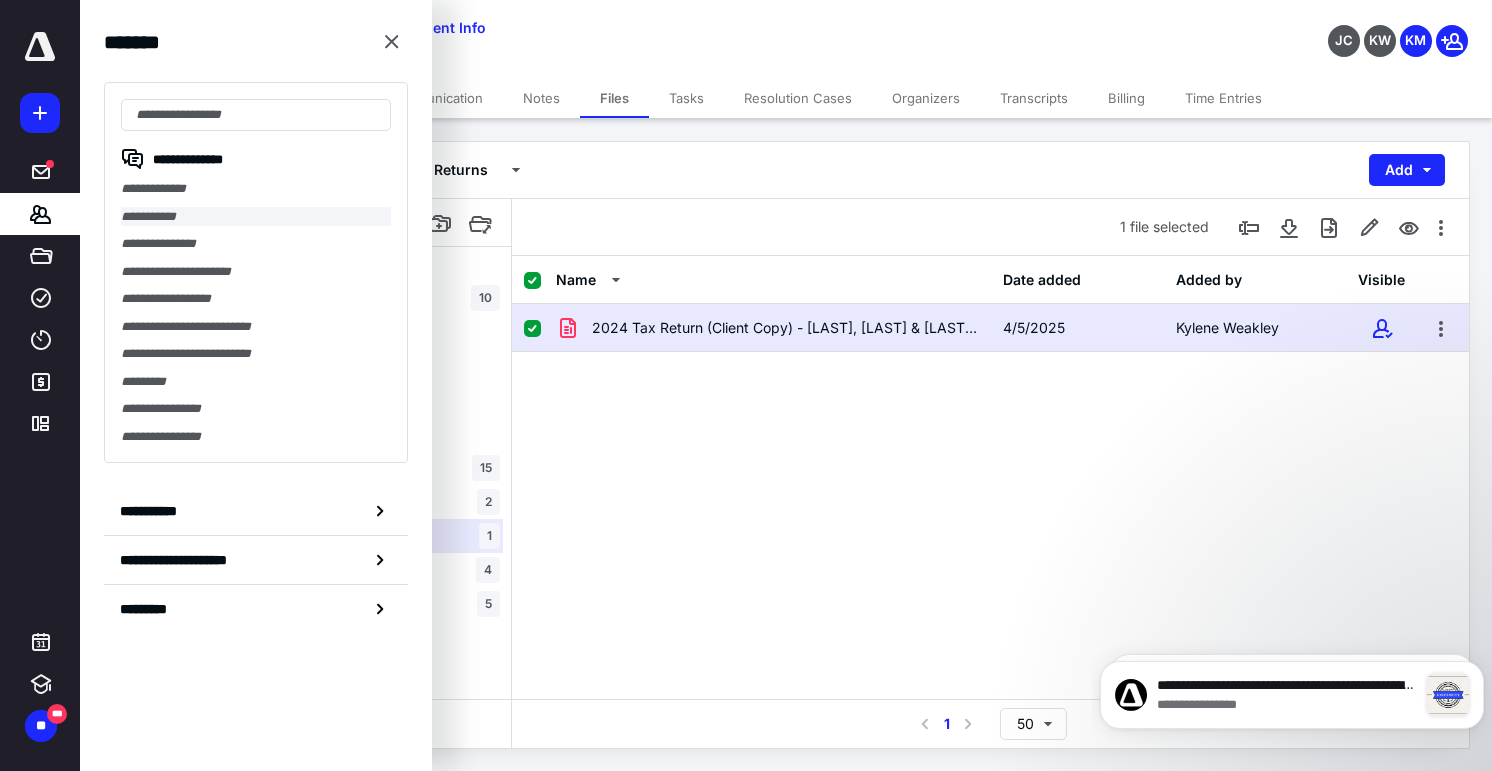 click on "**********" at bounding box center [256, 217] 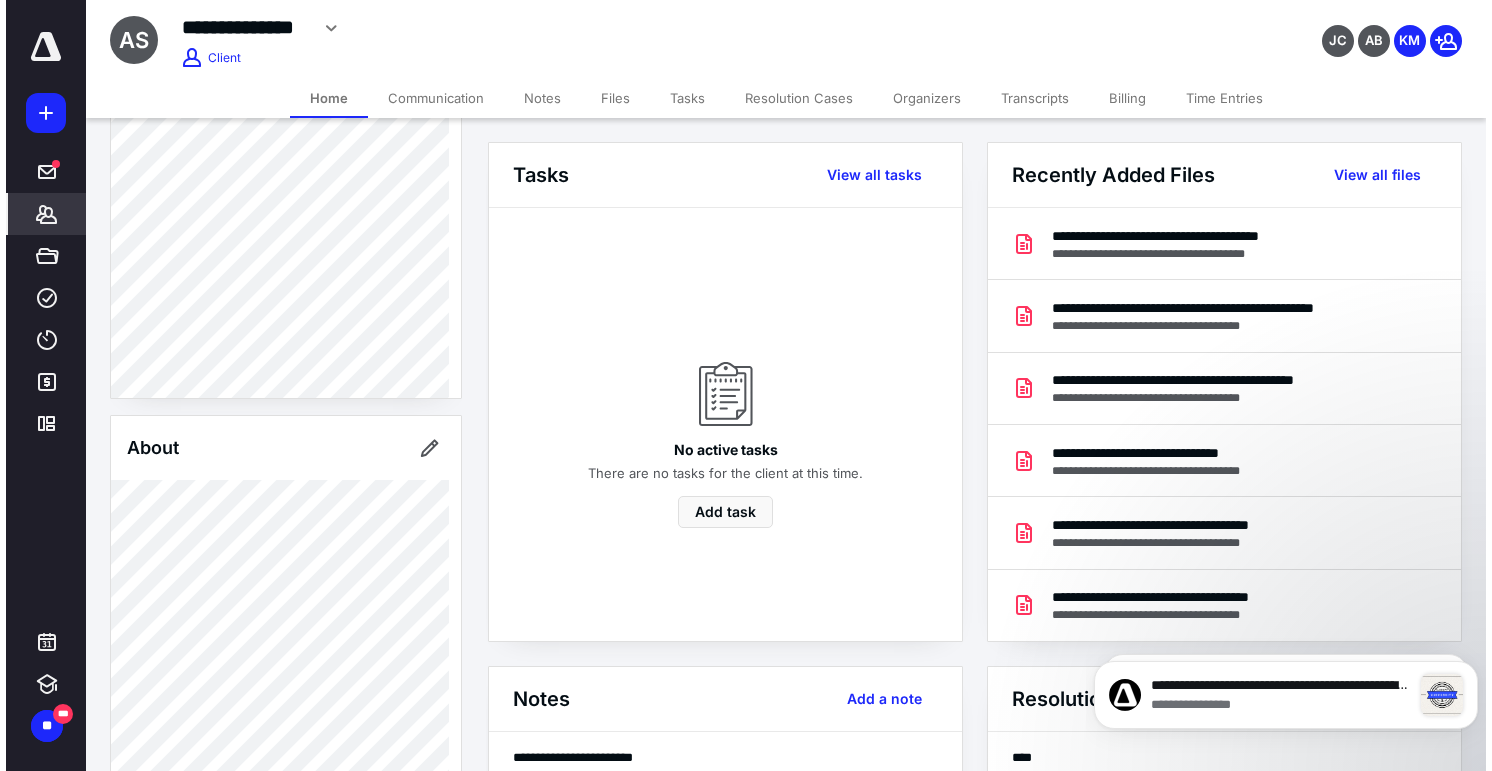 scroll, scrollTop: 0, scrollLeft: 0, axis: both 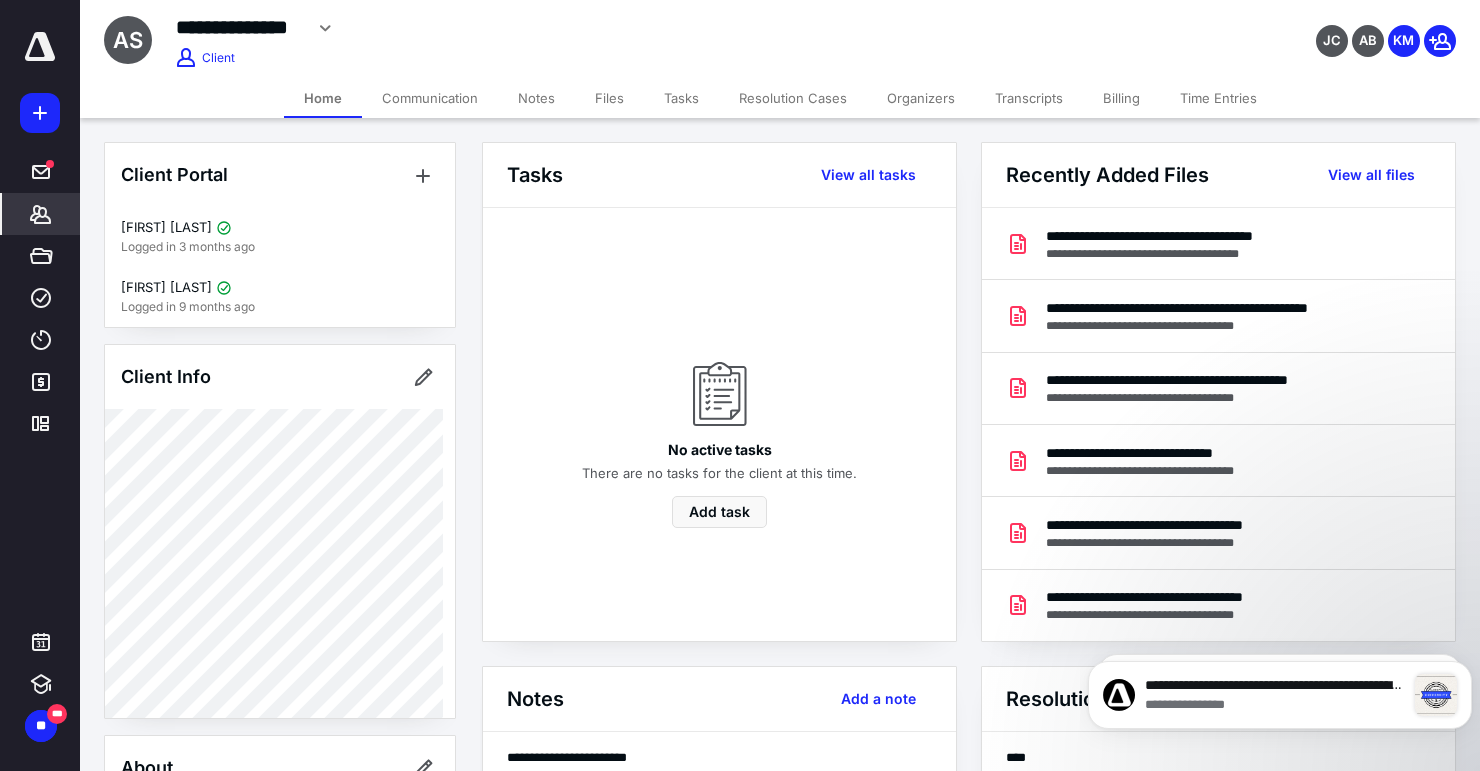 click on "Files" at bounding box center (609, 98) 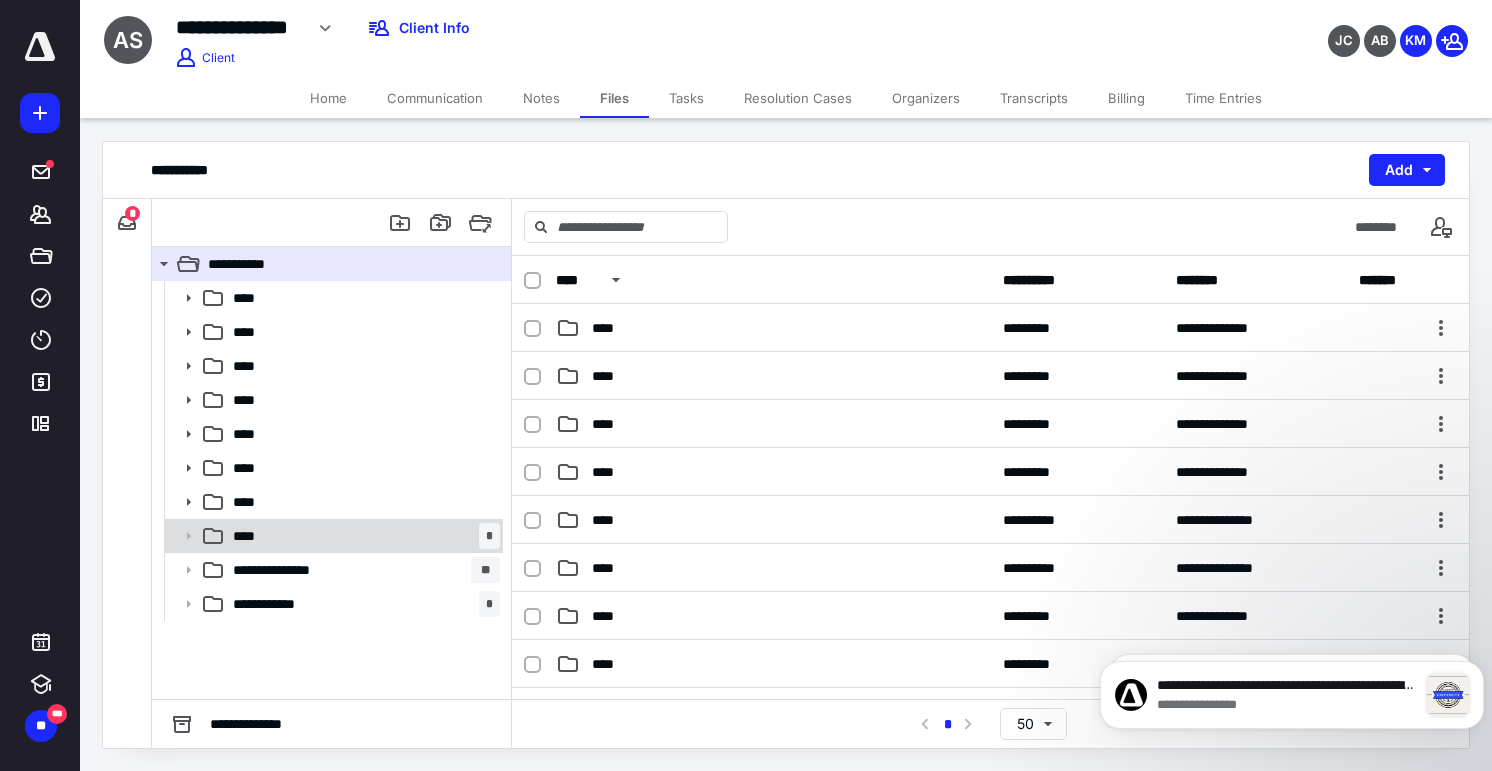 click 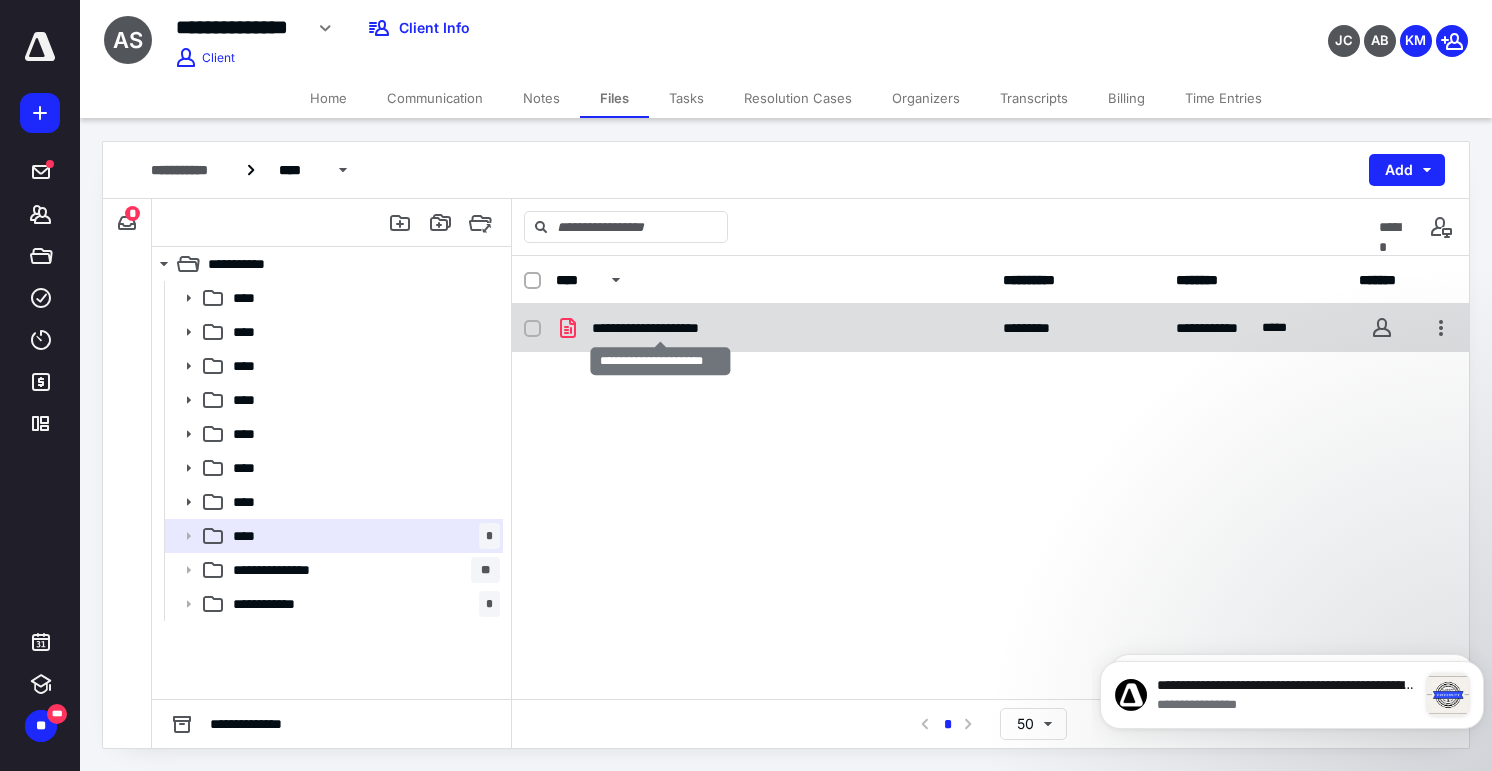 click on "**********" at bounding box center [661, 328] 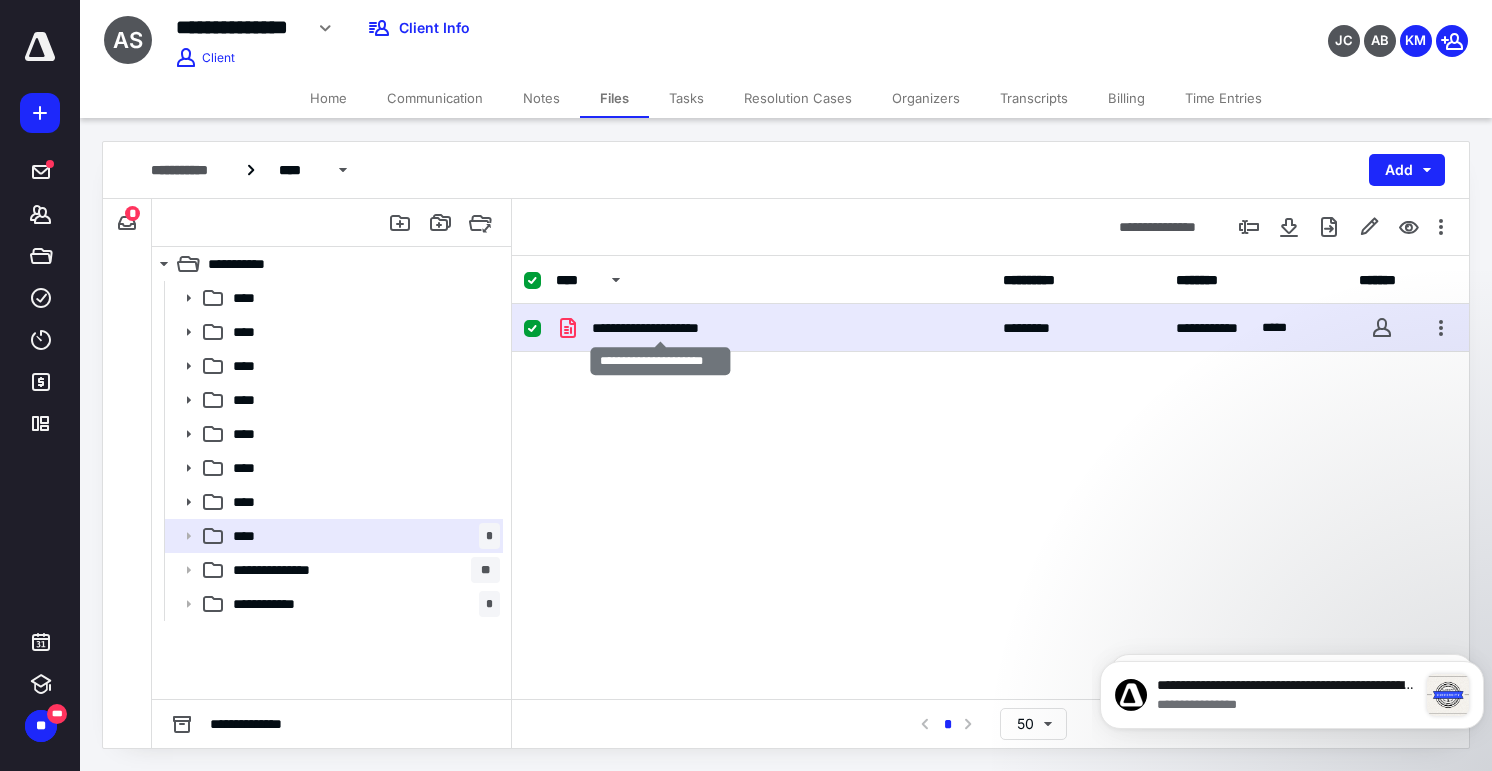 click on "**********" at bounding box center [661, 328] 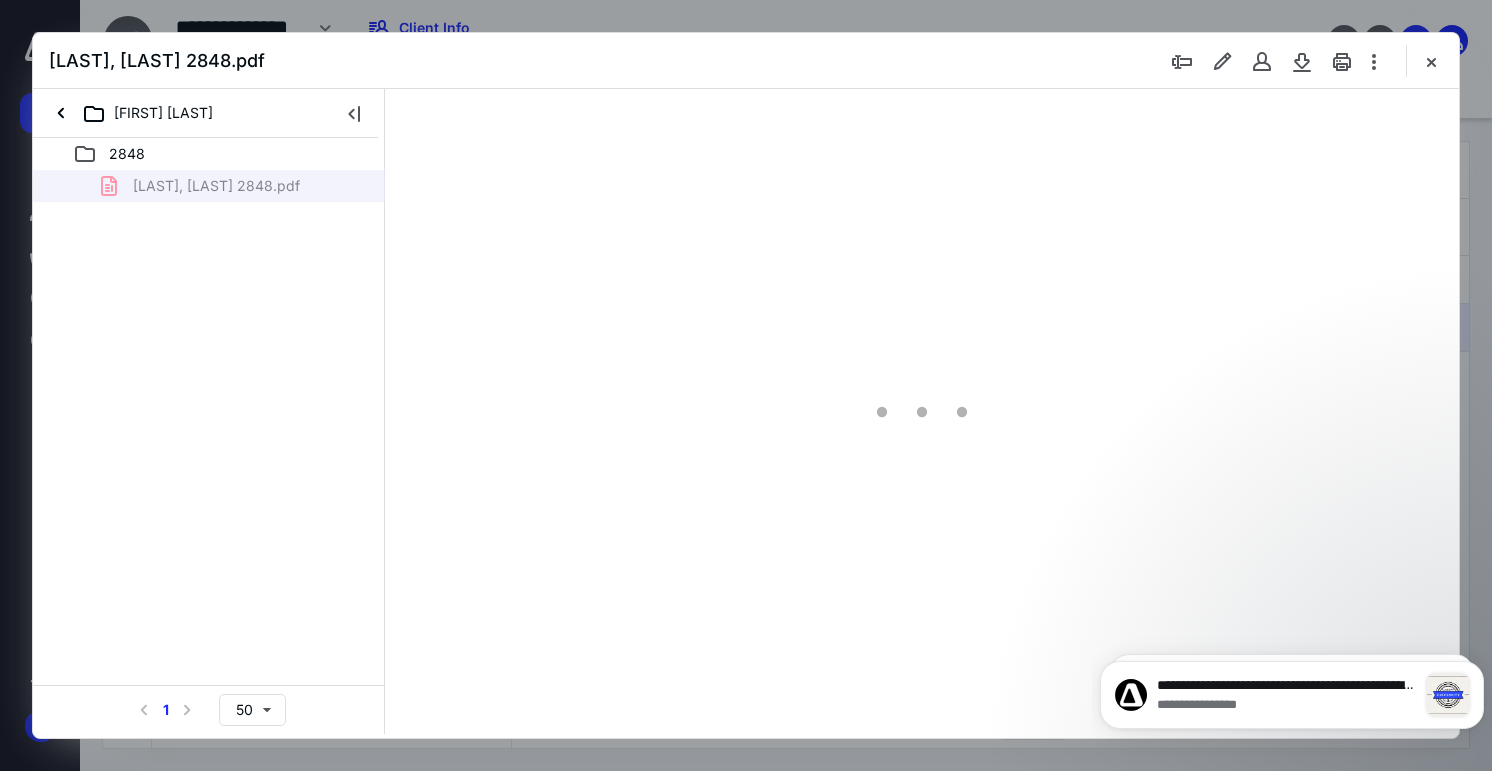 scroll, scrollTop: 0, scrollLeft: 0, axis: both 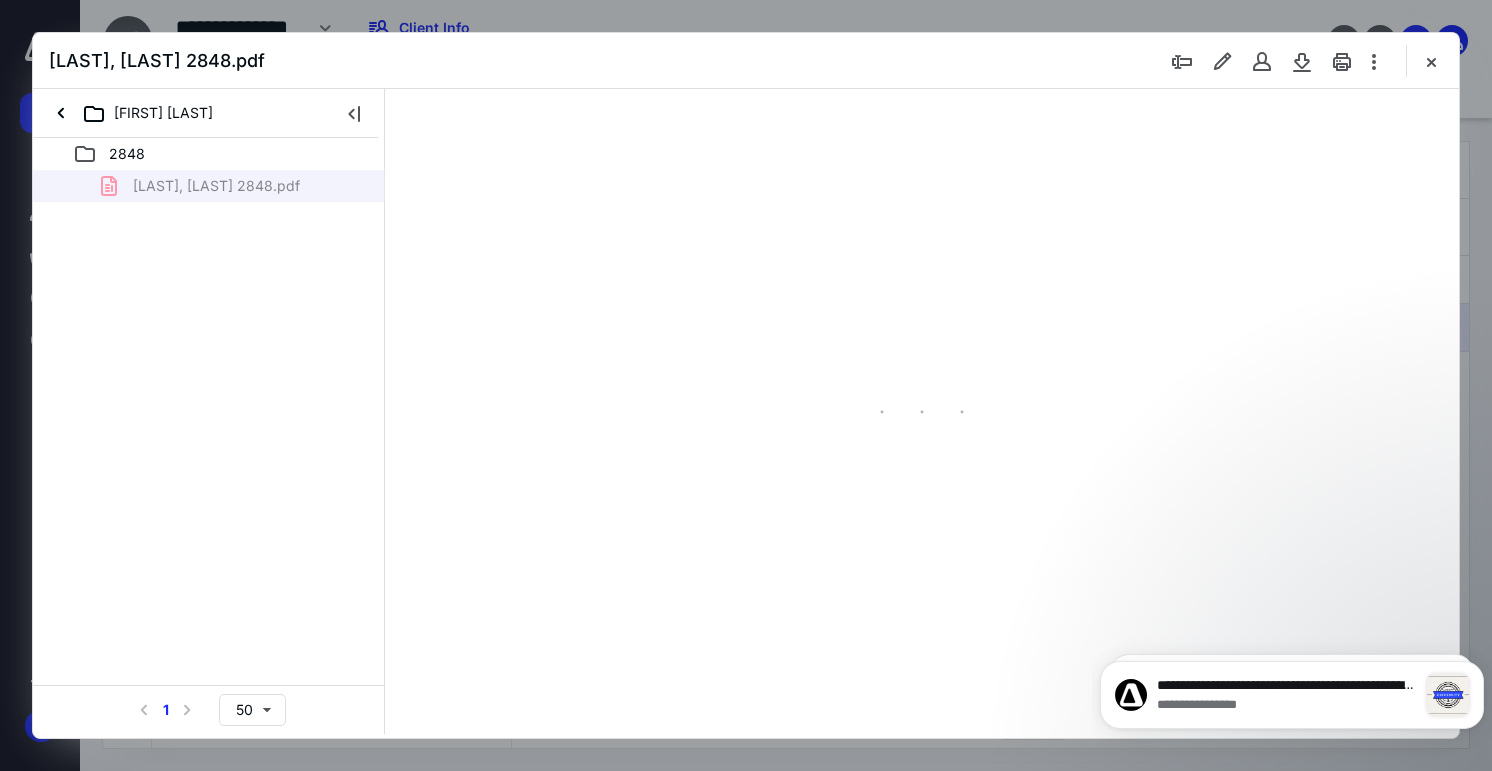 type on "72" 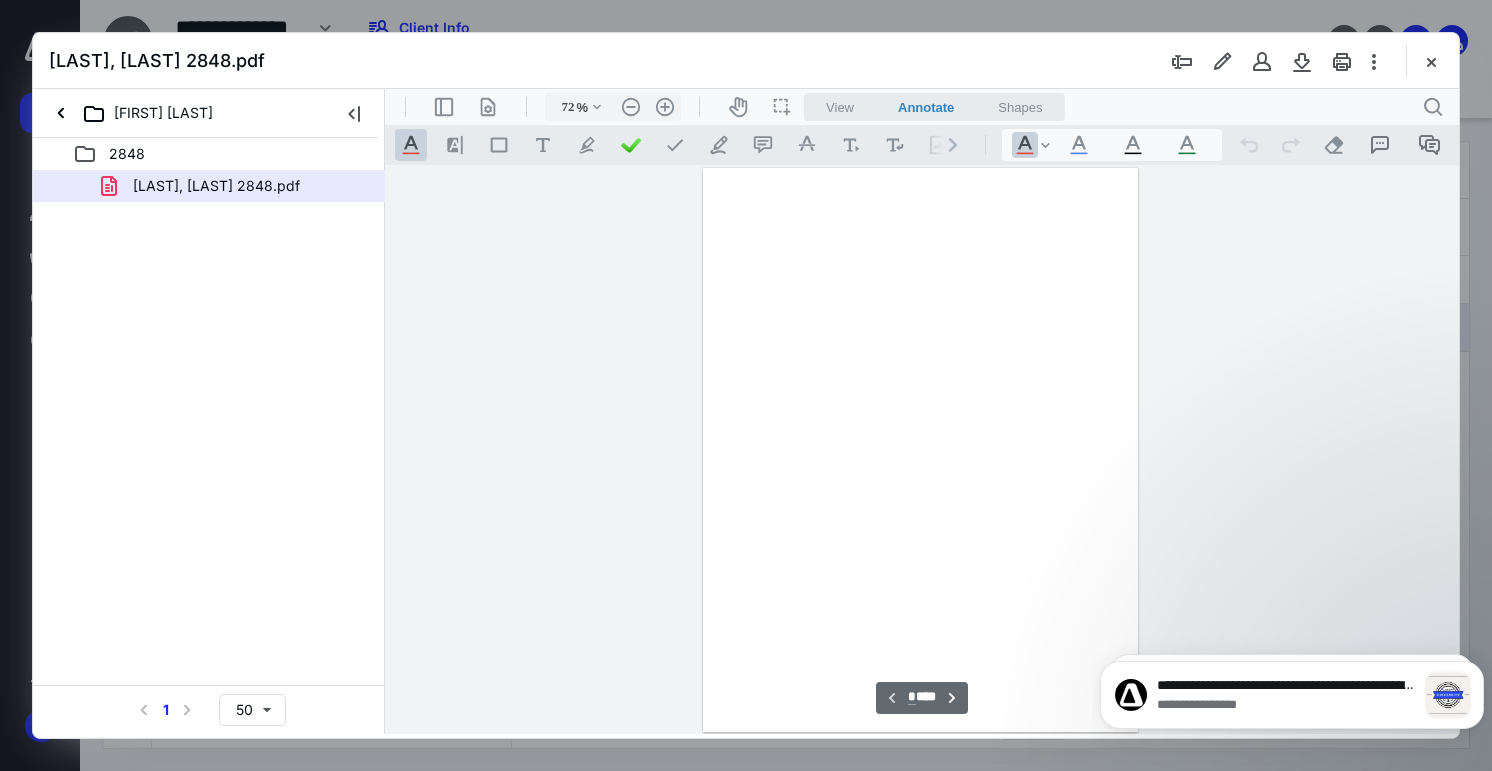 scroll, scrollTop: 79, scrollLeft: 0, axis: vertical 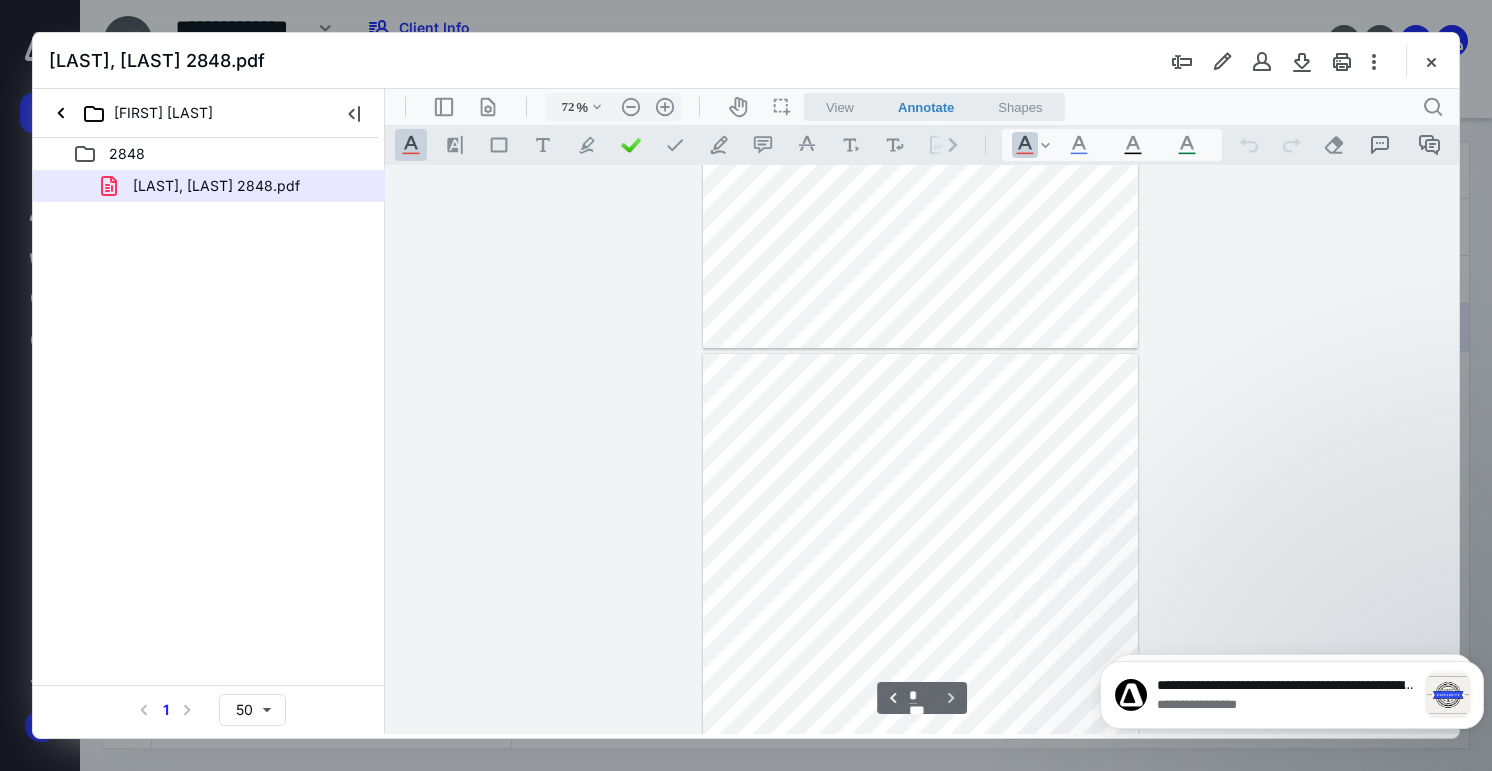 type on "*" 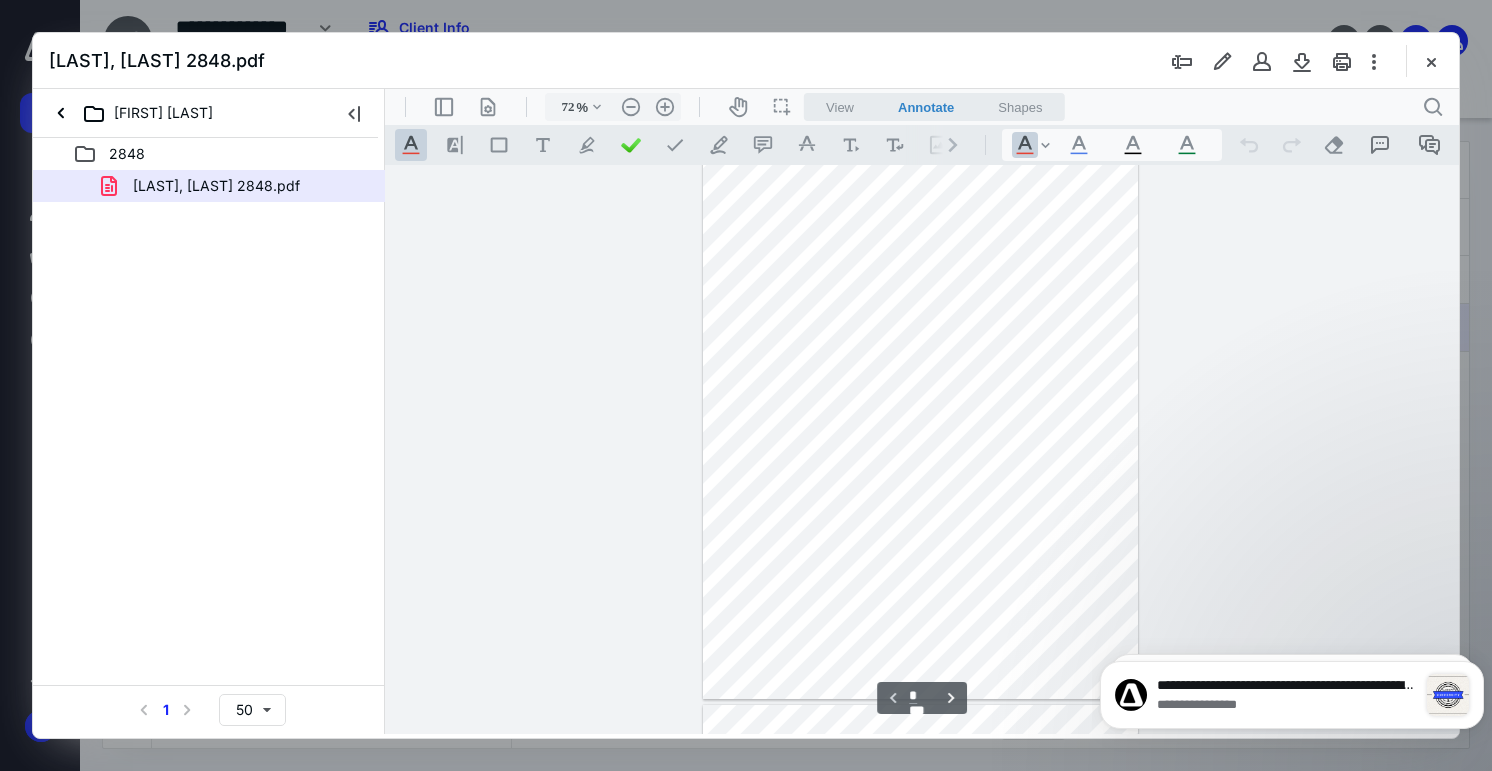 scroll, scrollTop: 0, scrollLeft: 0, axis: both 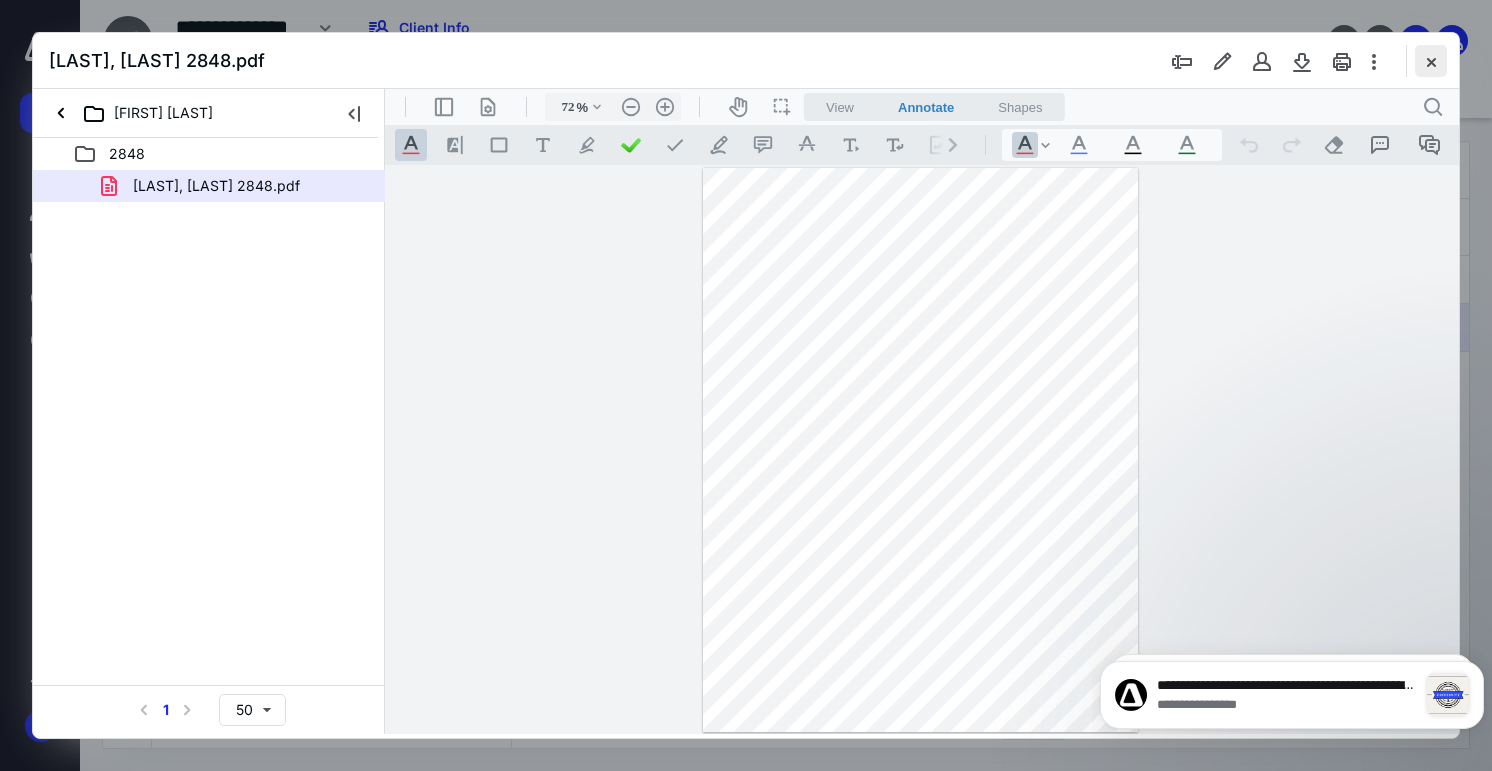 click at bounding box center (1431, 61) 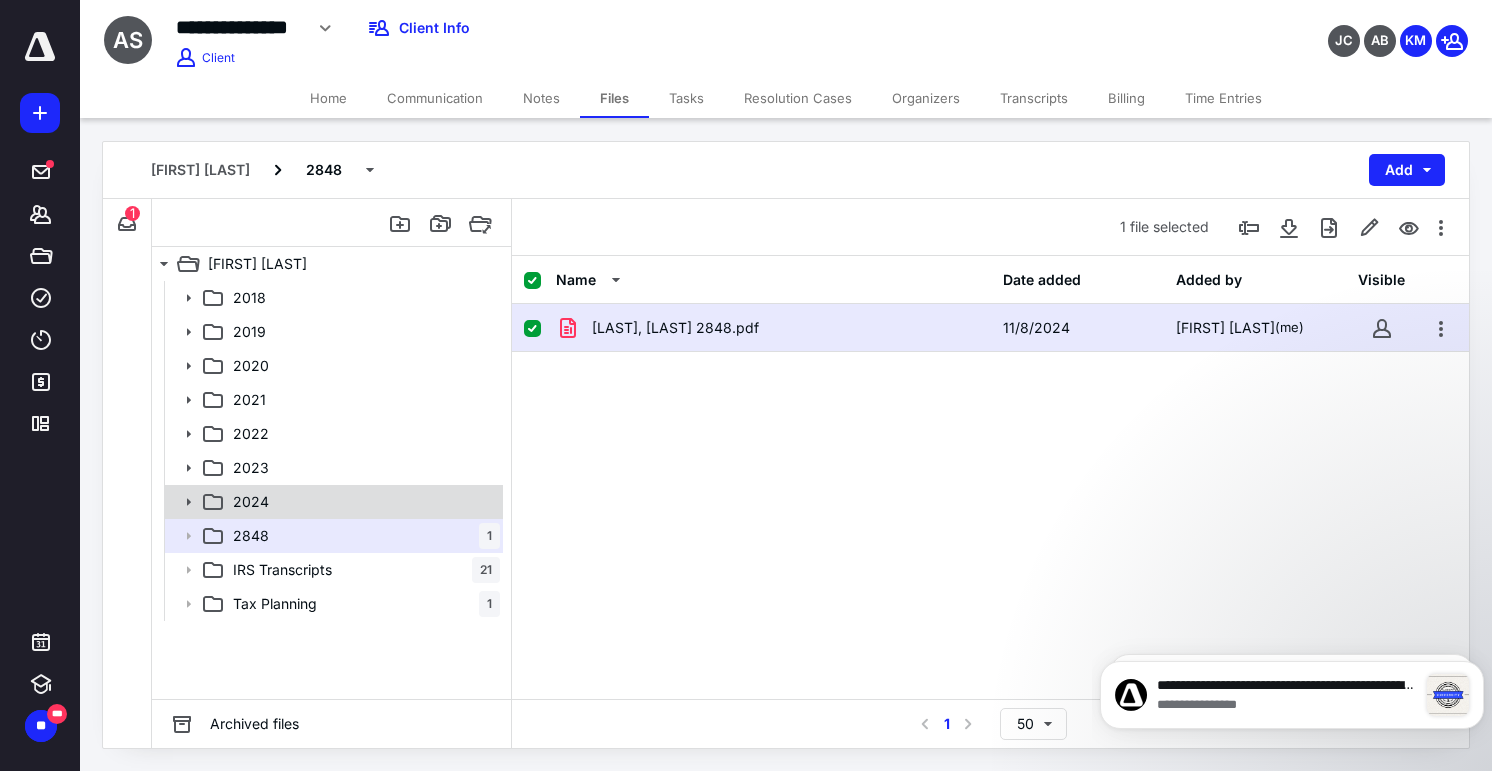 click 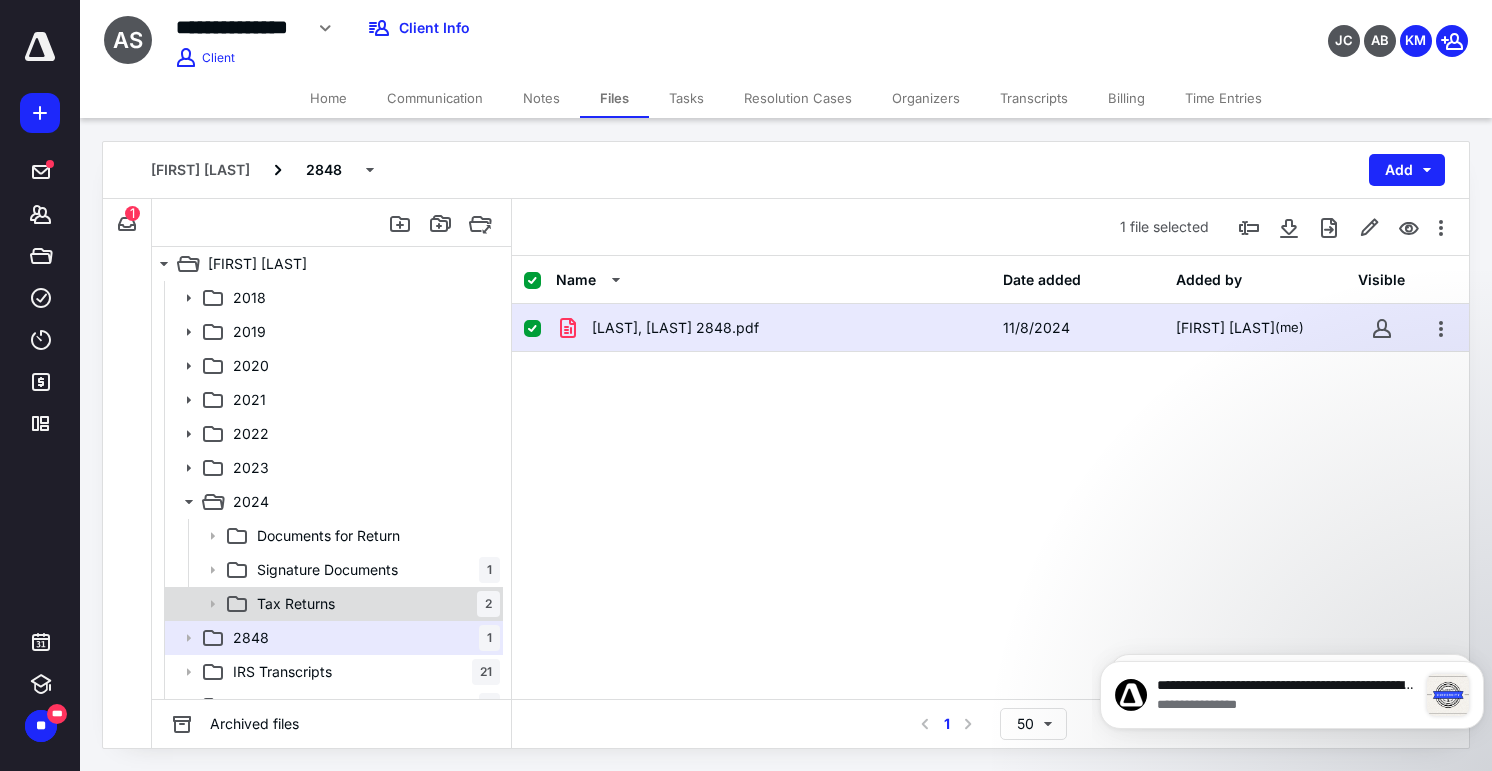 click on "Tax Returns 2" at bounding box center (374, 604) 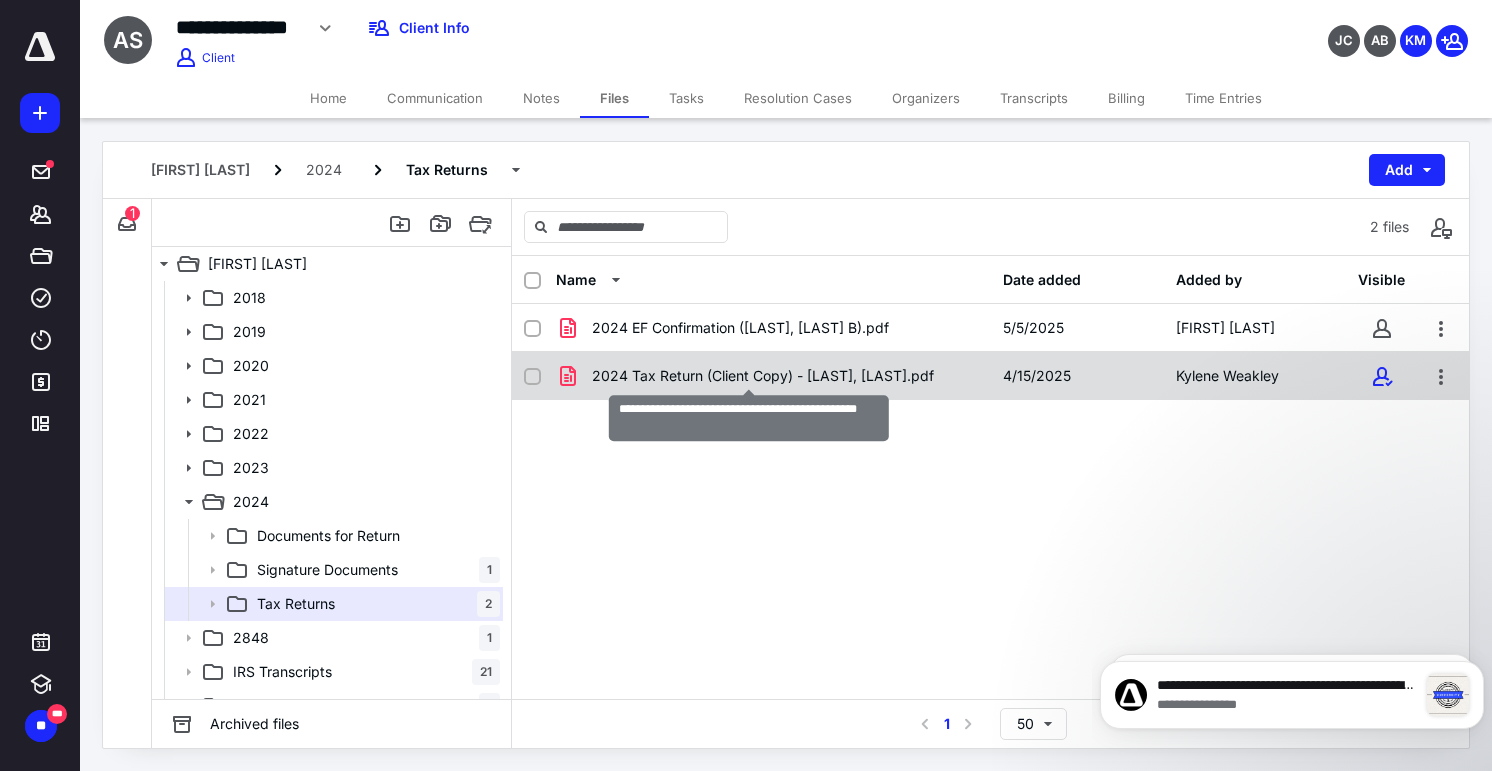 click on "2024 Tax Return (Client Copy) - [LAST], [LAST].pdf" at bounding box center [763, 376] 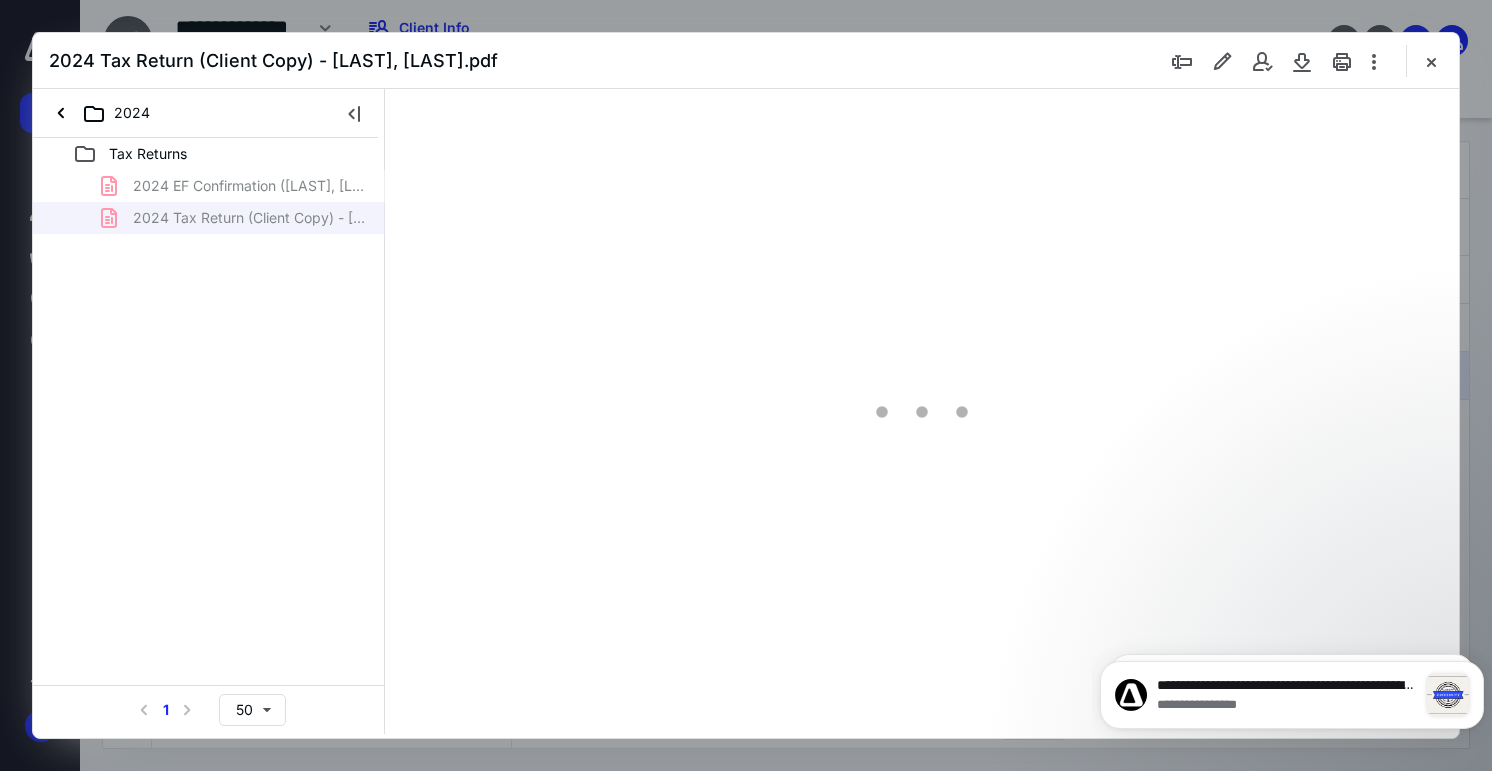 scroll, scrollTop: 0, scrollLeft: 0, axis: both 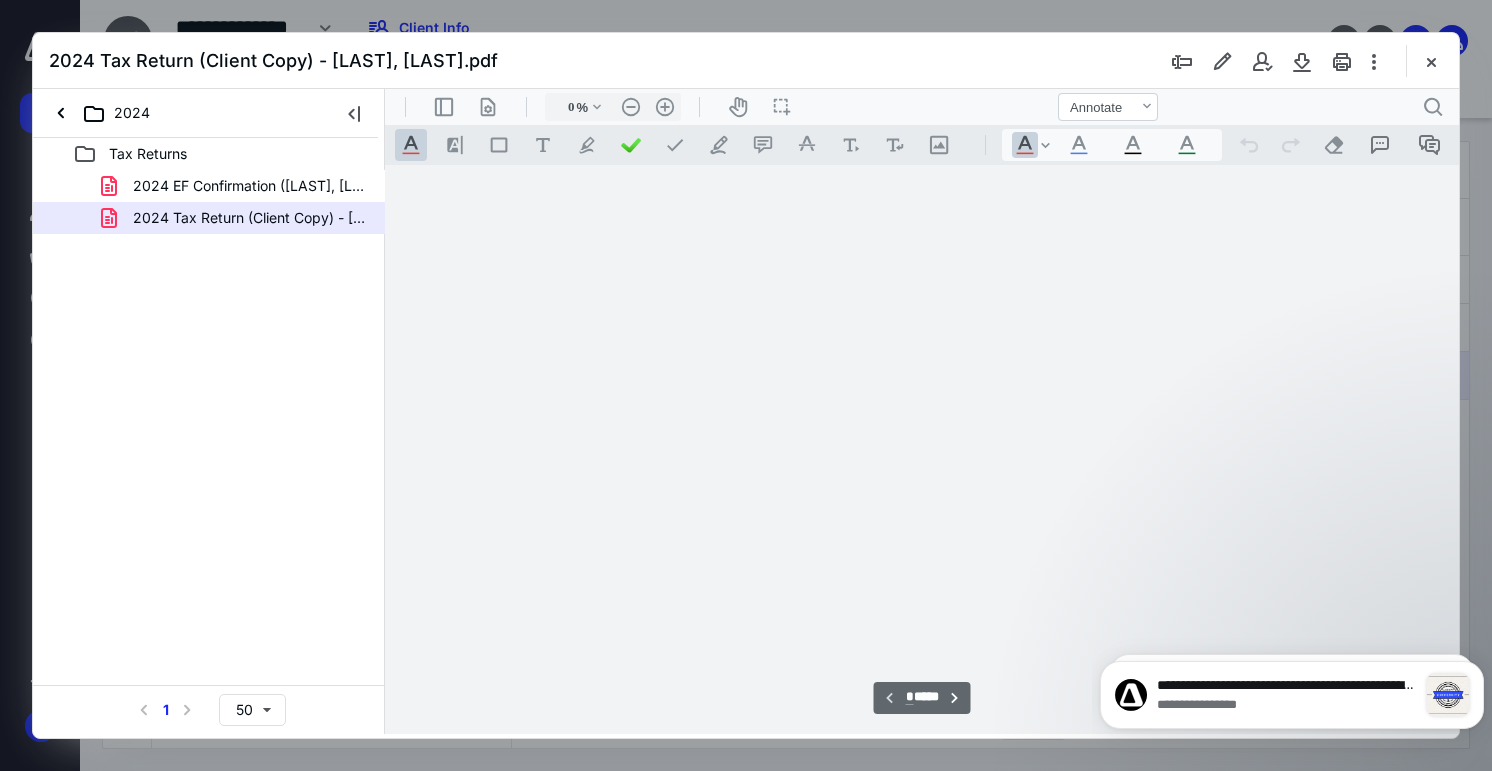 type on "72" 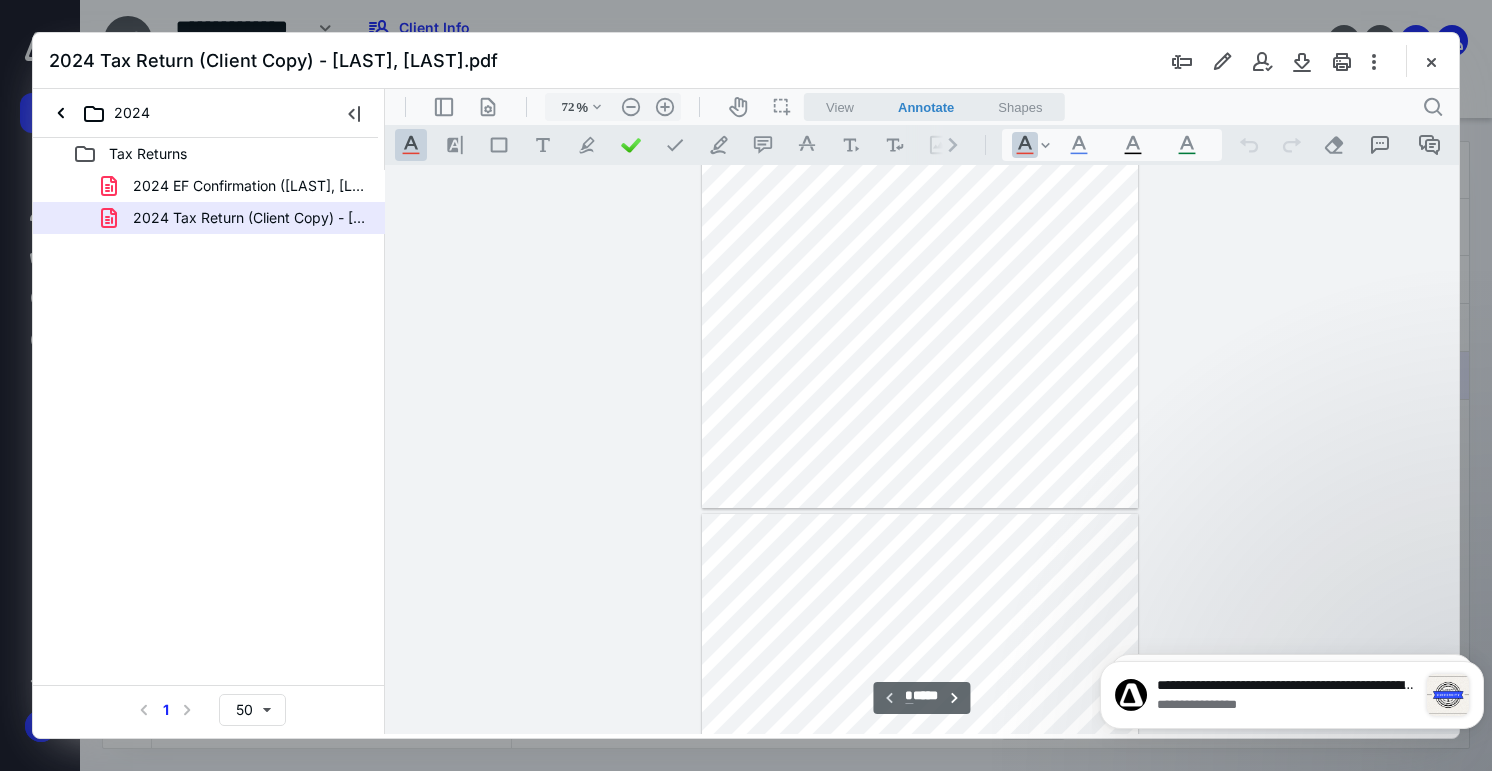 type on "*" 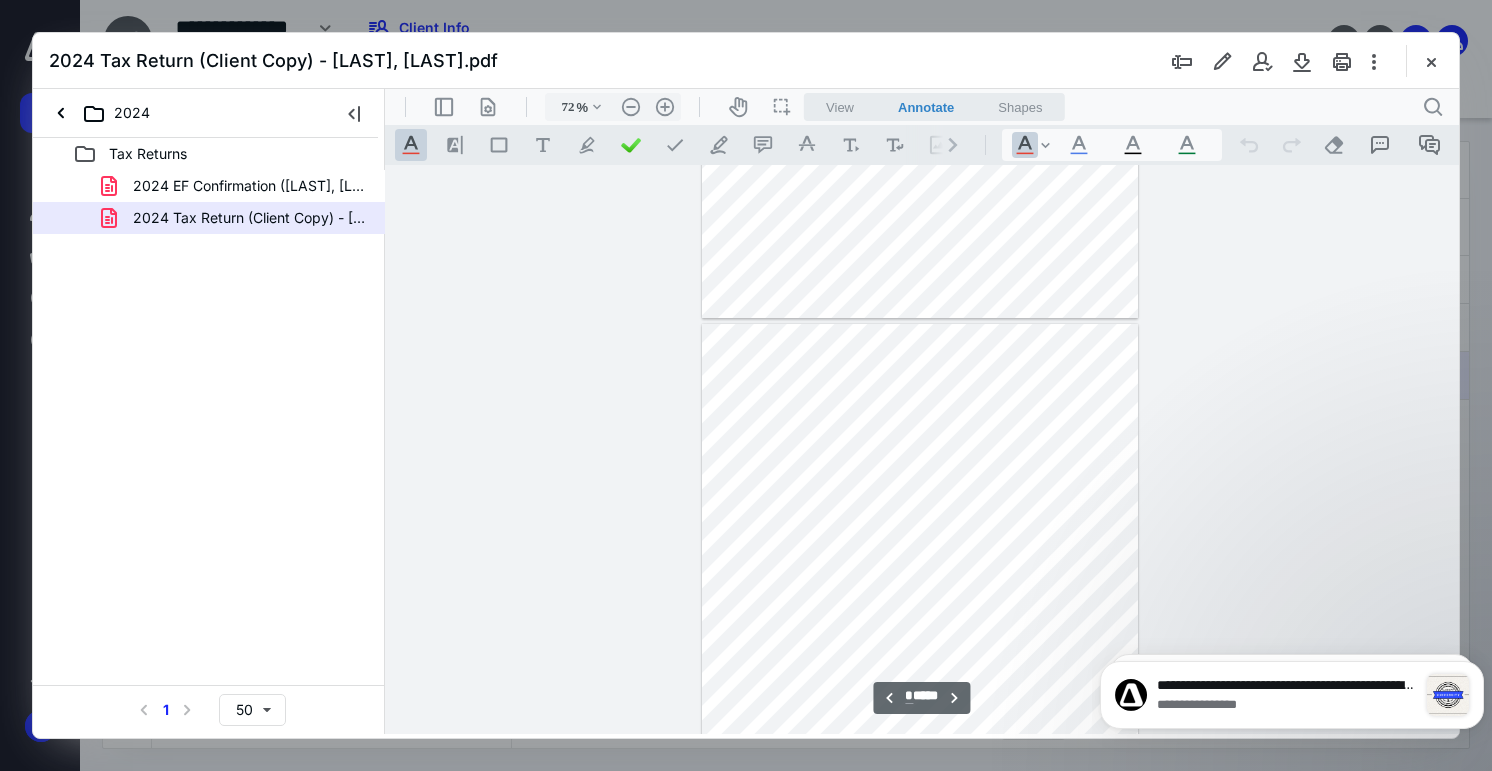 scroll, scrollTop: 480, scrollLeft: 0, axis: vertical 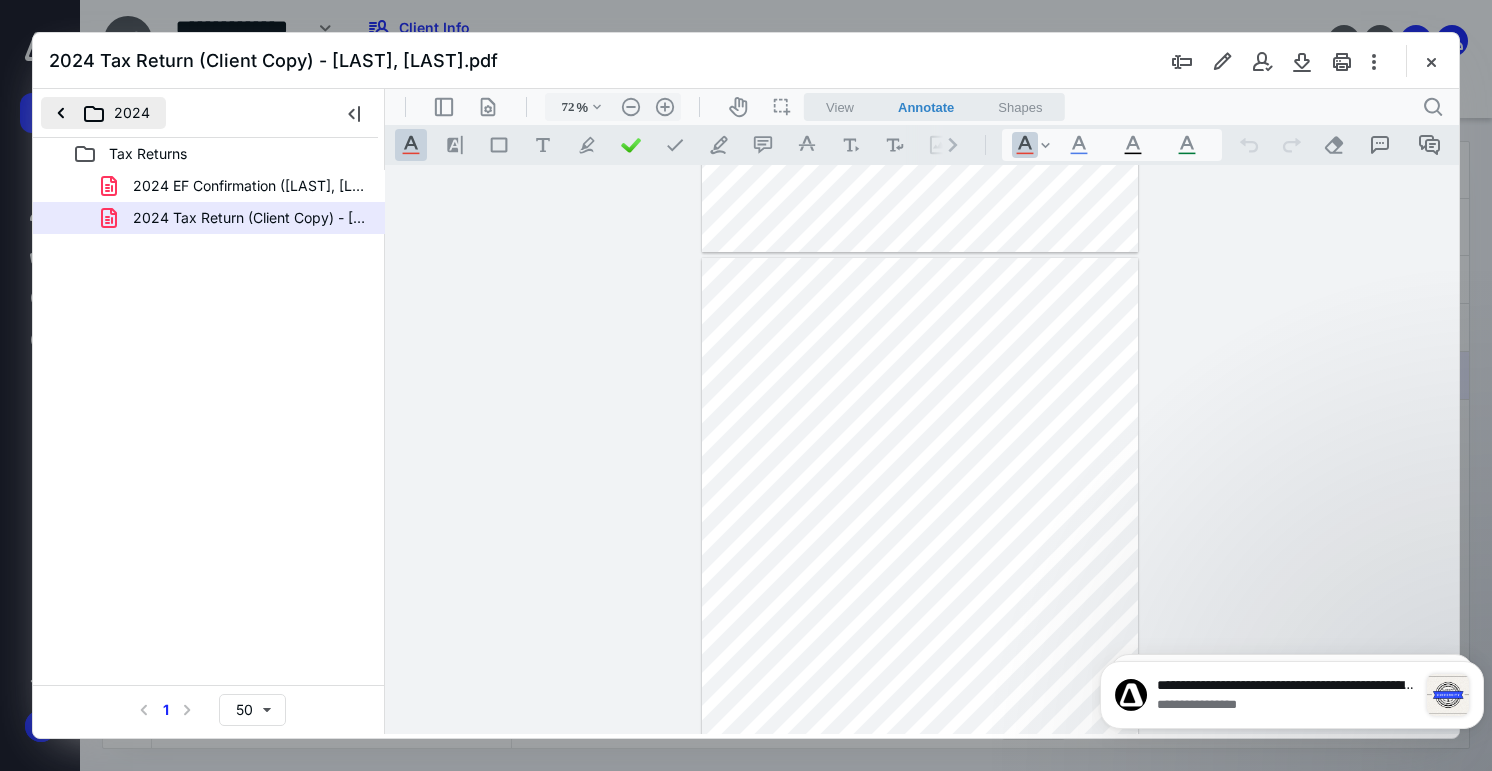 click on "2024" at bounding box center [103, 113] 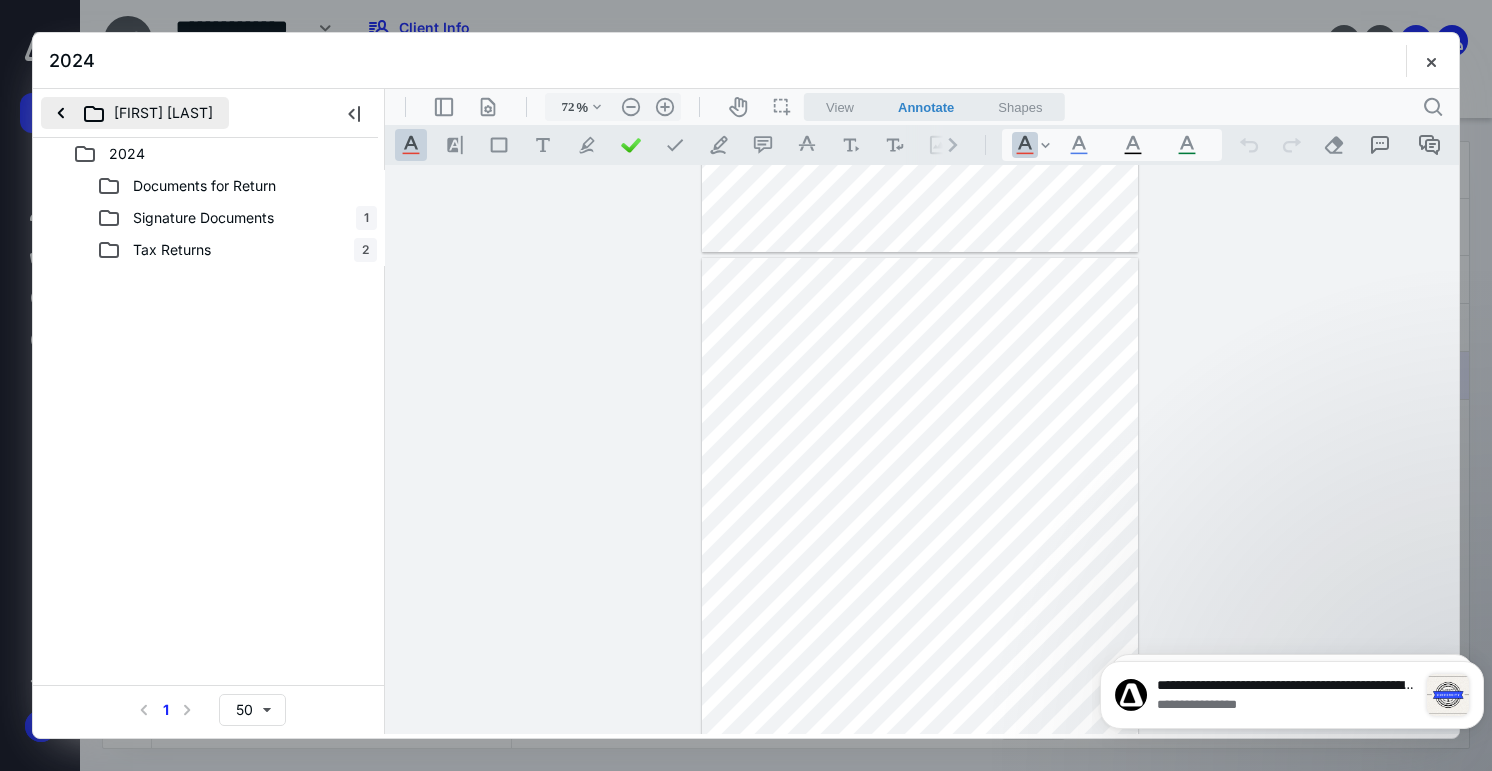 click on "[FIRST] [LAST]" at bounding box center (135, 113) 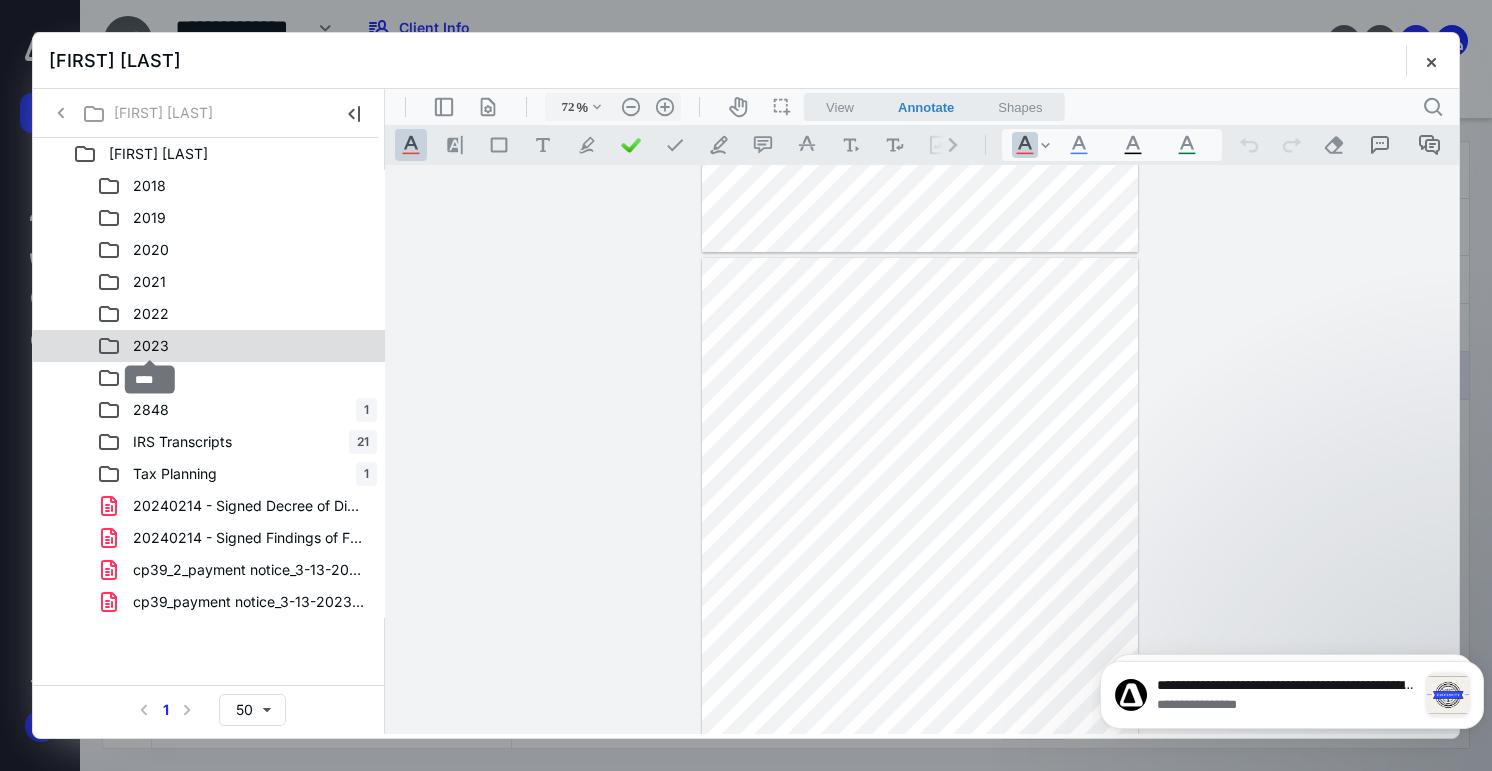 click on "2023" at bounding box center [151, 346] 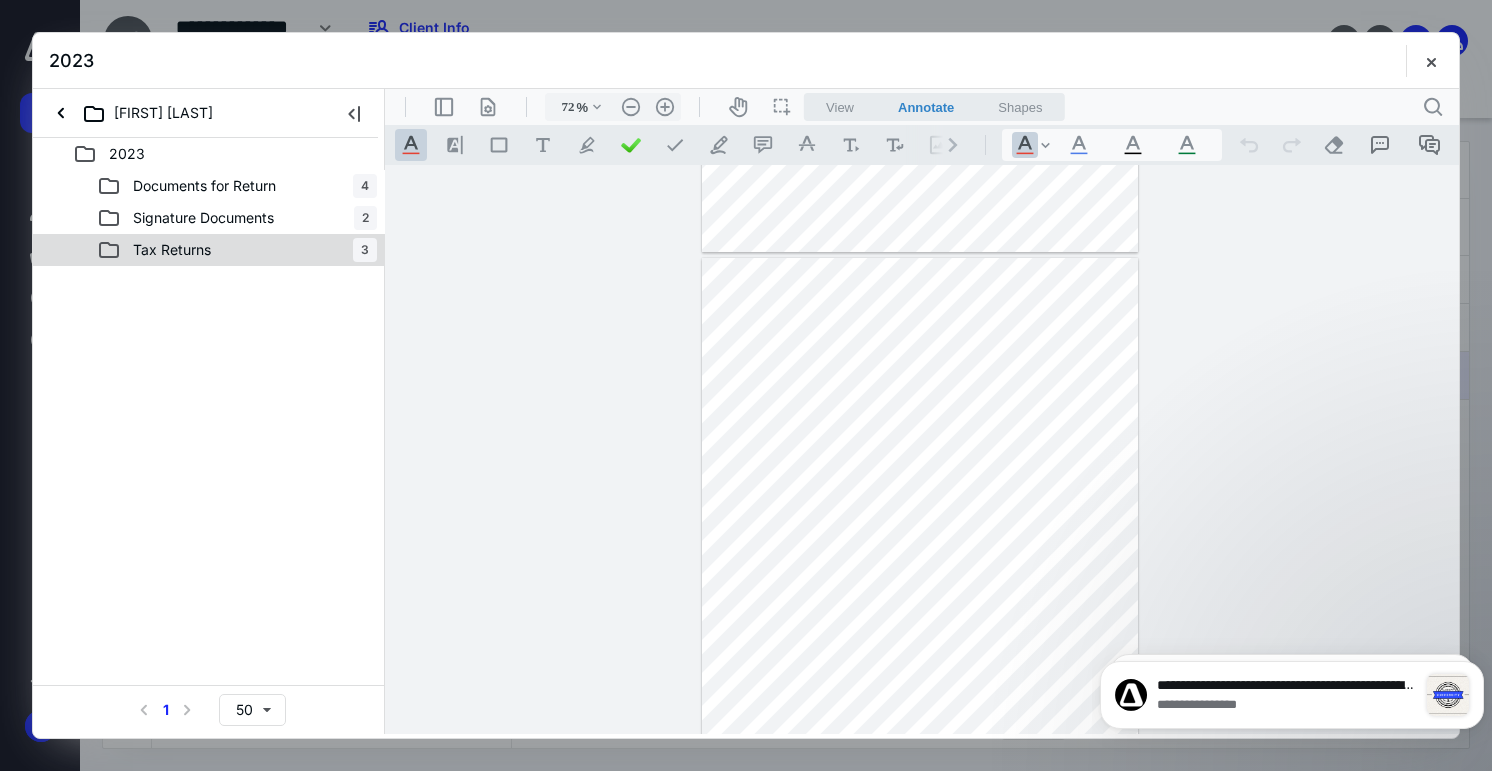 click on "Tax Returns" at bounding box center (172, 250) 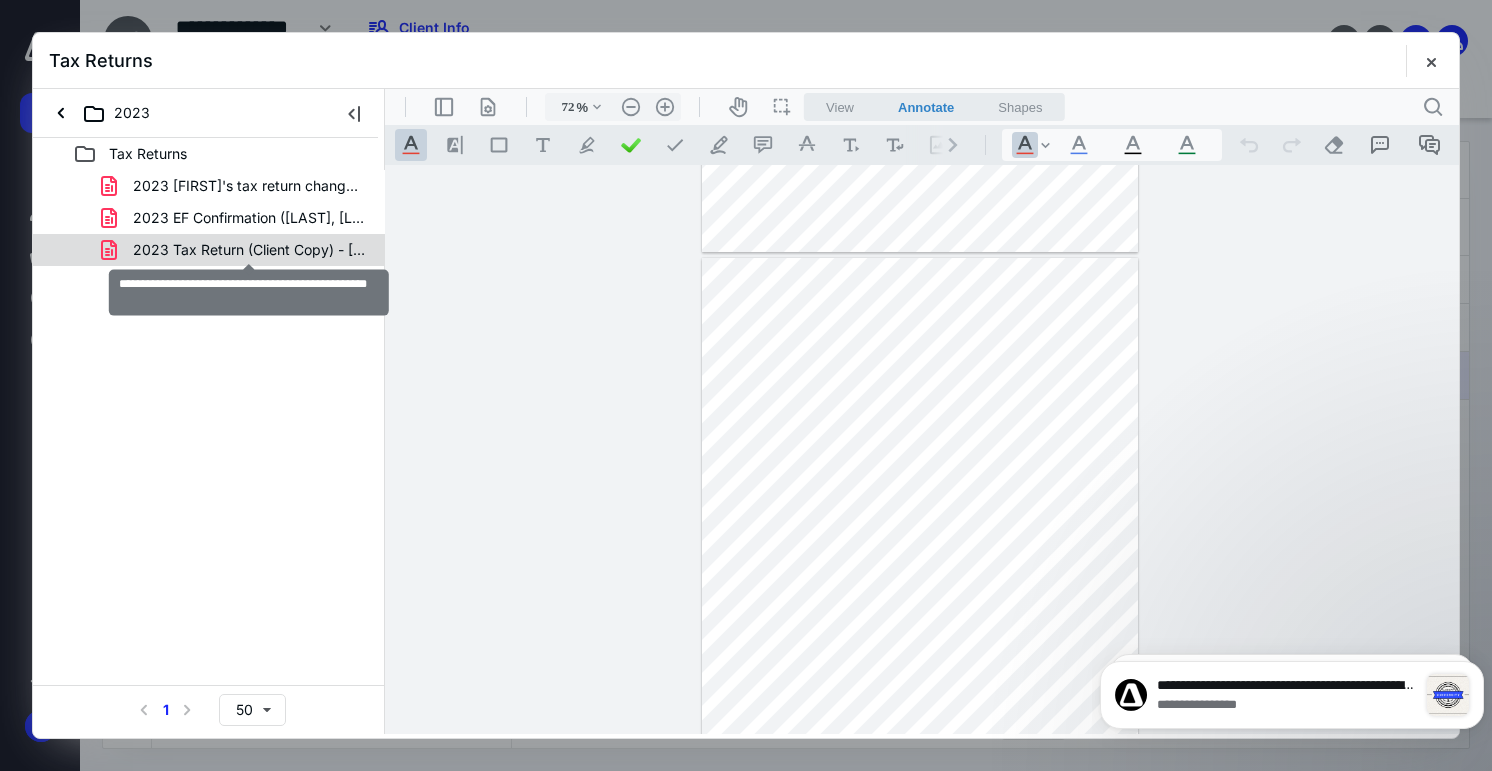 click on "2023 Tax Return (Client Copy) - [LAST], [LAST] B.pdf" at bounding box center [249, 250] 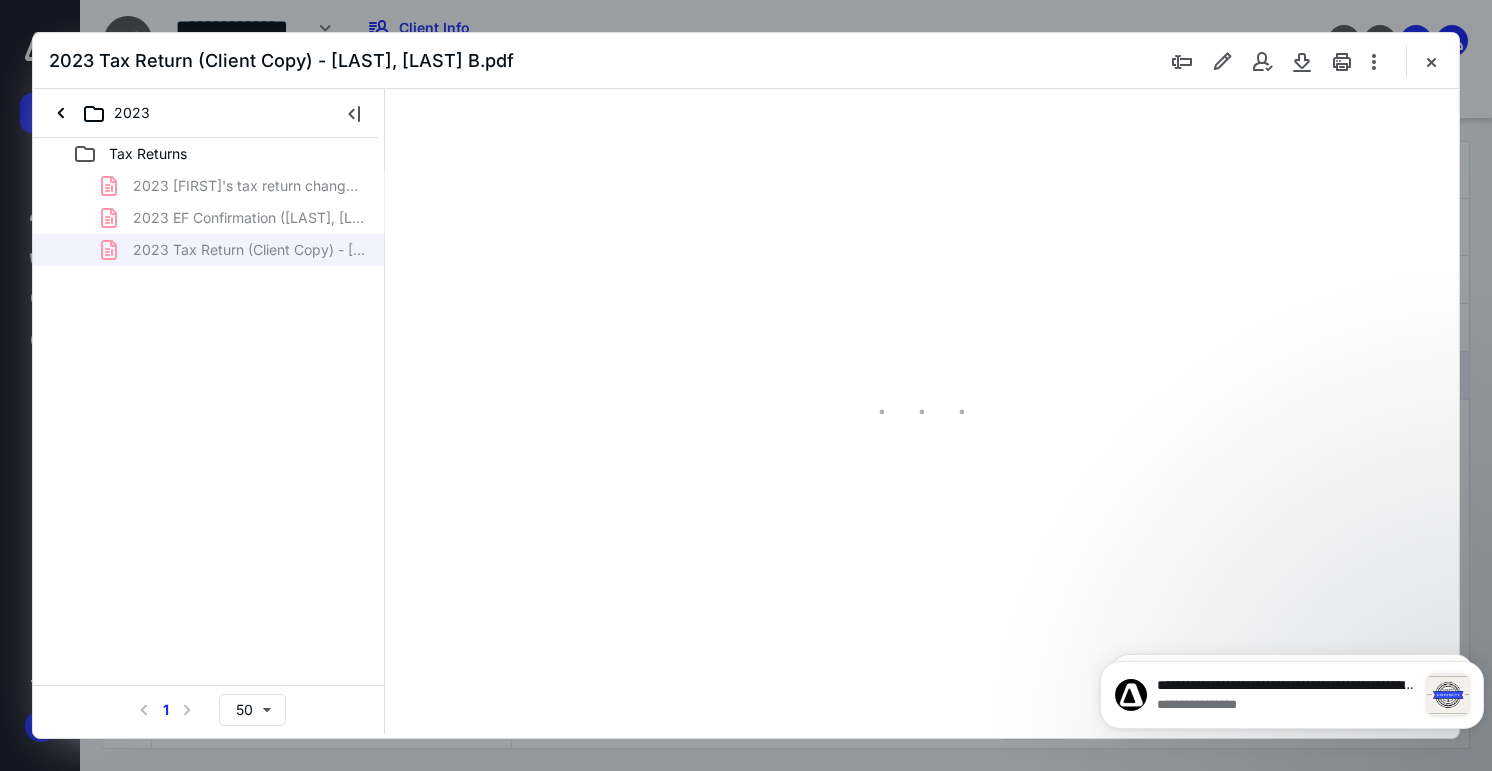 type on "72" 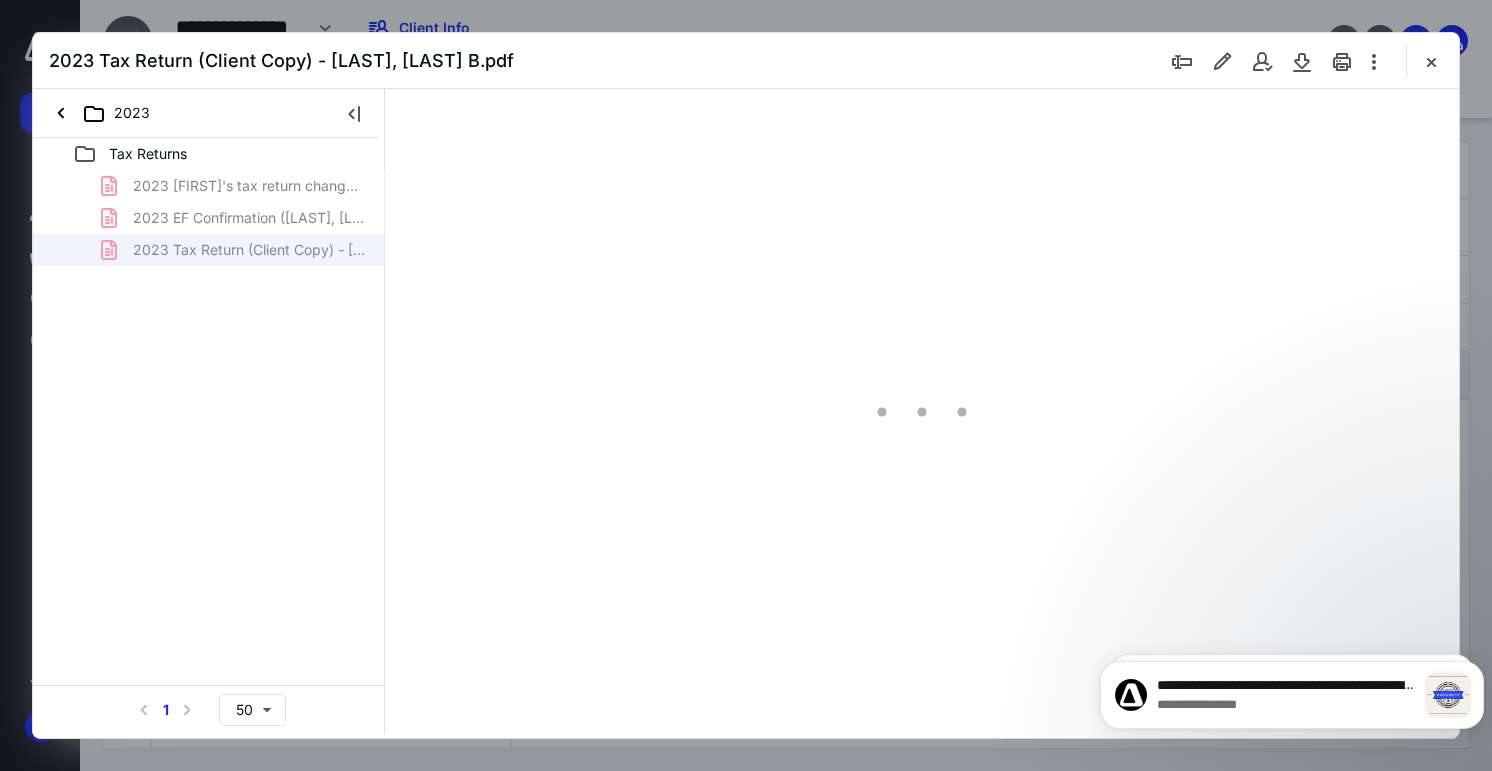 scroll, scrollTop: 0, scrollLeft: 0, axis: both 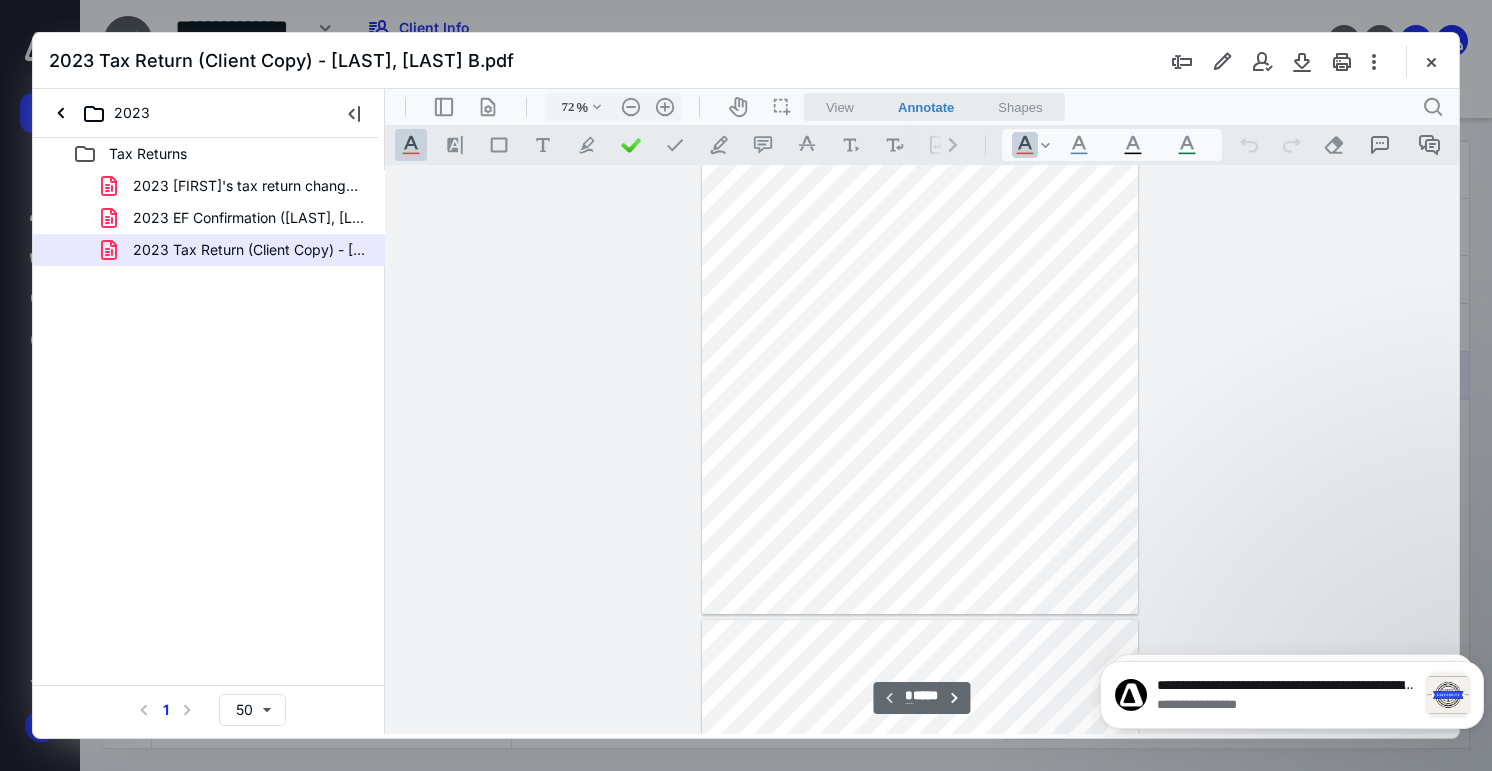 type on "*" 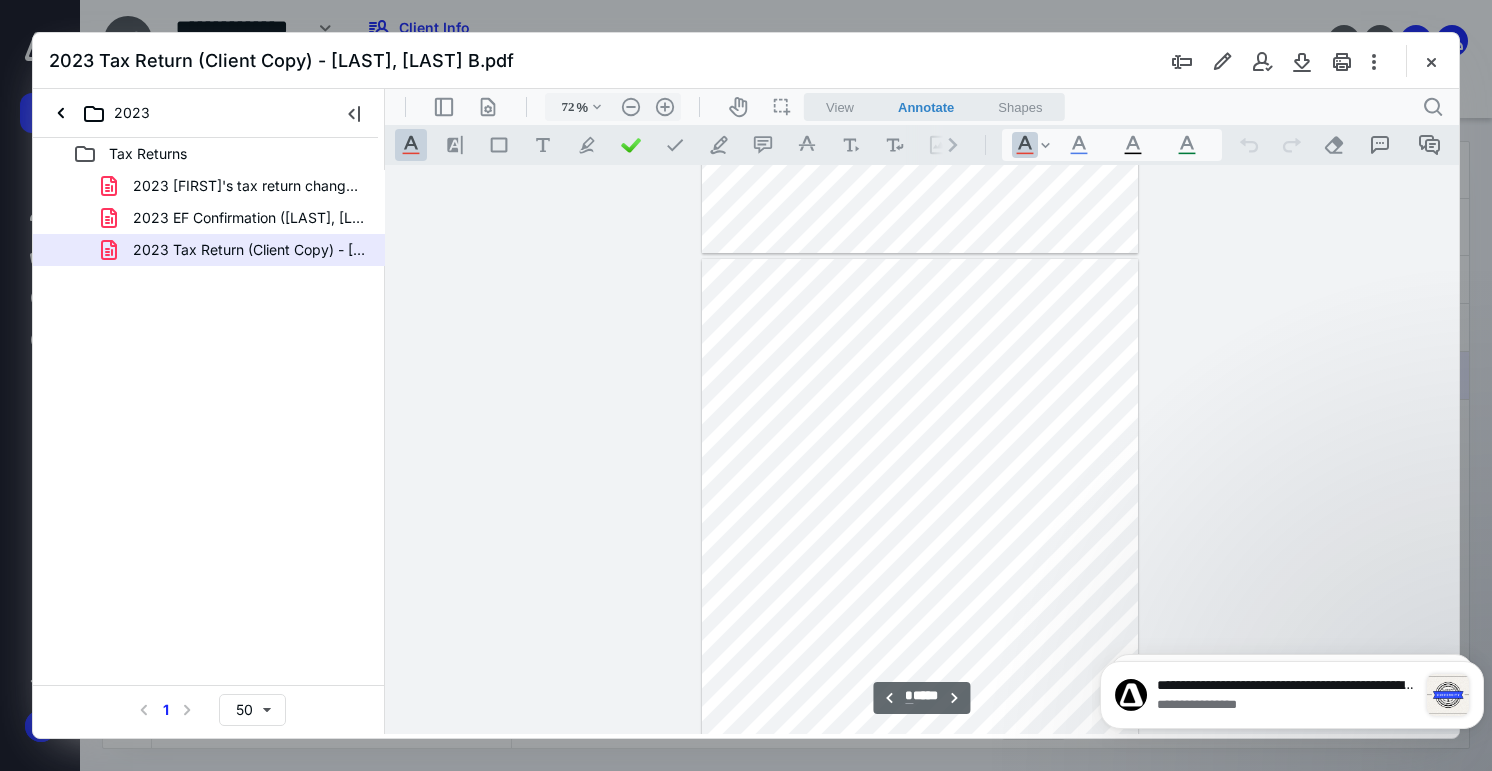 scroll, scrollTop: 480, scrollLeft: 0, axis: vertical 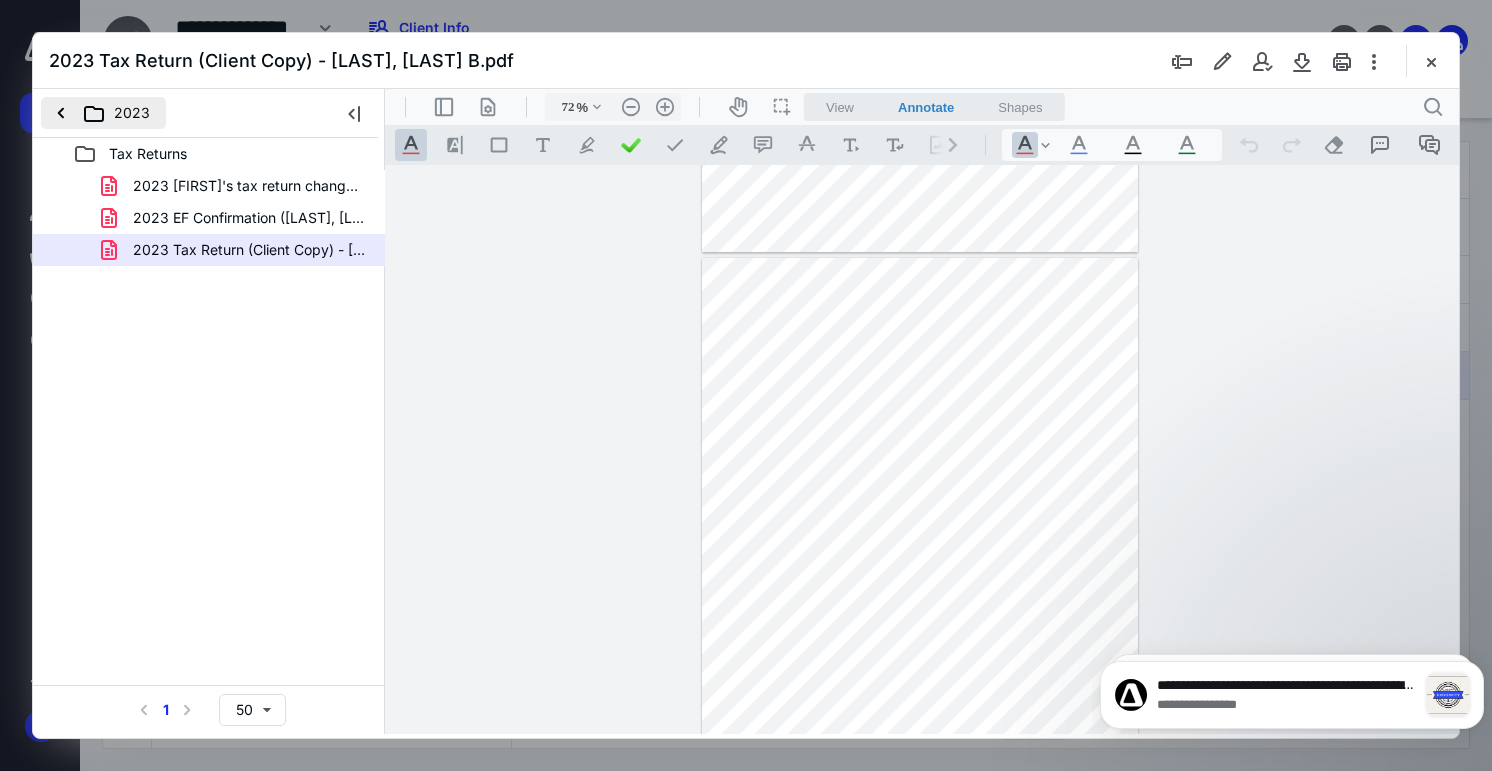 click on "2023" at bounding box center [103, 113] 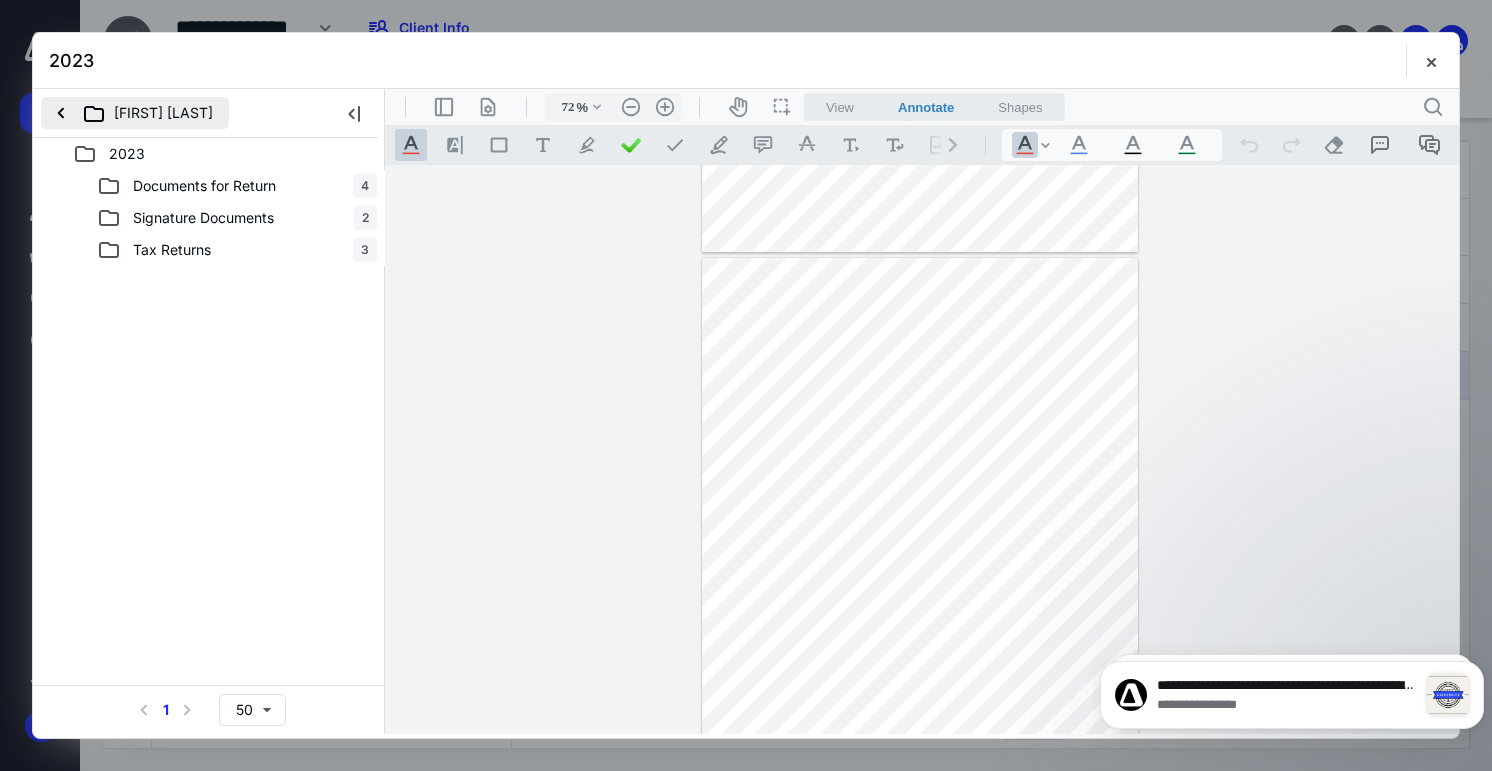 click on "[FIRST] [LAST]" at bounding box center [135, 113] 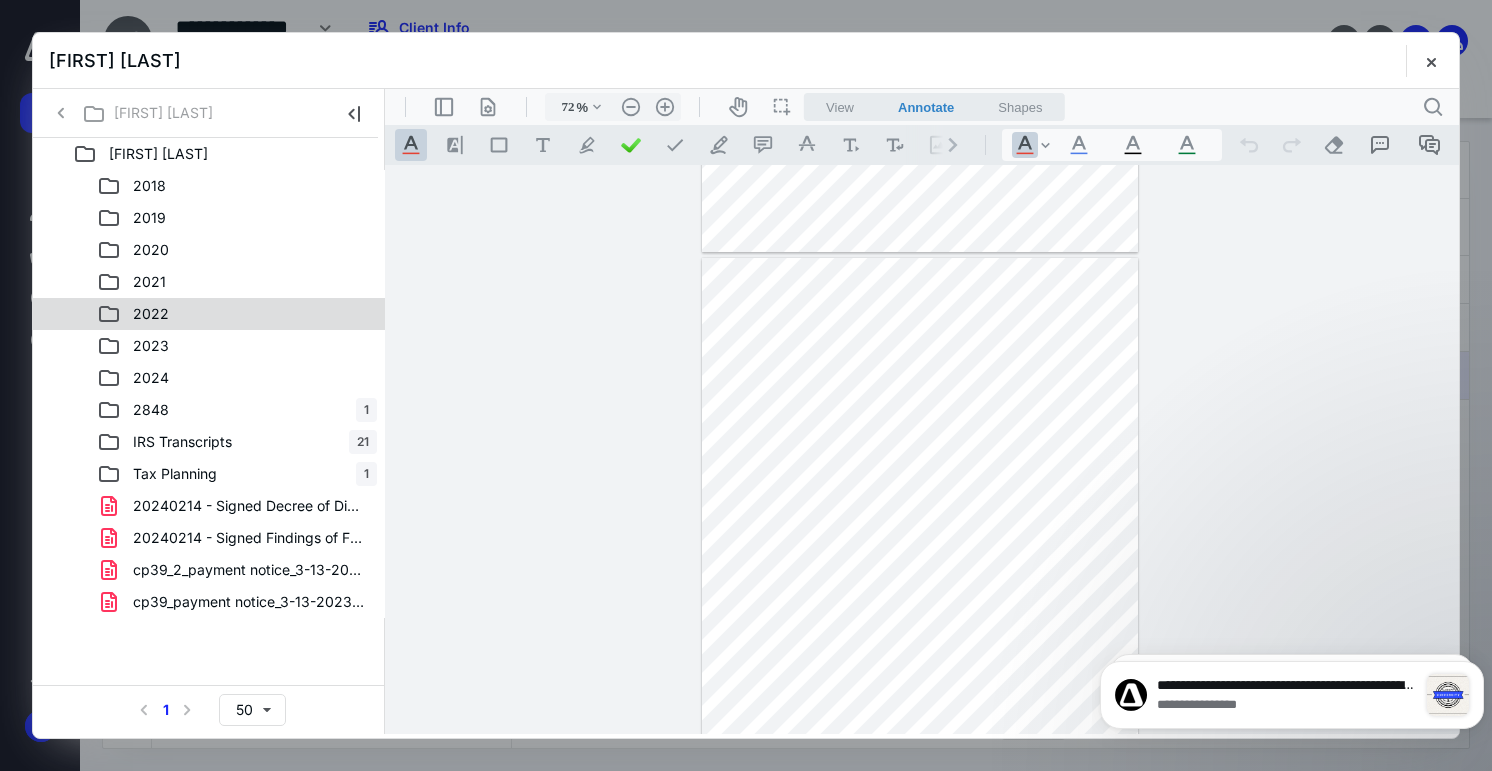 click on "2022" at bounding box center [151, 314] 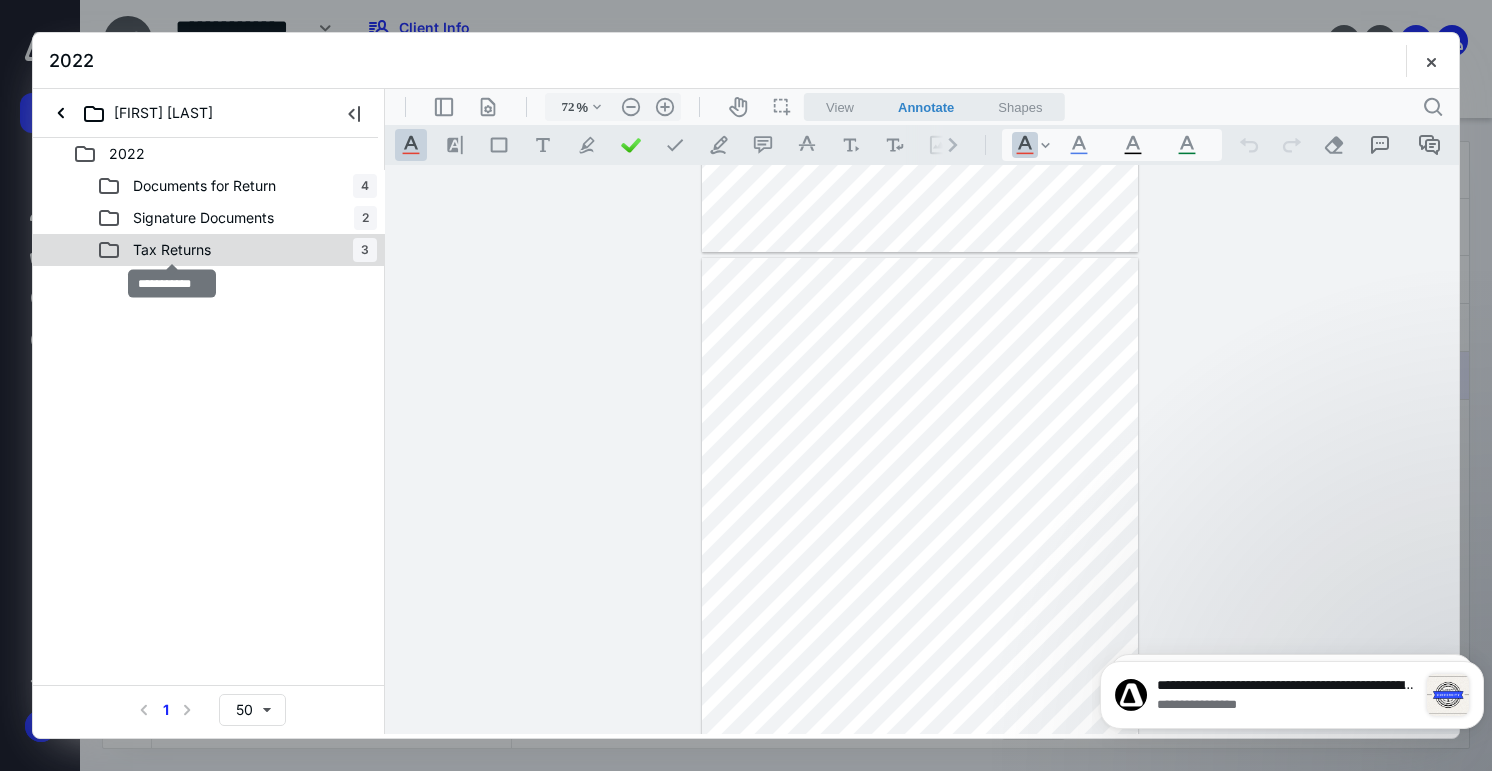 click on "Tax Returns" at bounding box center (172, 250) 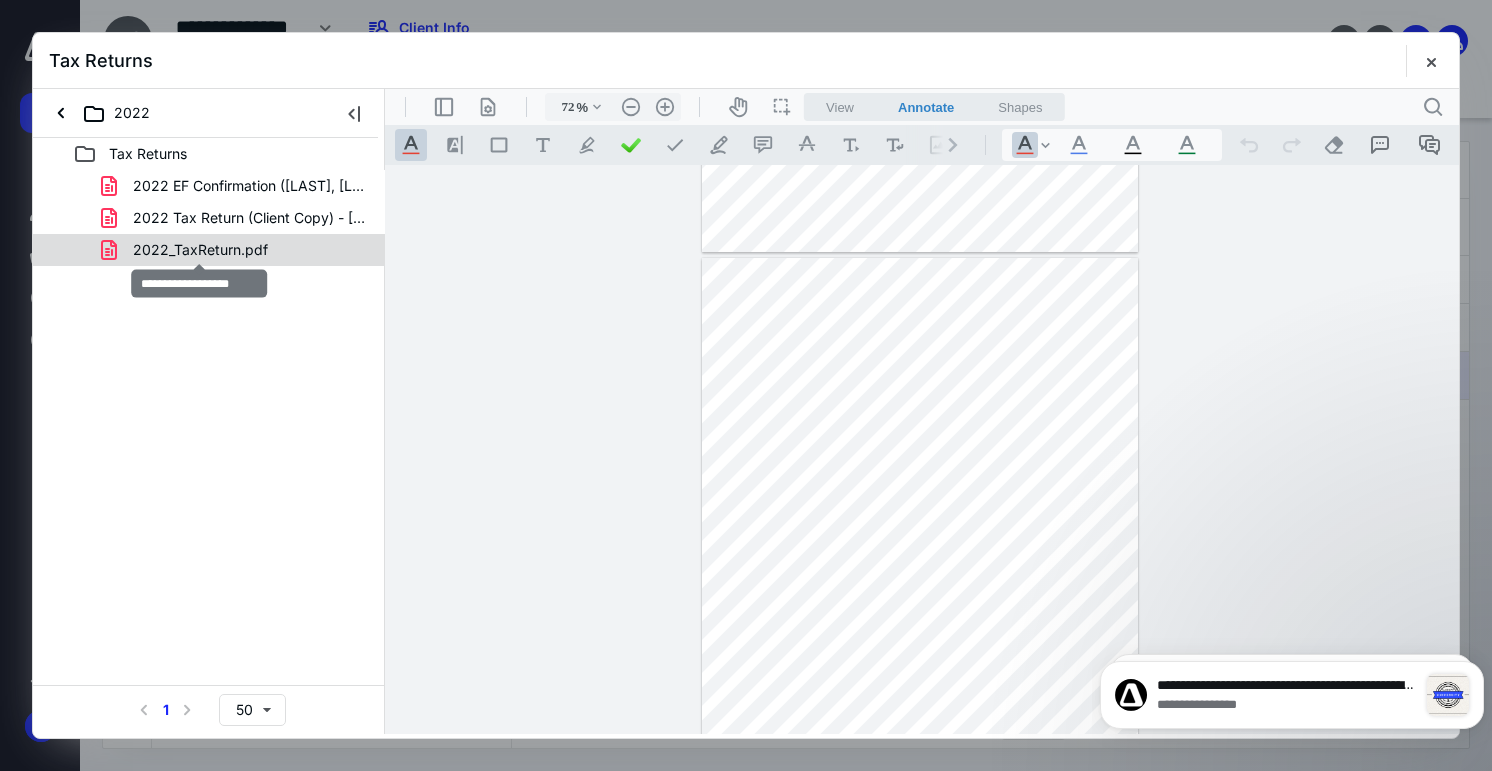 click on "2022_TaxReturn.pdf" at bounding box center [200, 250] 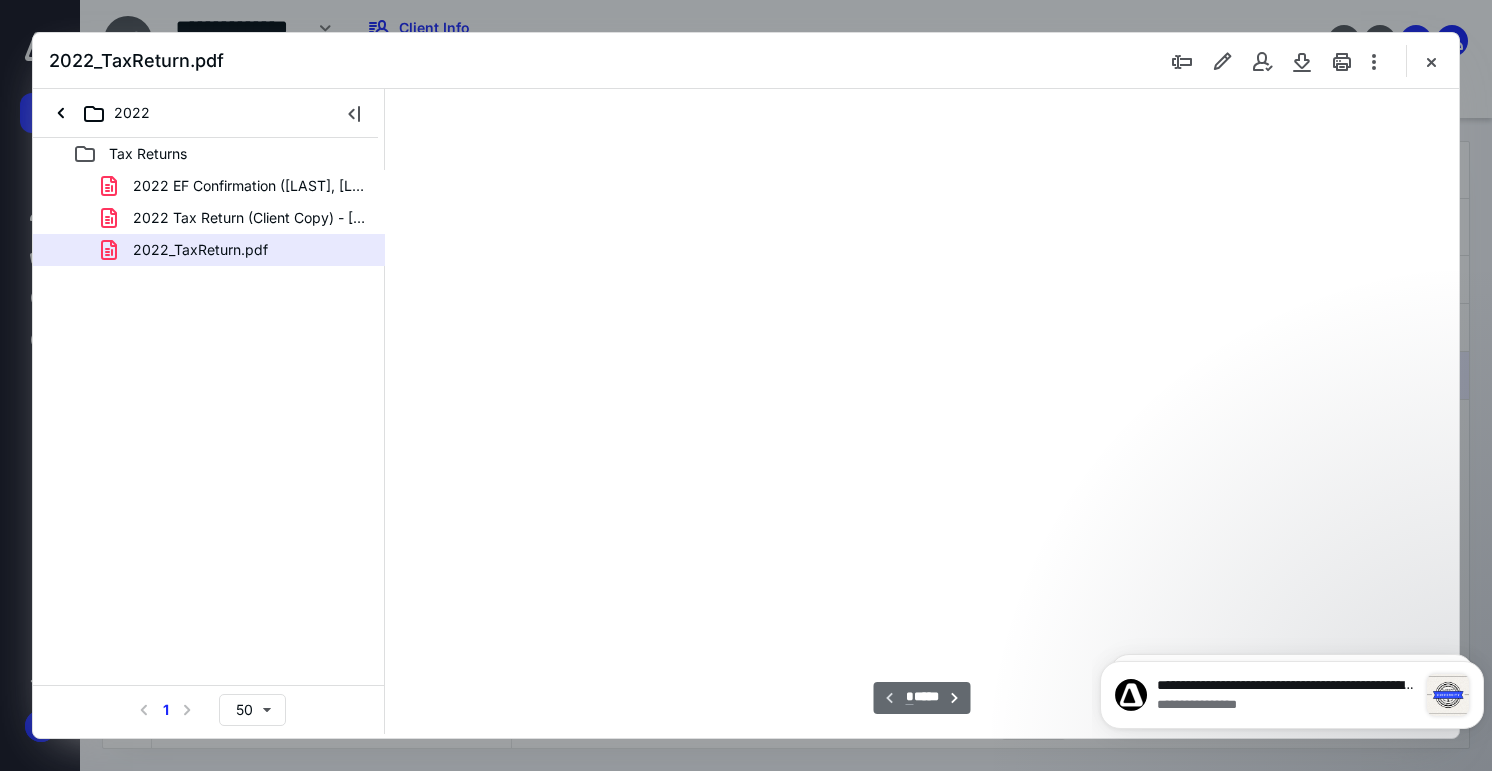 type on "72" 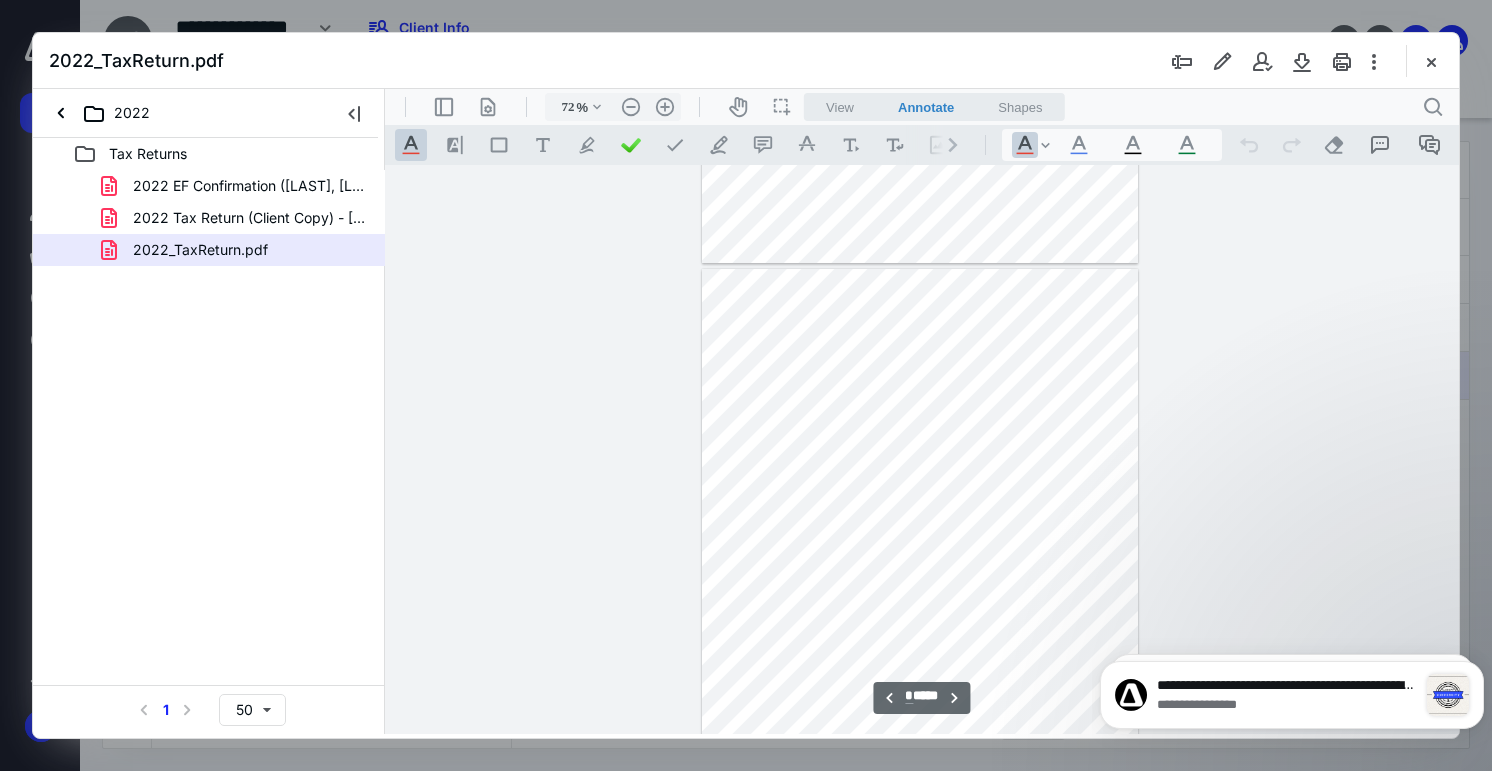 scroll, scrollTop: 1040, scrollLeft: 0, axis: vertical 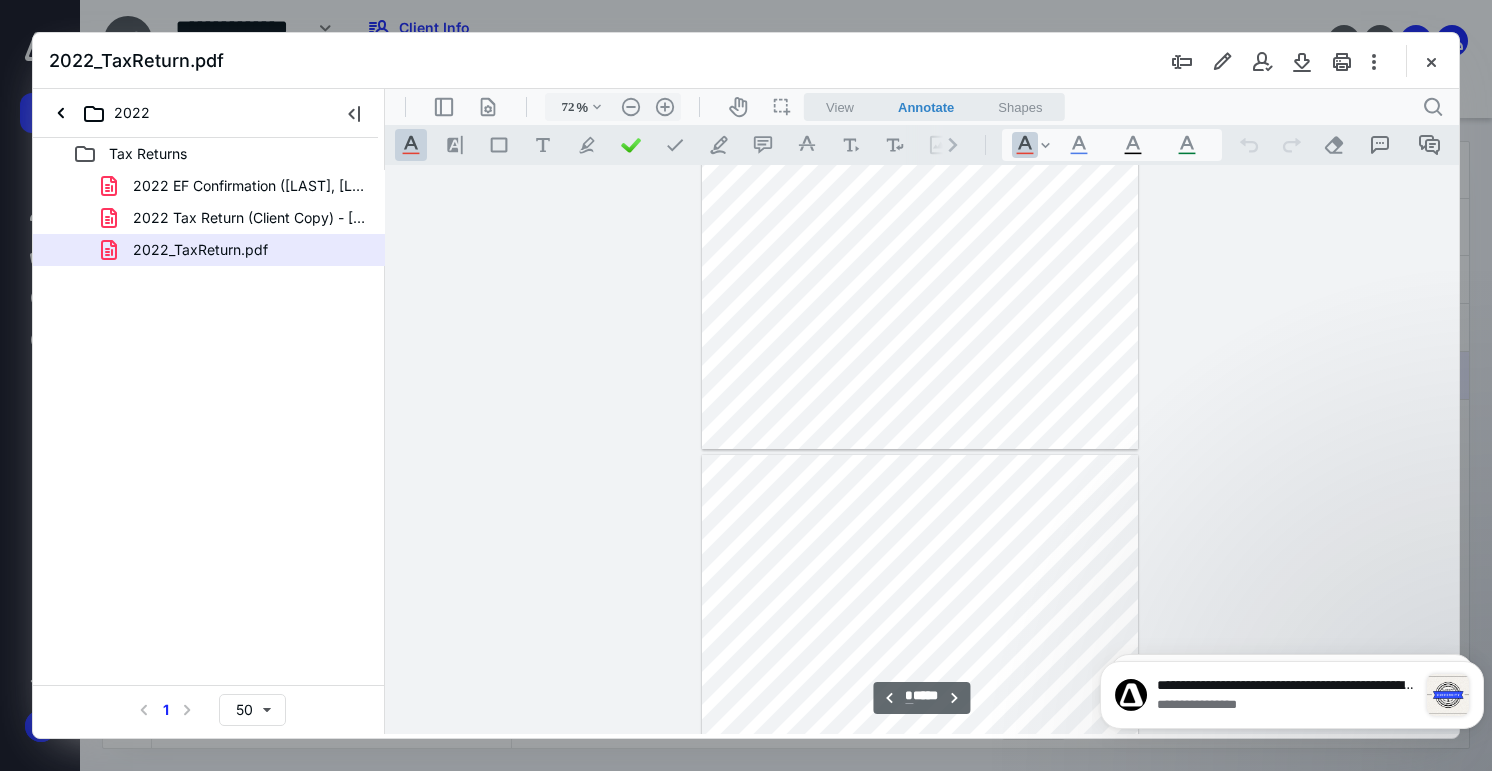 type on "*" 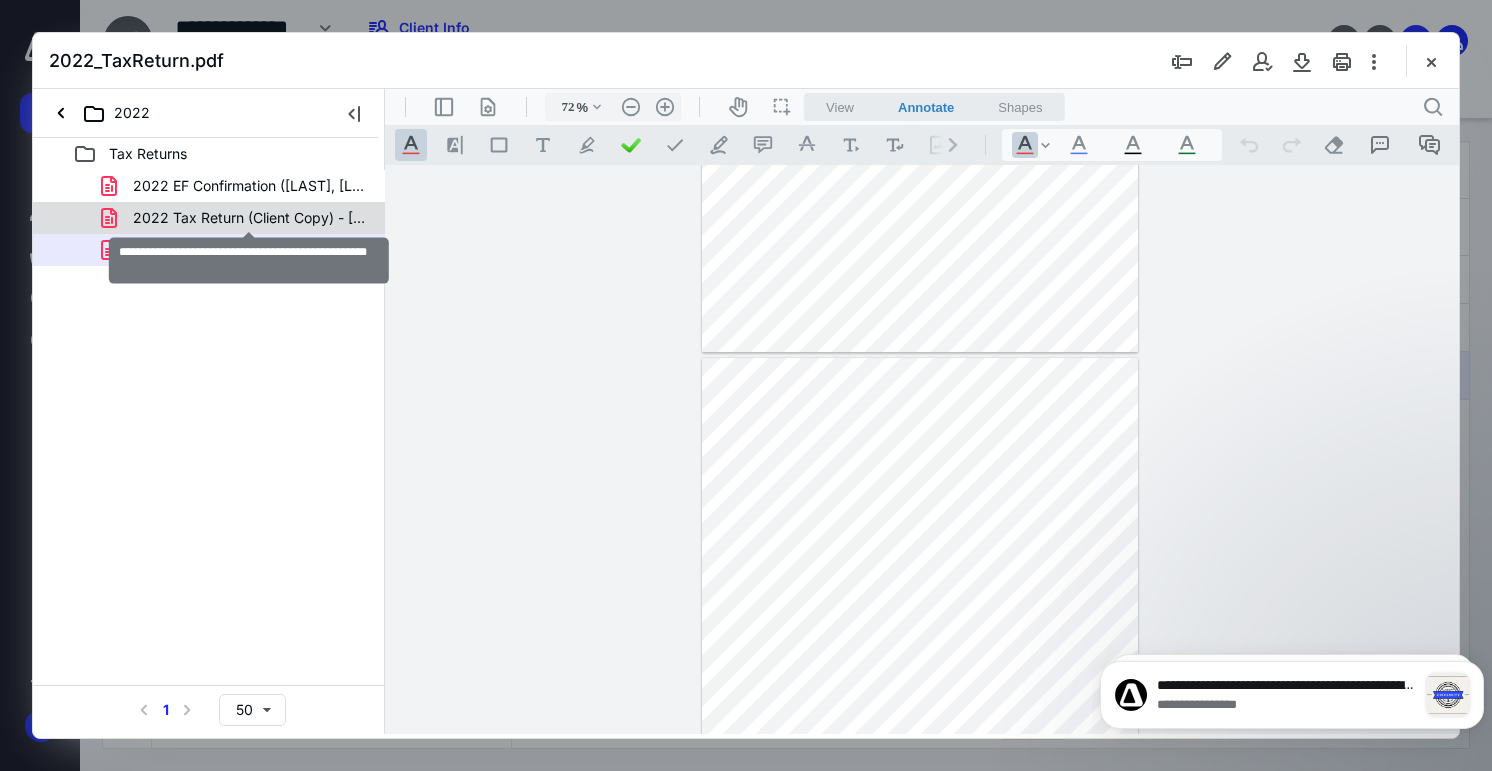 click on "2022 Tax Return (Client Copy) - [LAST], [LAST] B.pdf" at bounding box center [249, 218] 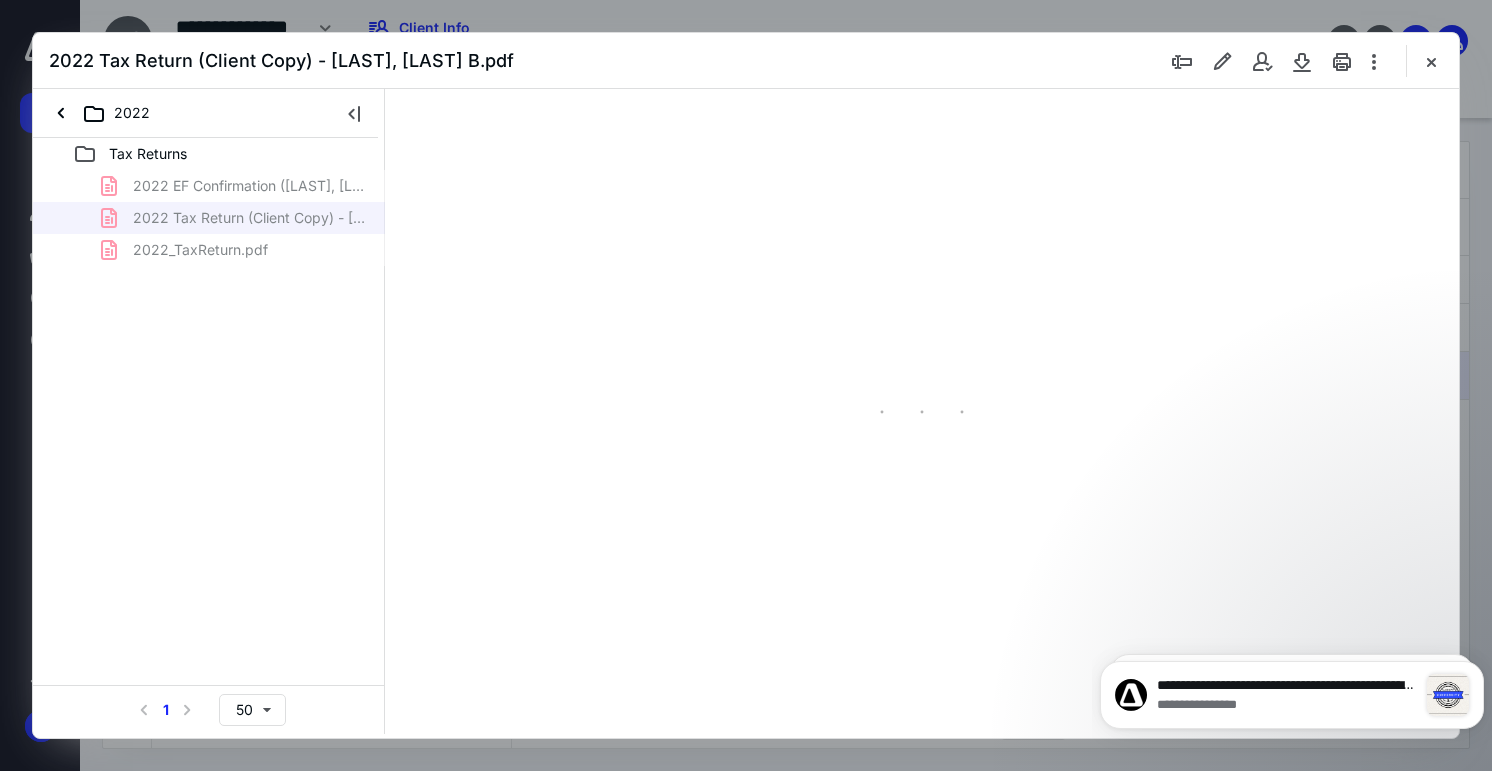 type on "72" 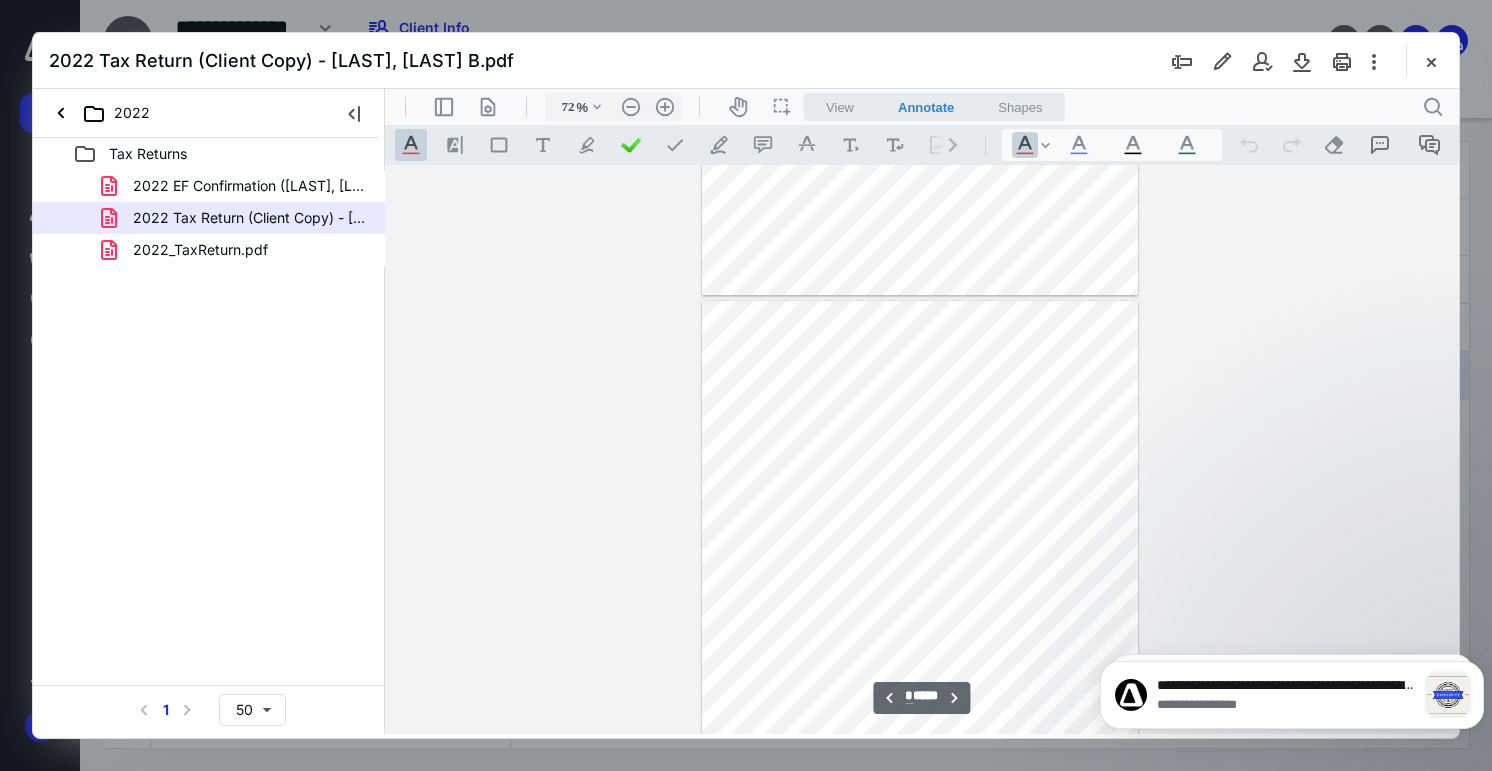 scroll, scrollTop: 1599, scrollLeft: 0, axis: vertical 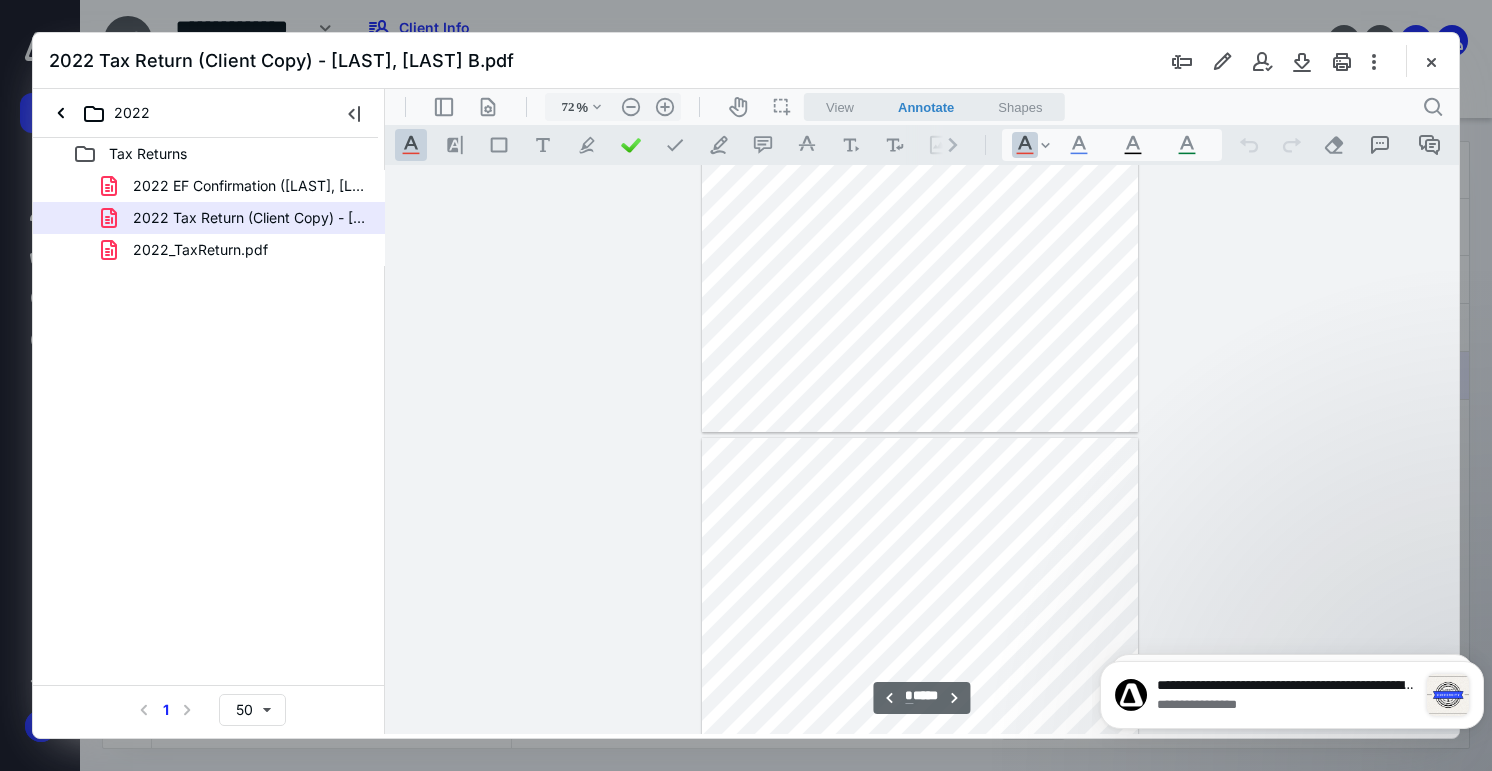 type on "*" 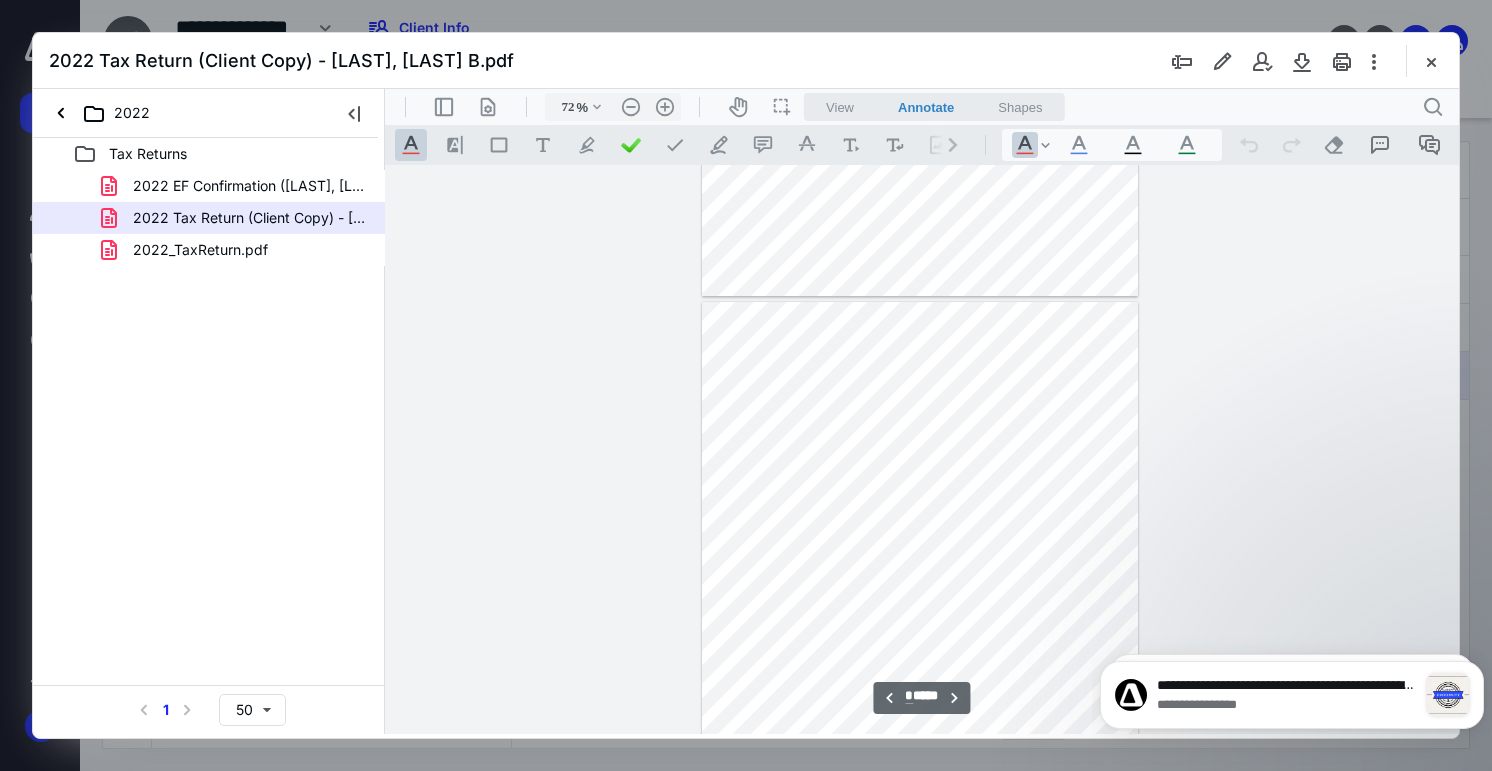 scroll, scrollTop: 399, scrollLeft: 0, axis: vertical 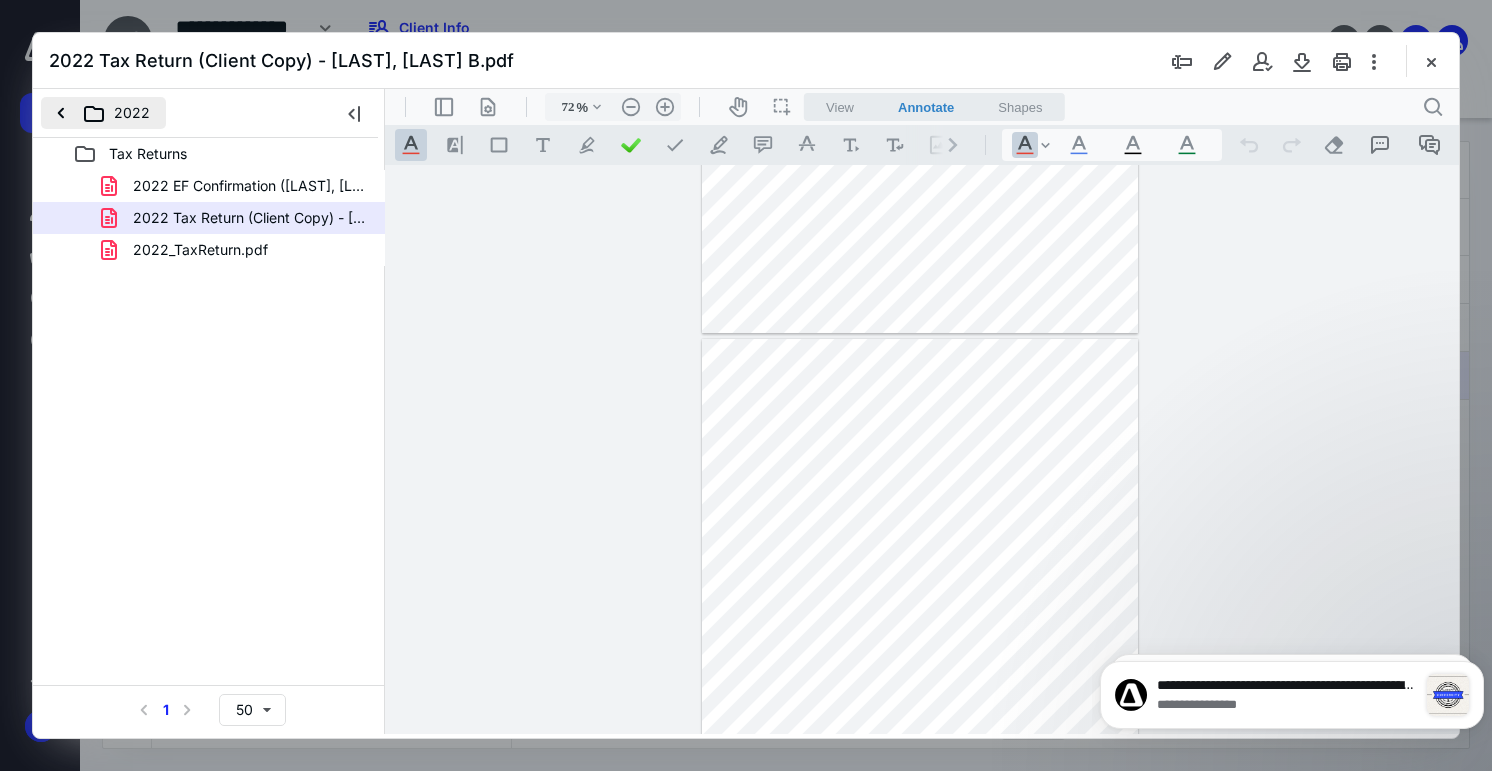 click on "2022" at bounding box center (103, 113) 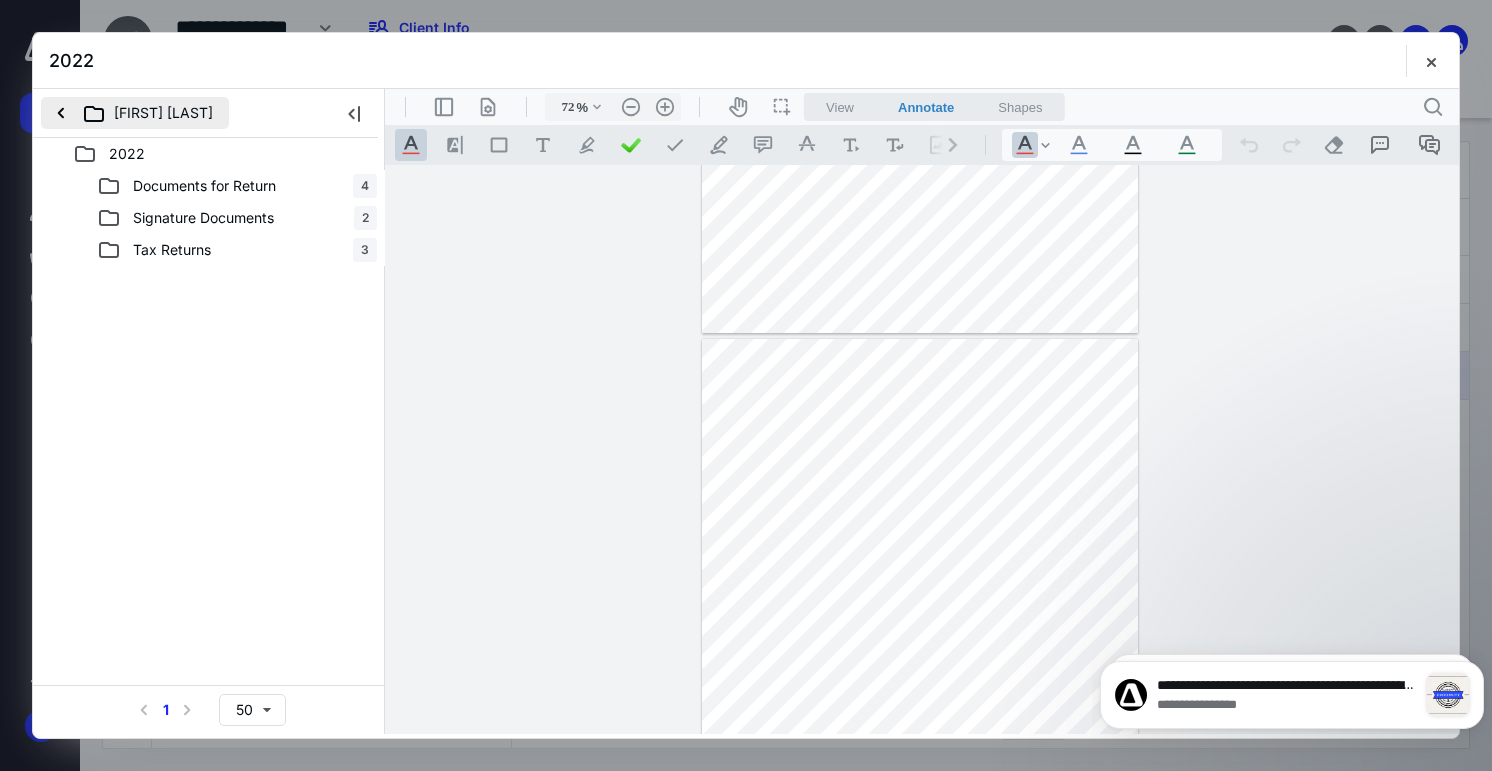 click on "[FIRST] [LAST]" at bounding box center [135, 113] 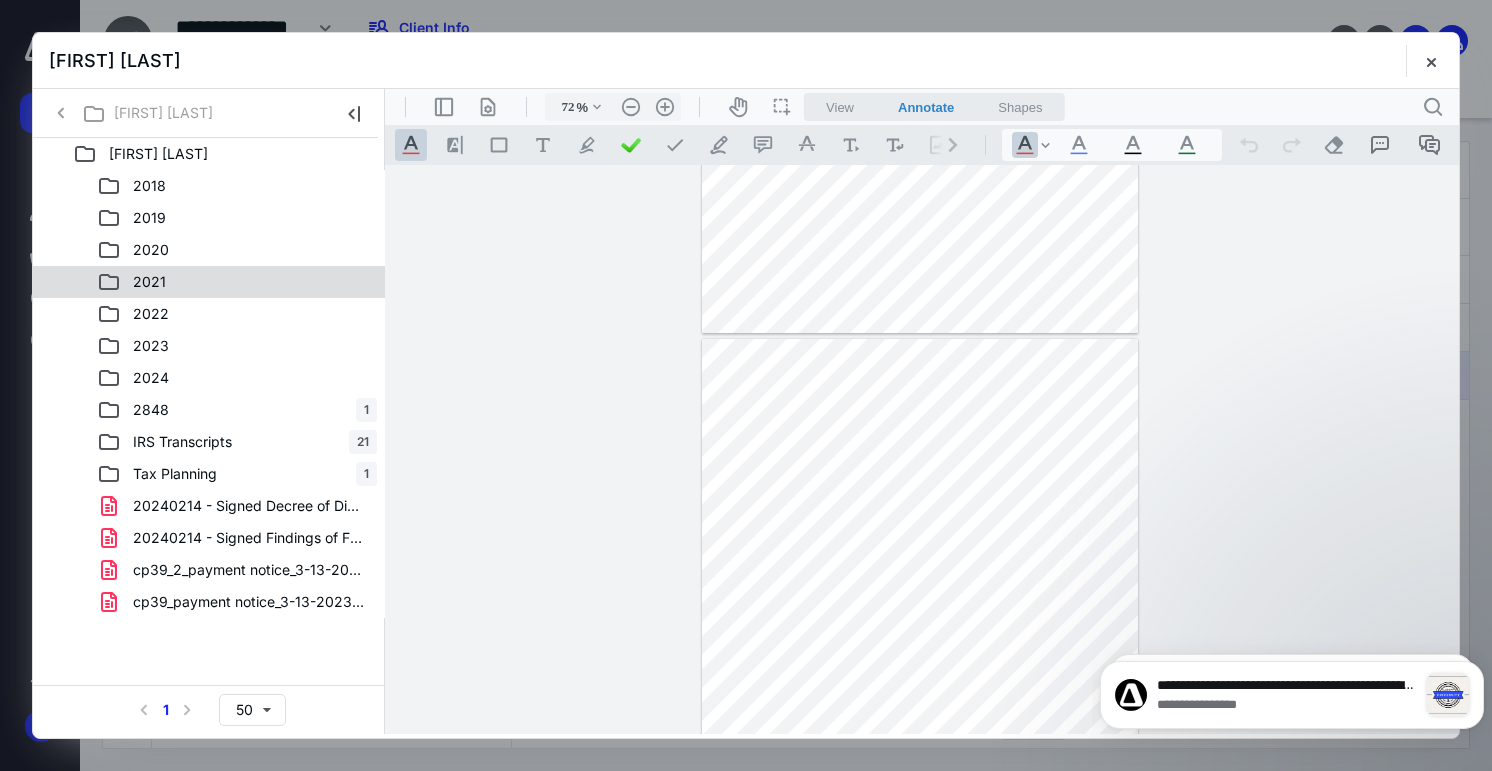 click on "2021" at bounding box center [149, 282] 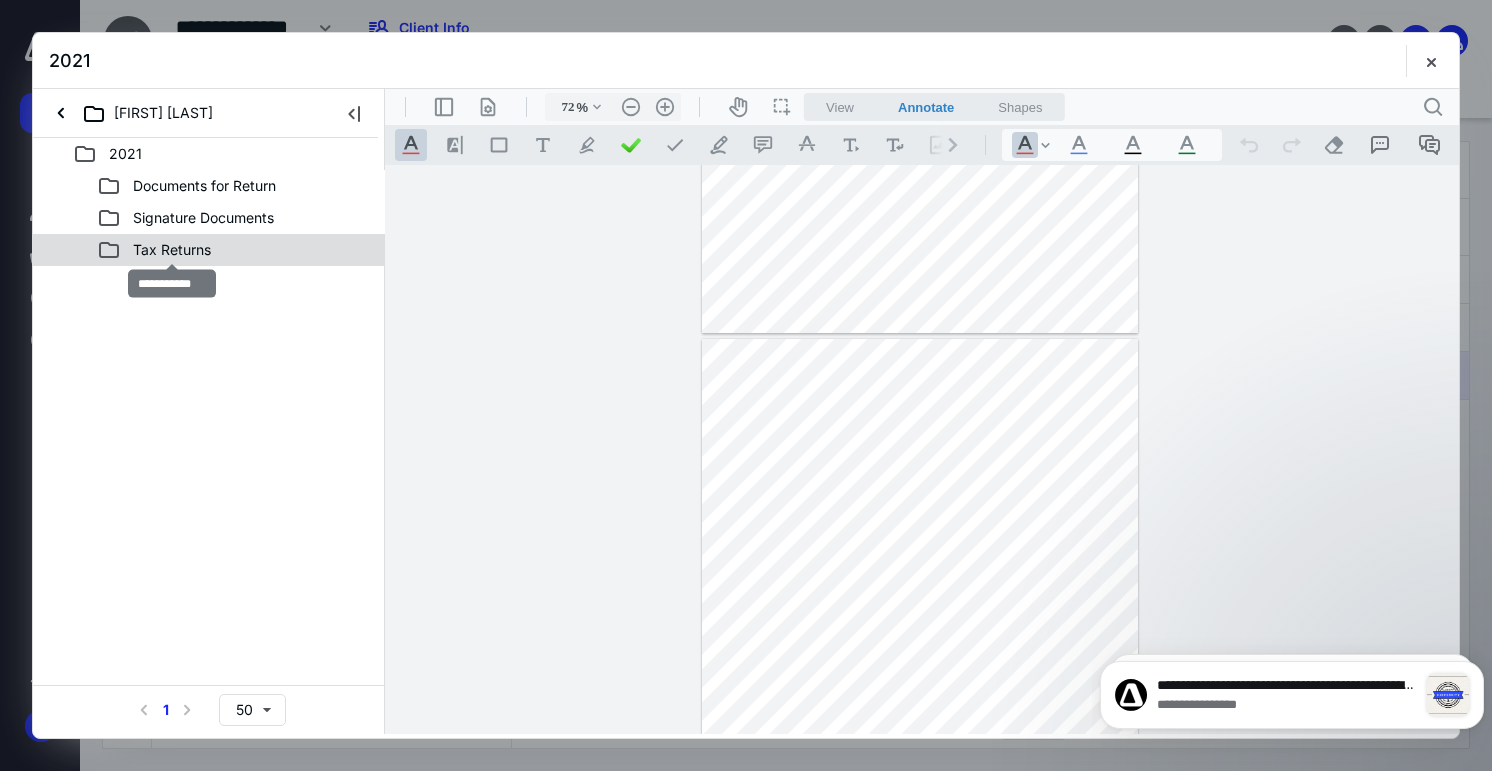 click on "Tax Returns" at bounding box center (172, 250) 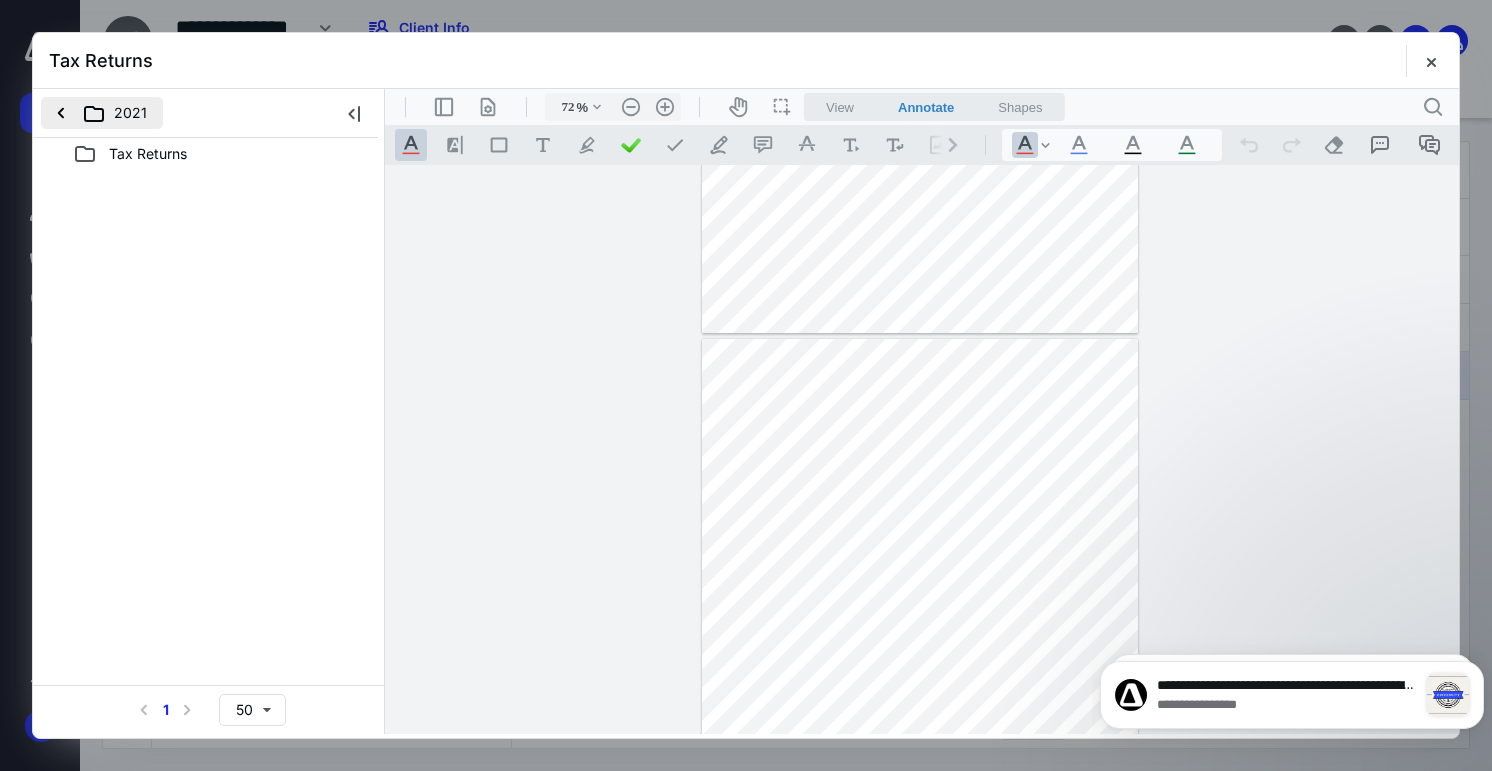 click on "2021" at bounding box center [102, 113] 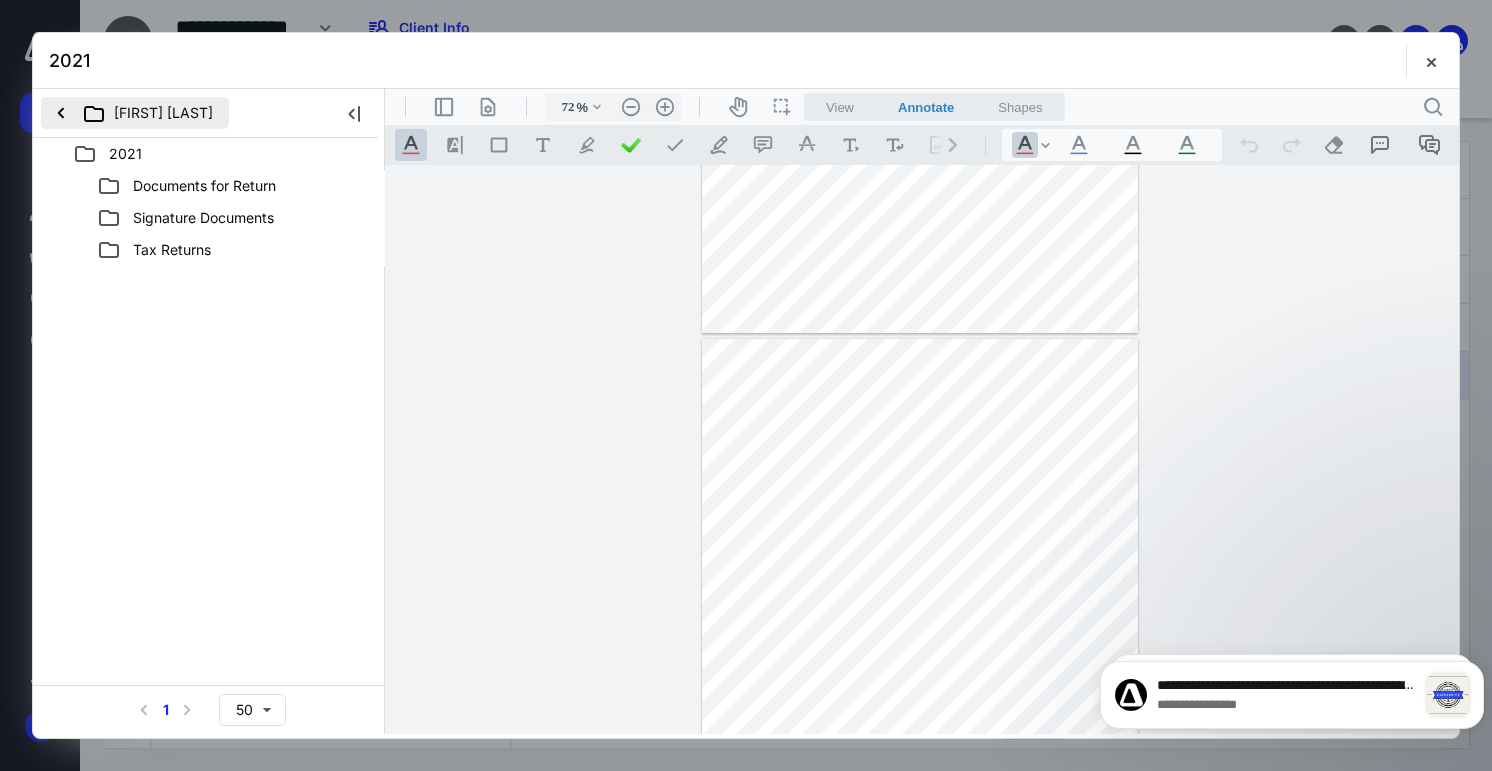 click on "[FIRST] [LAST]" at bounding box center [135, 113] 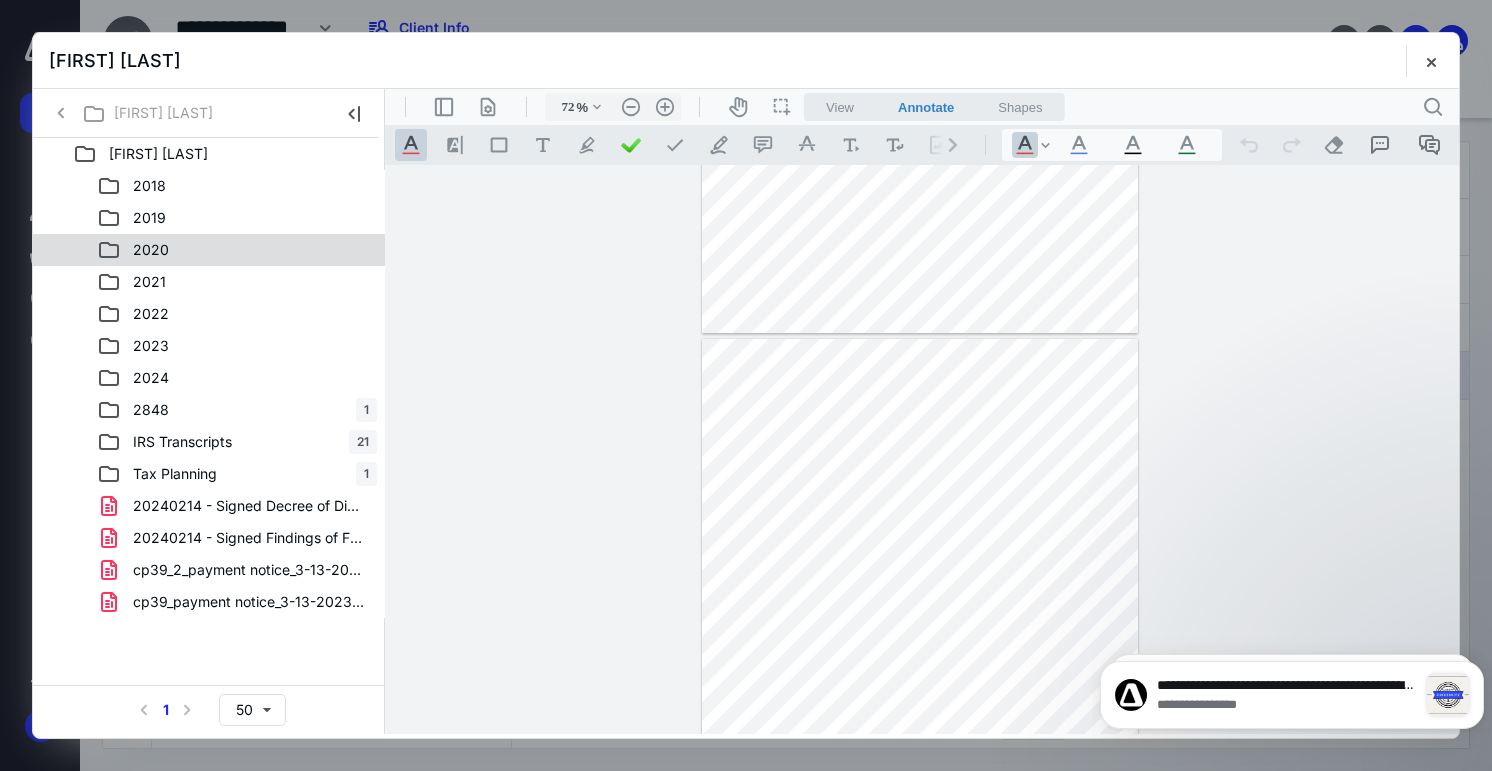click on "2020" at bounding box center [237, 250] 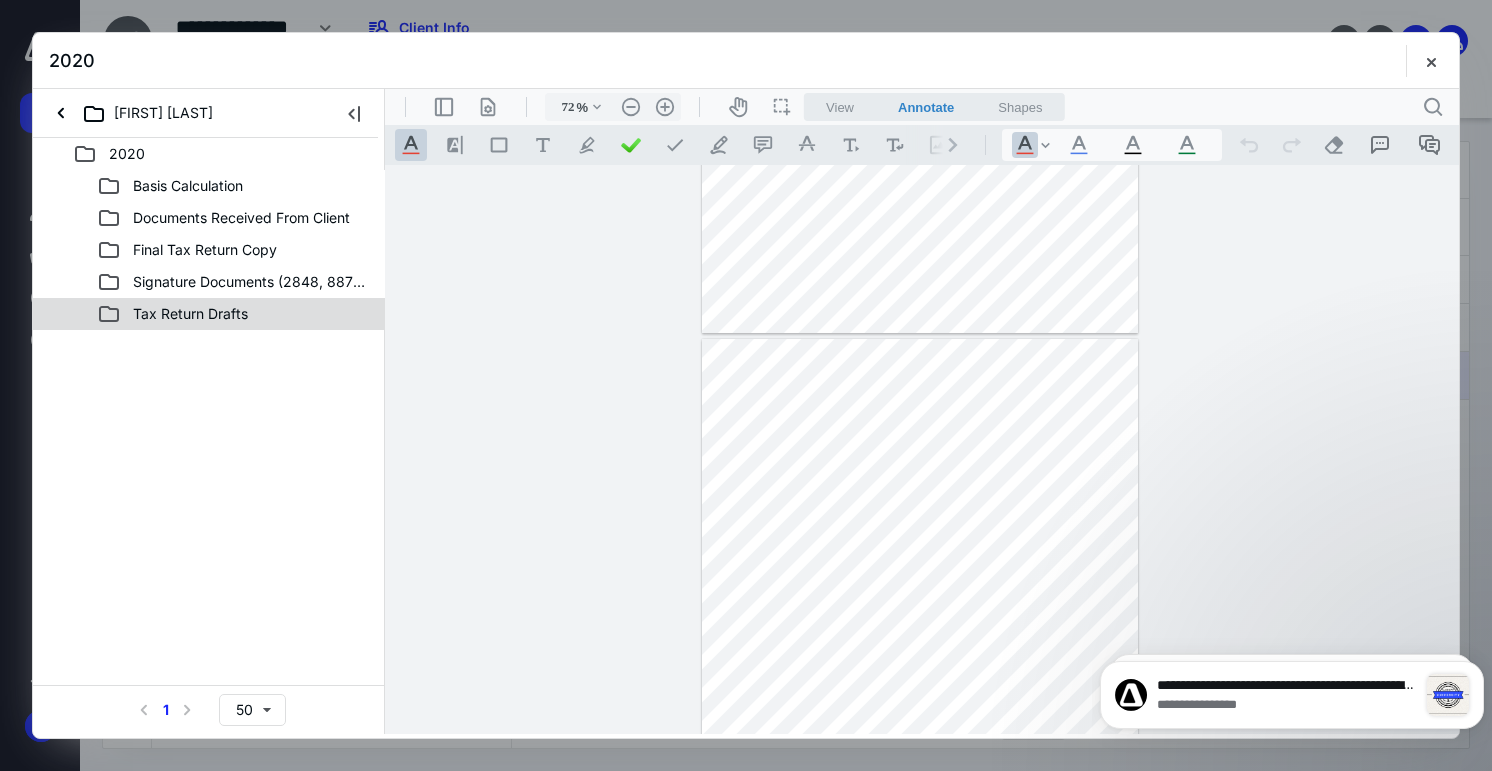 drag, startPoint x: 200, startPoint y: 245, endPoint x: 200, endPoint y: 312, distance: 67 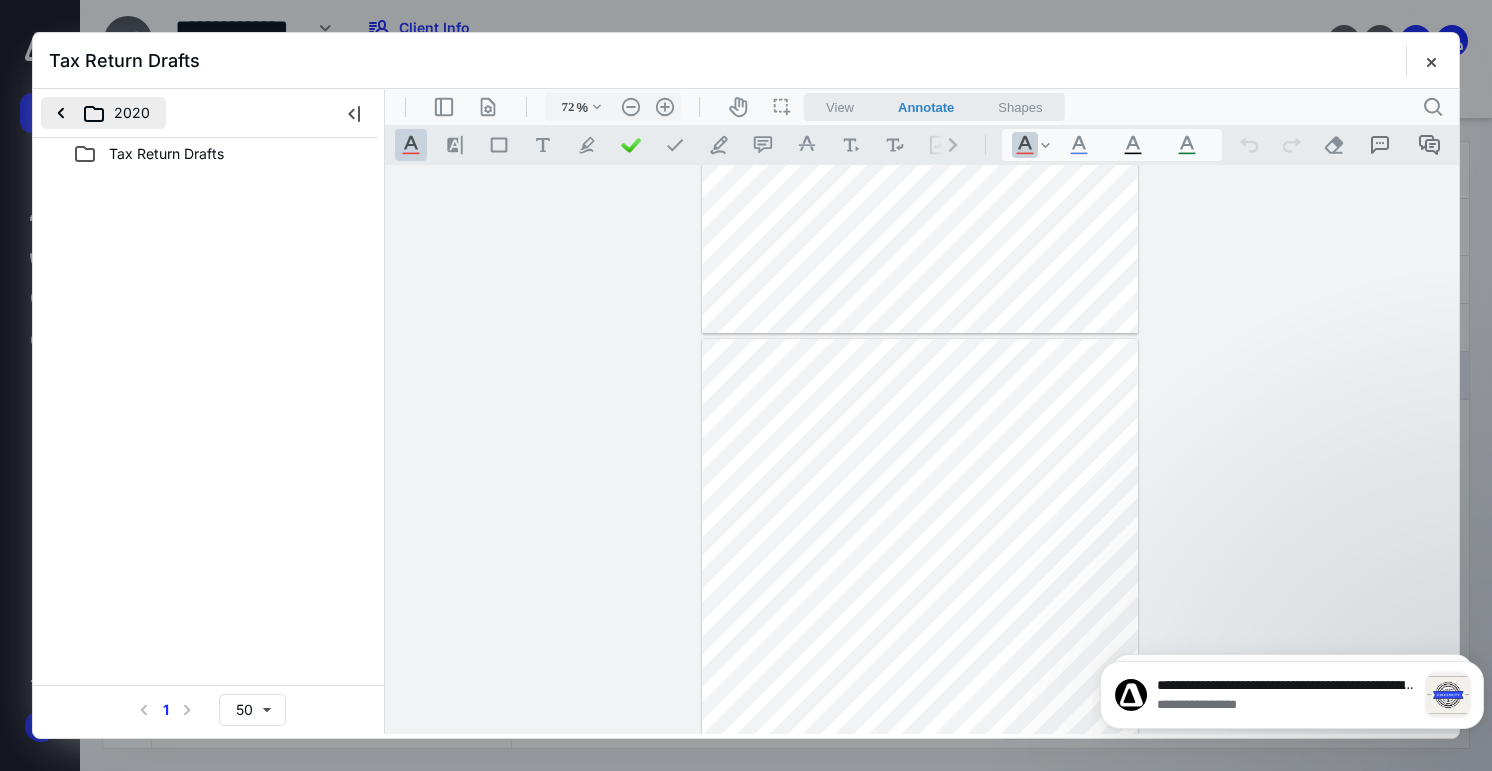 drag, startPoint x: 56, startPoint y: 103, endPoint x: 67, endPoint y: 113, distance: 14.866069 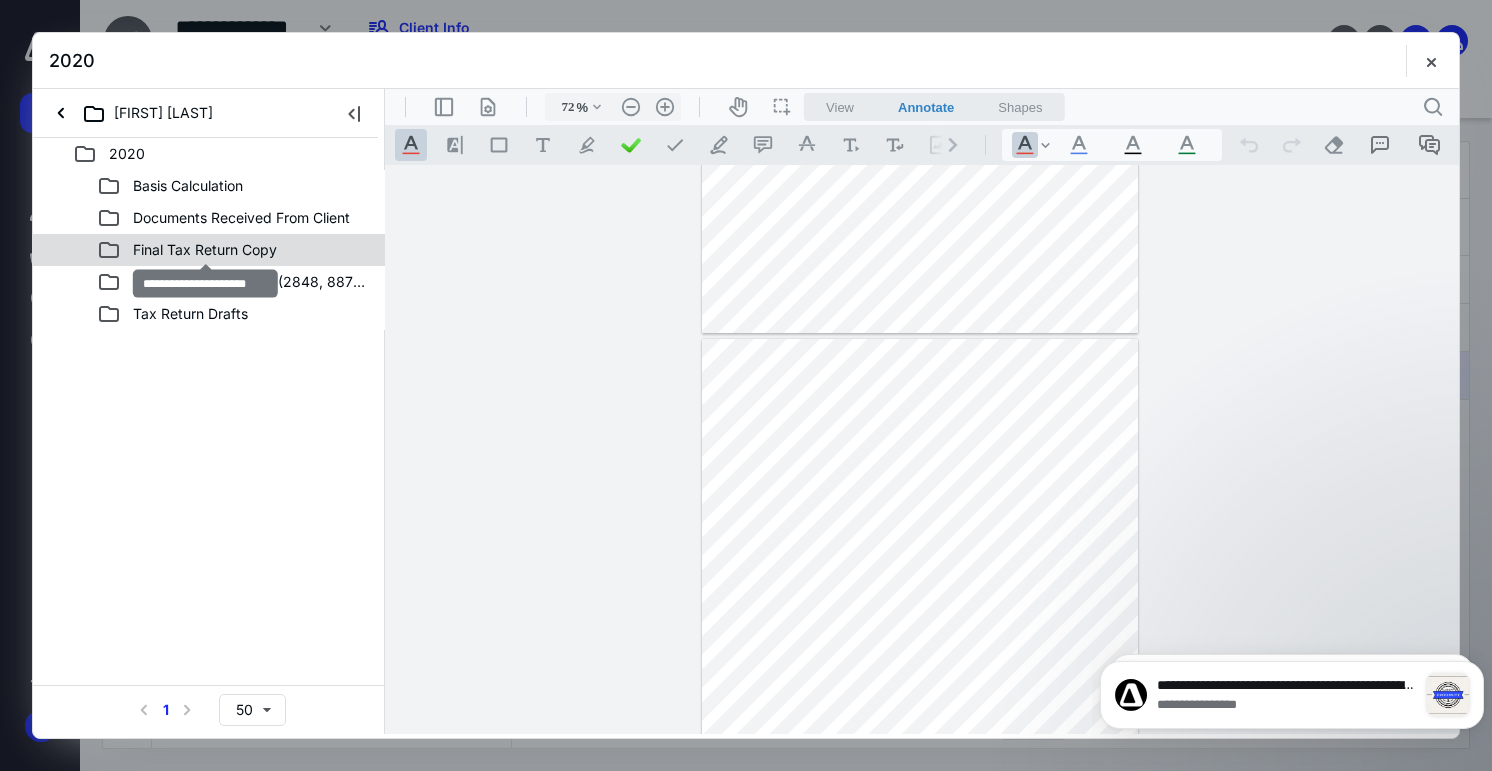 click on "Final Tax Return Copy" at bounding box center (205, 250) 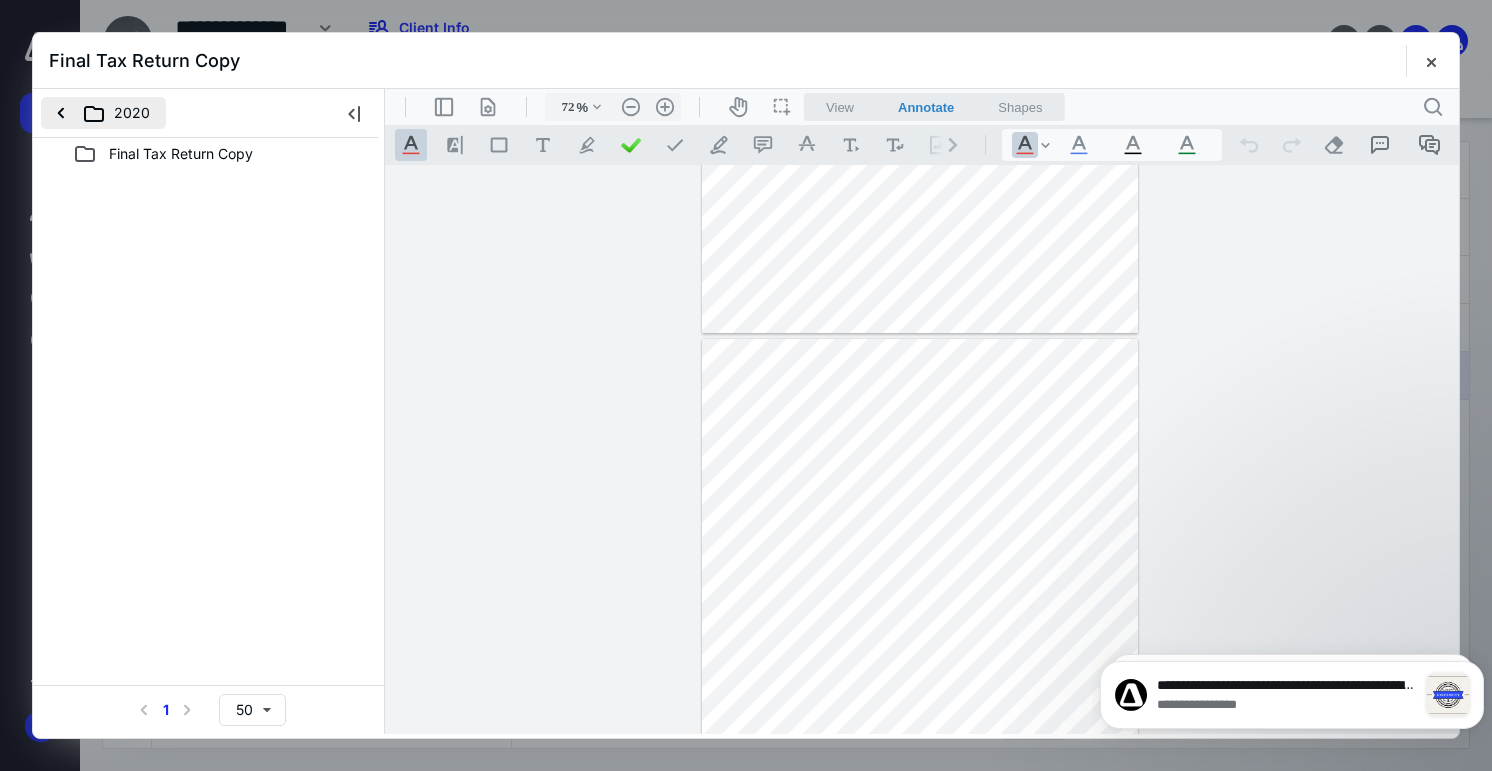 click on "2020" at bounding box center [103, 113] 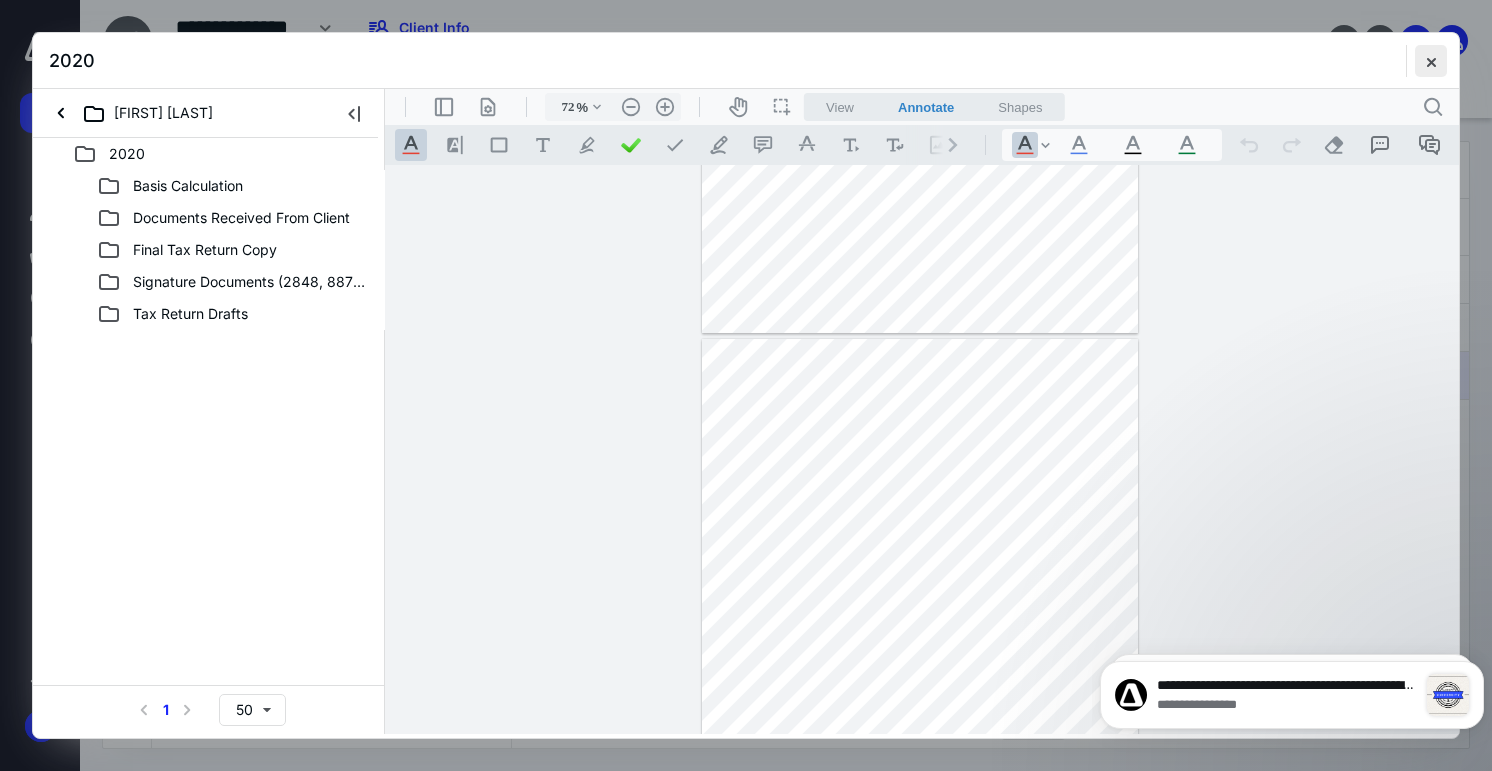 click at bounding box center (1431, 61) 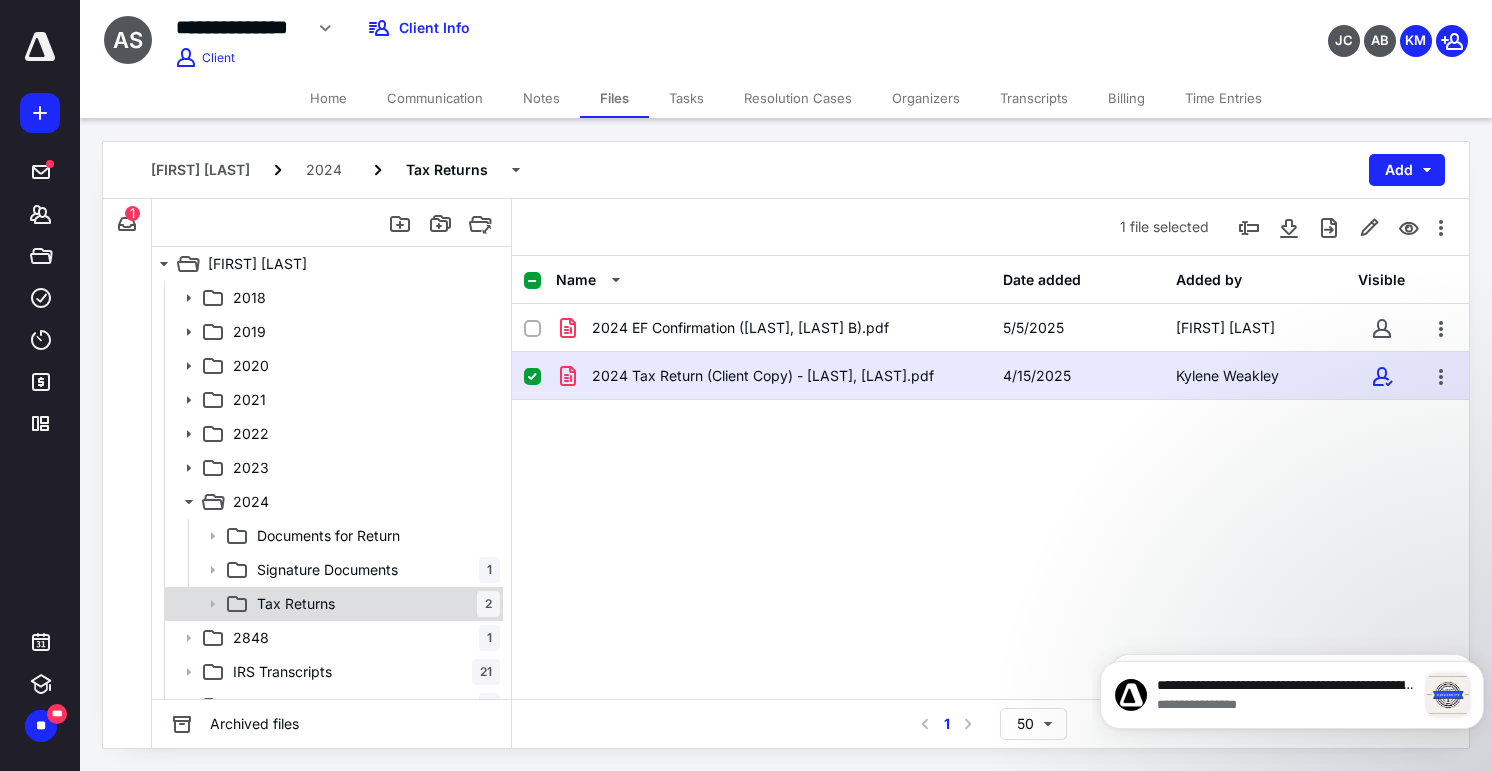 scroll, scrollTop: 22, scrollLeft: 0, axis: vertical 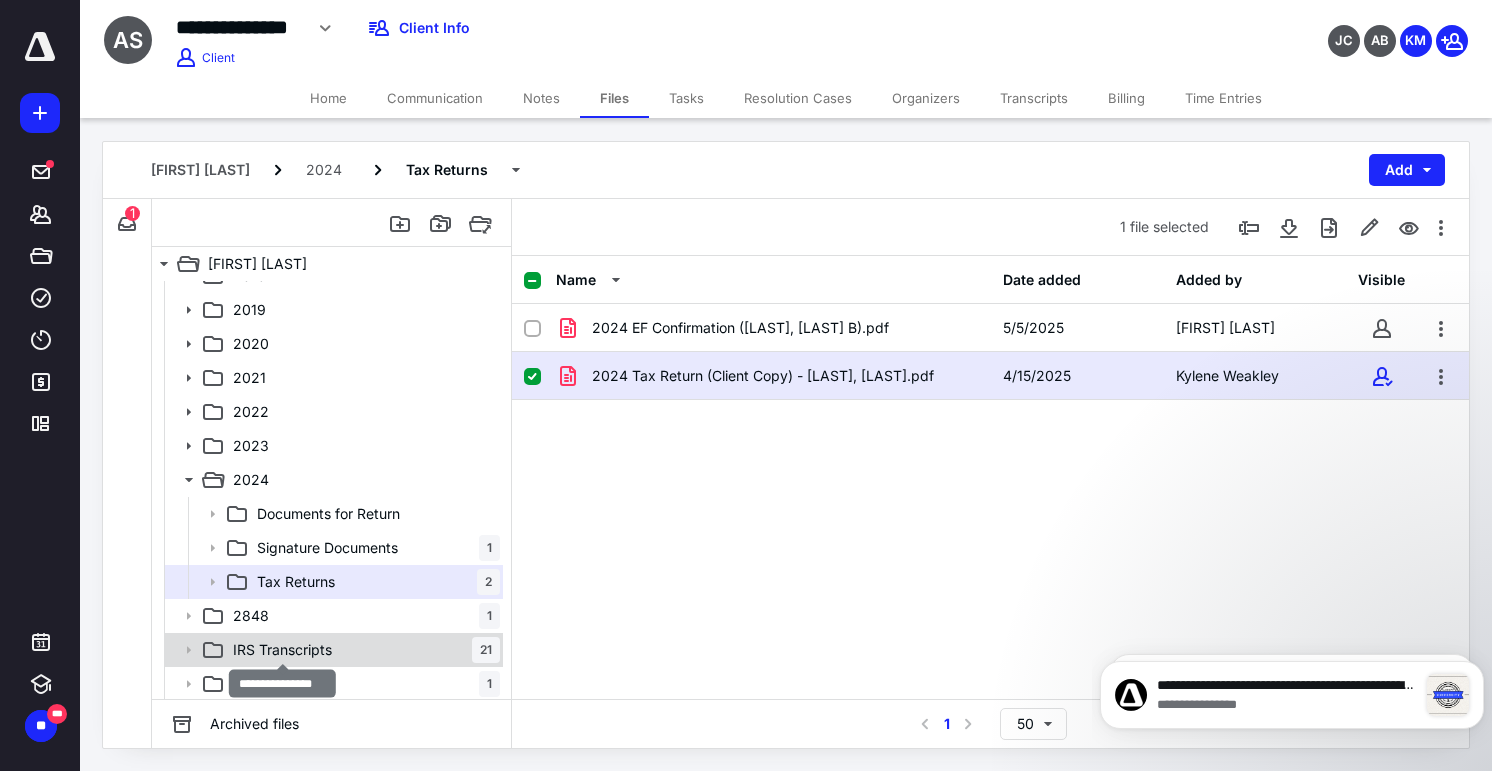 click on "IRS Transcripts" at bounding box center (282, 650) 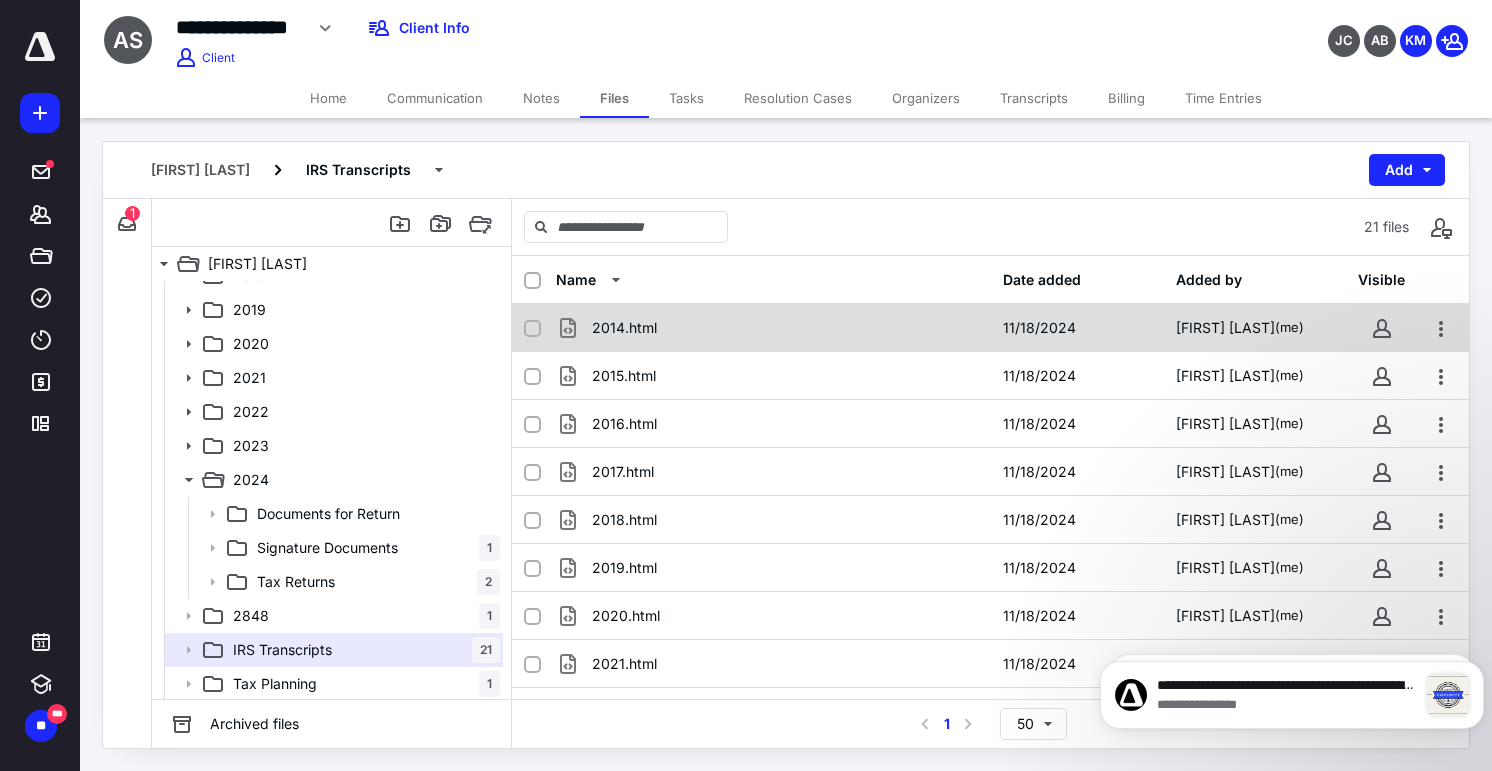 click on "2014.html" at bounding box center (773, 328) 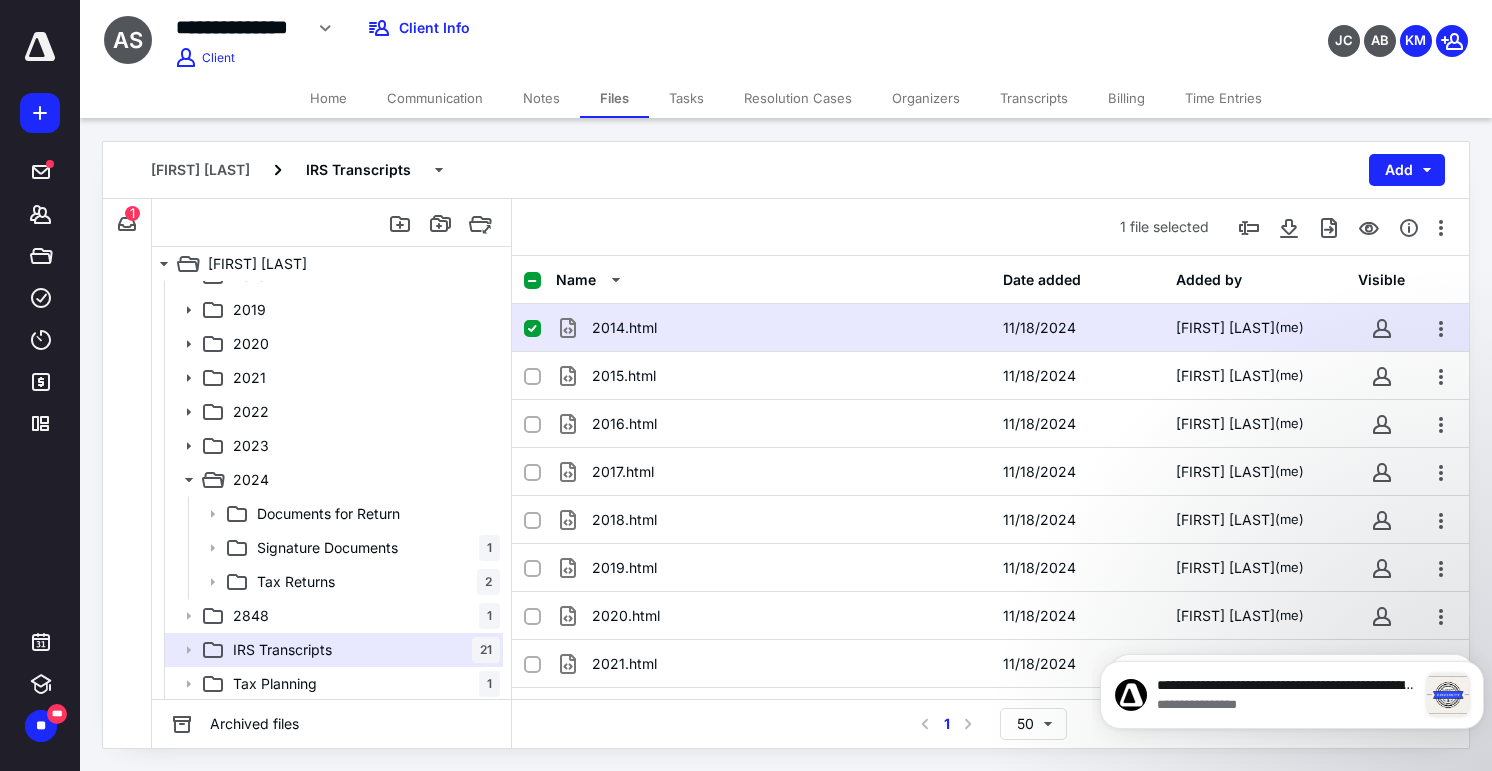 click on "2014.html" at bounding box center [773, 328] 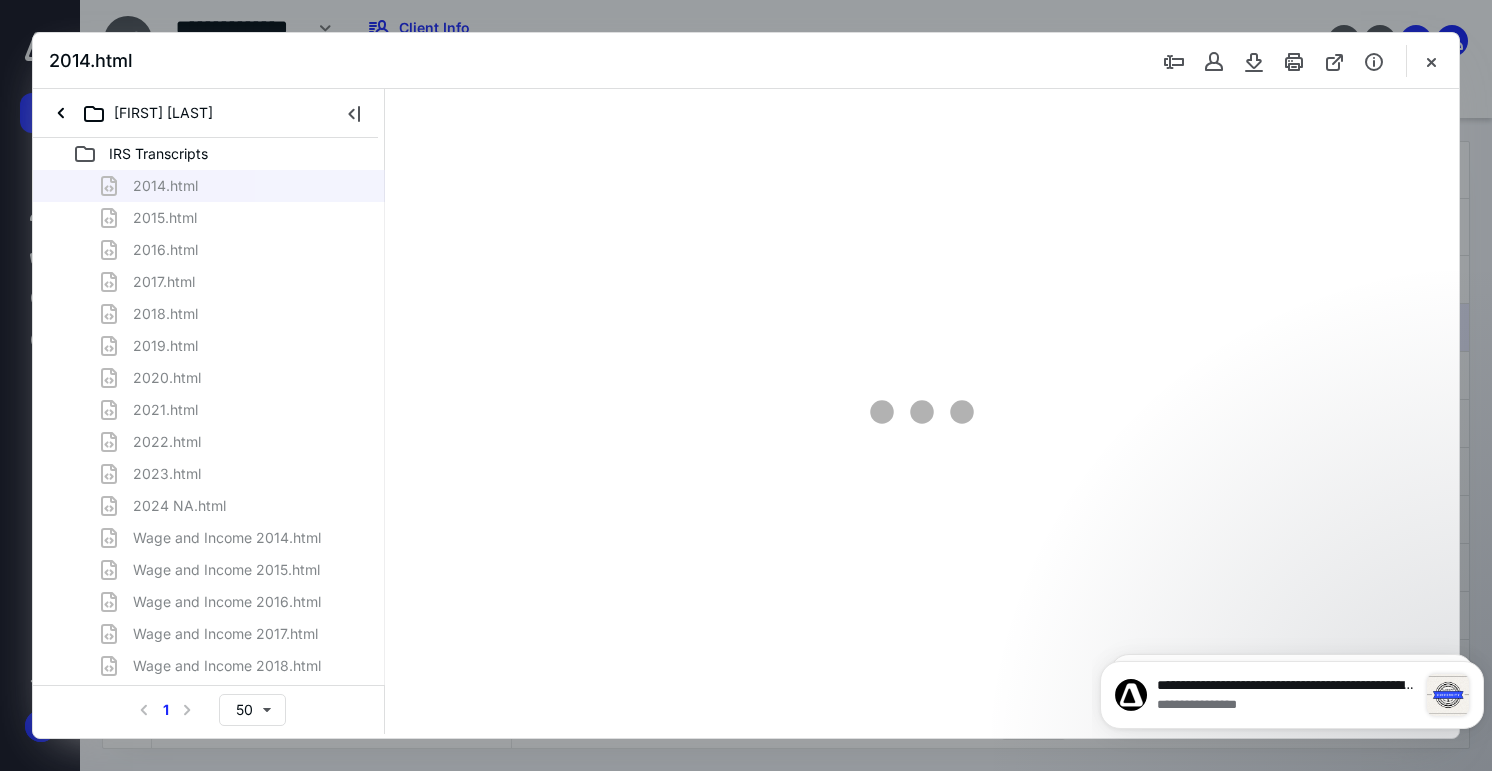 scroll, scrollTop: 0, scrollLeft: 0, axis: both 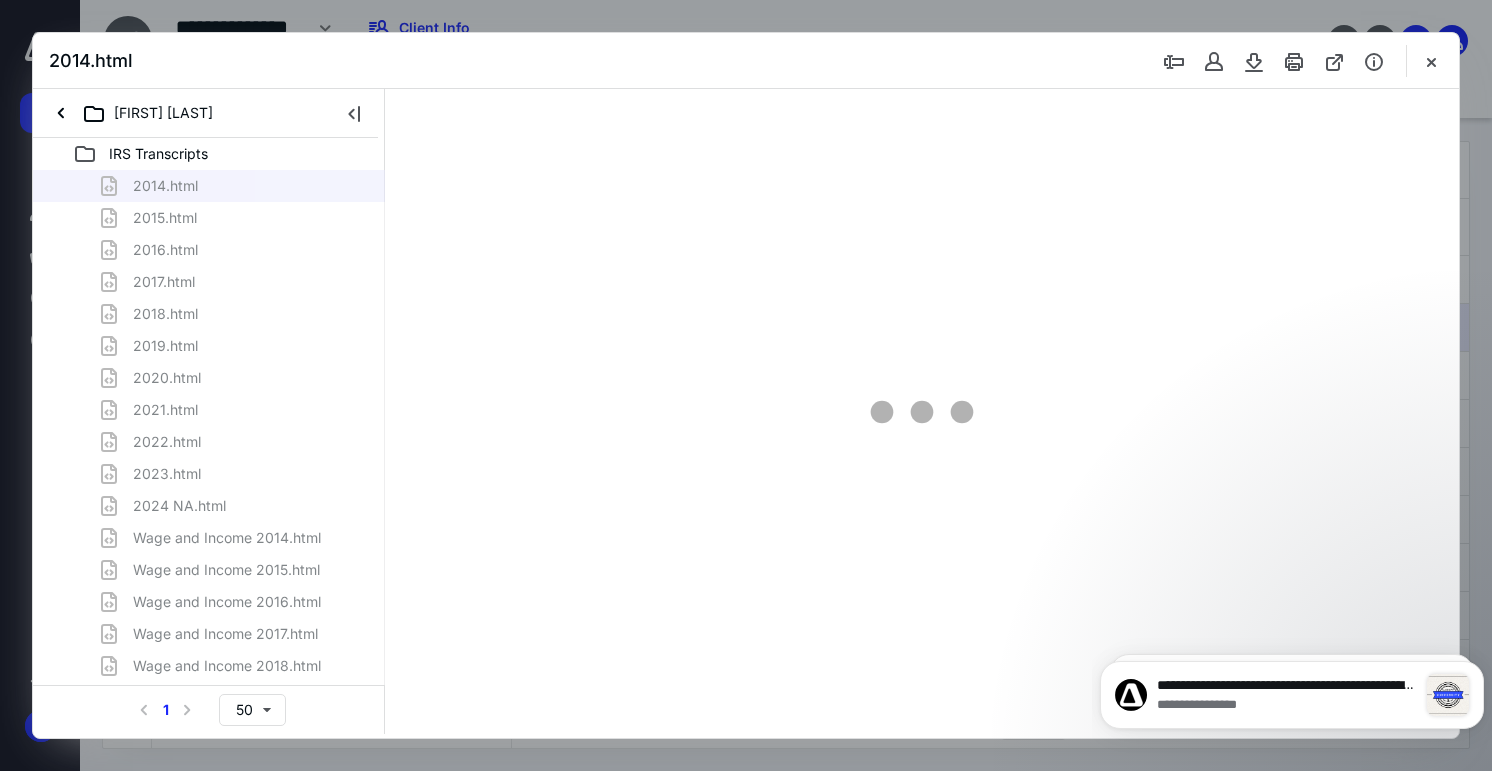 type on "72" 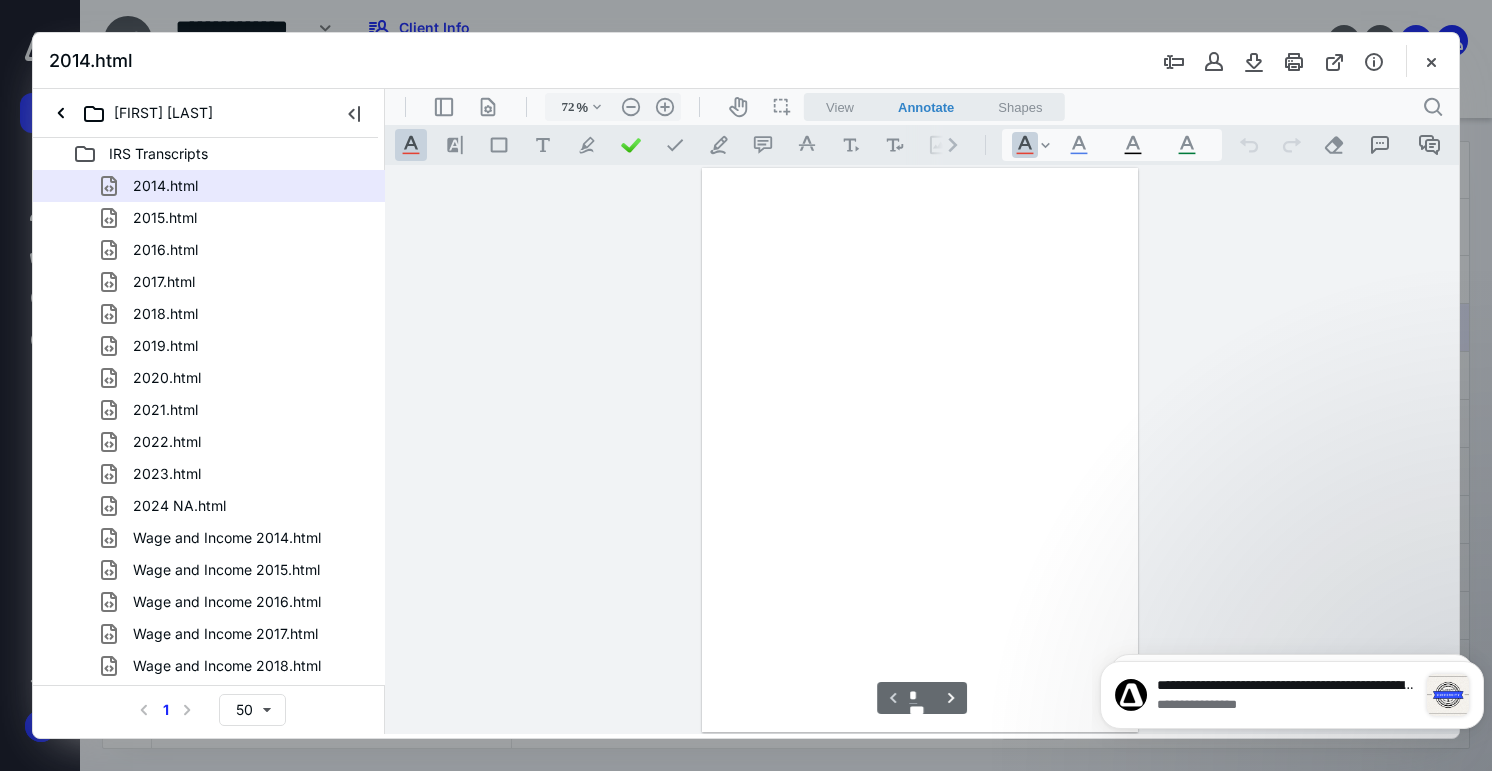 scroll, scrollTop: 79, scrollLeft: 0, axis: vertical 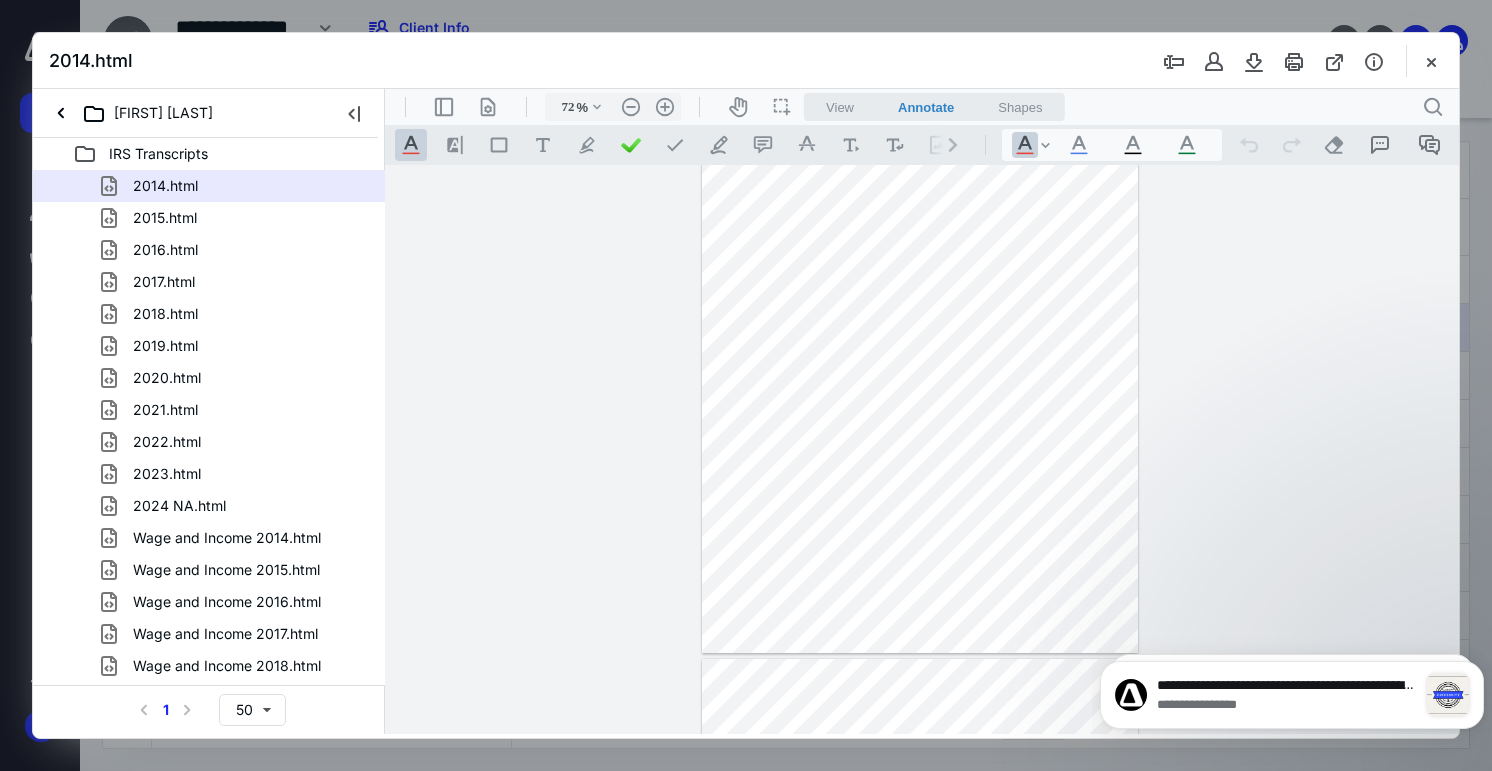 drag, startPoint x: 1424, startPoint y: 57, endPoint x: 1385, endPoint y: 129, distance: 81.88406 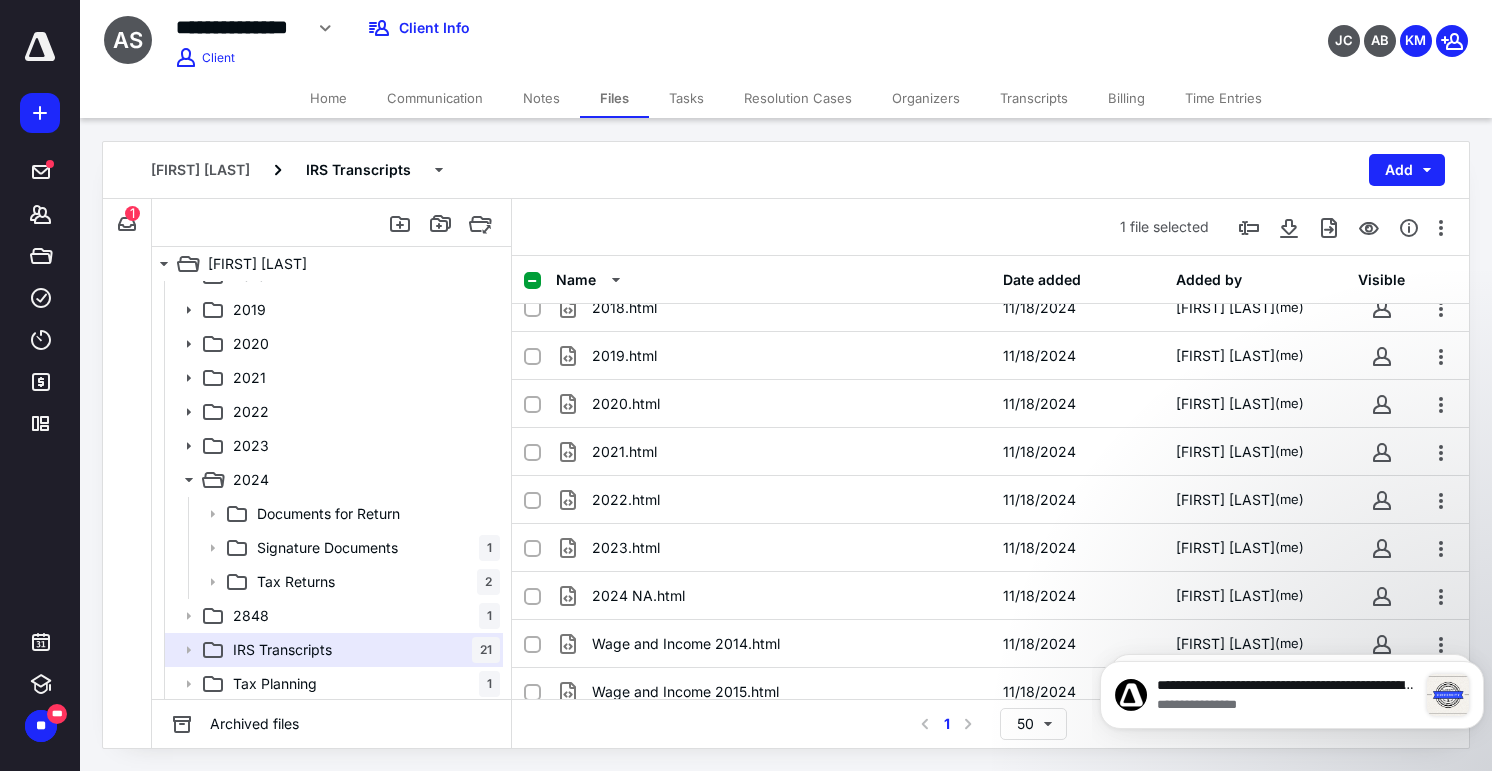 scroll, scrollTop: 208, scrollLeft: 0, axis: vertical 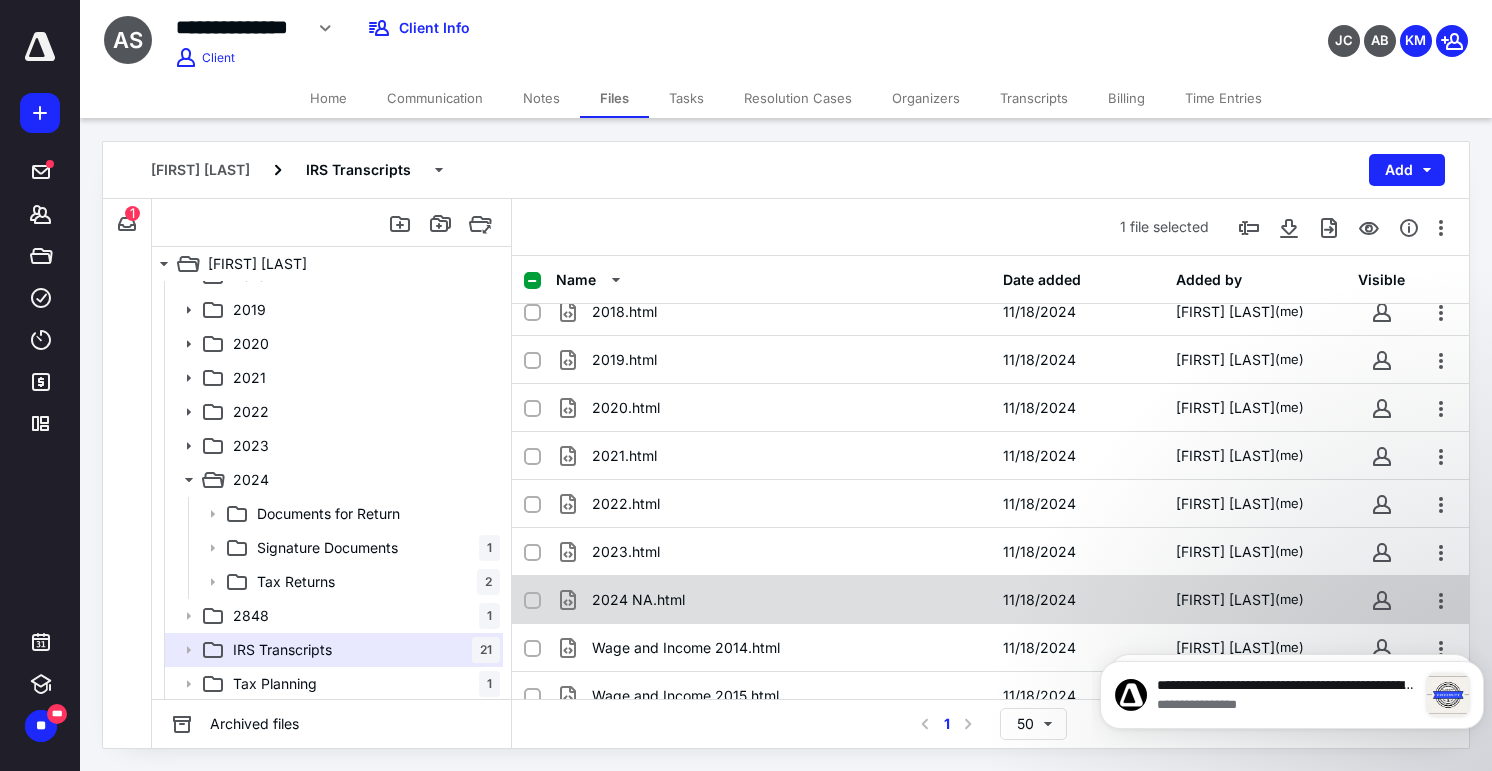 click on "2024 NA.html" at bounding box center [773, 600] 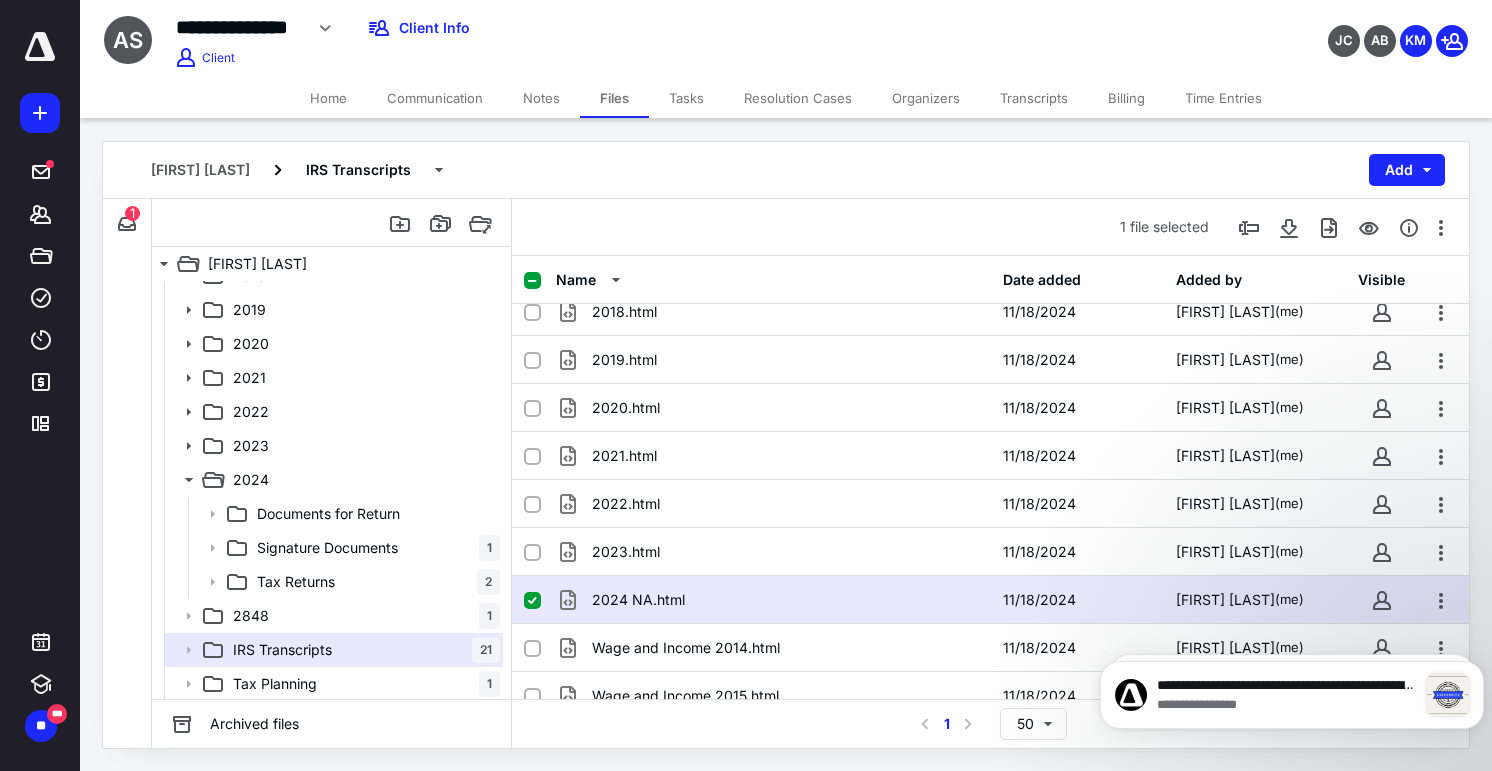 click on "2024 NA.html" at bounding box center (773, 600) 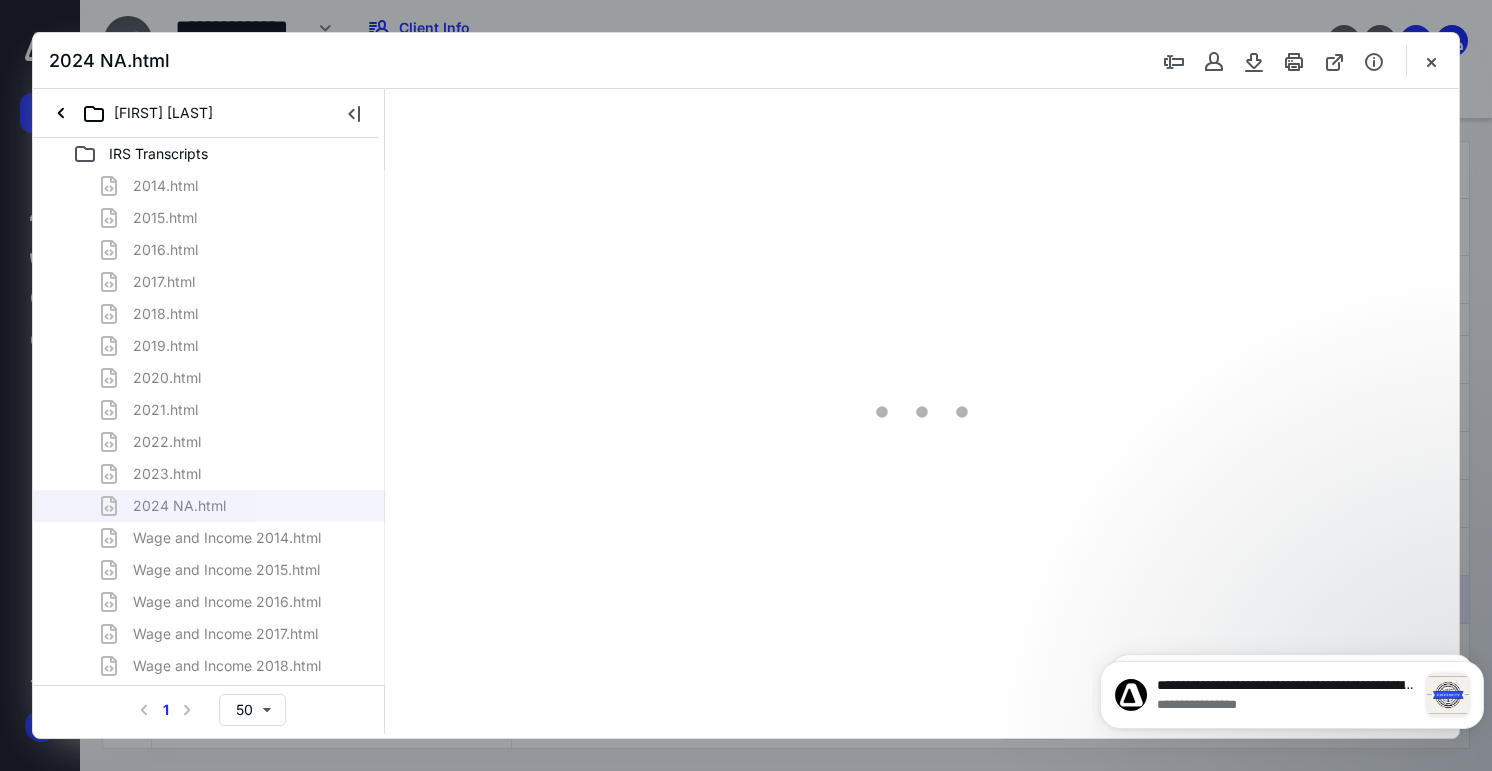 scroll, scrollTop: 0, scrollLeft: 0, axis: both 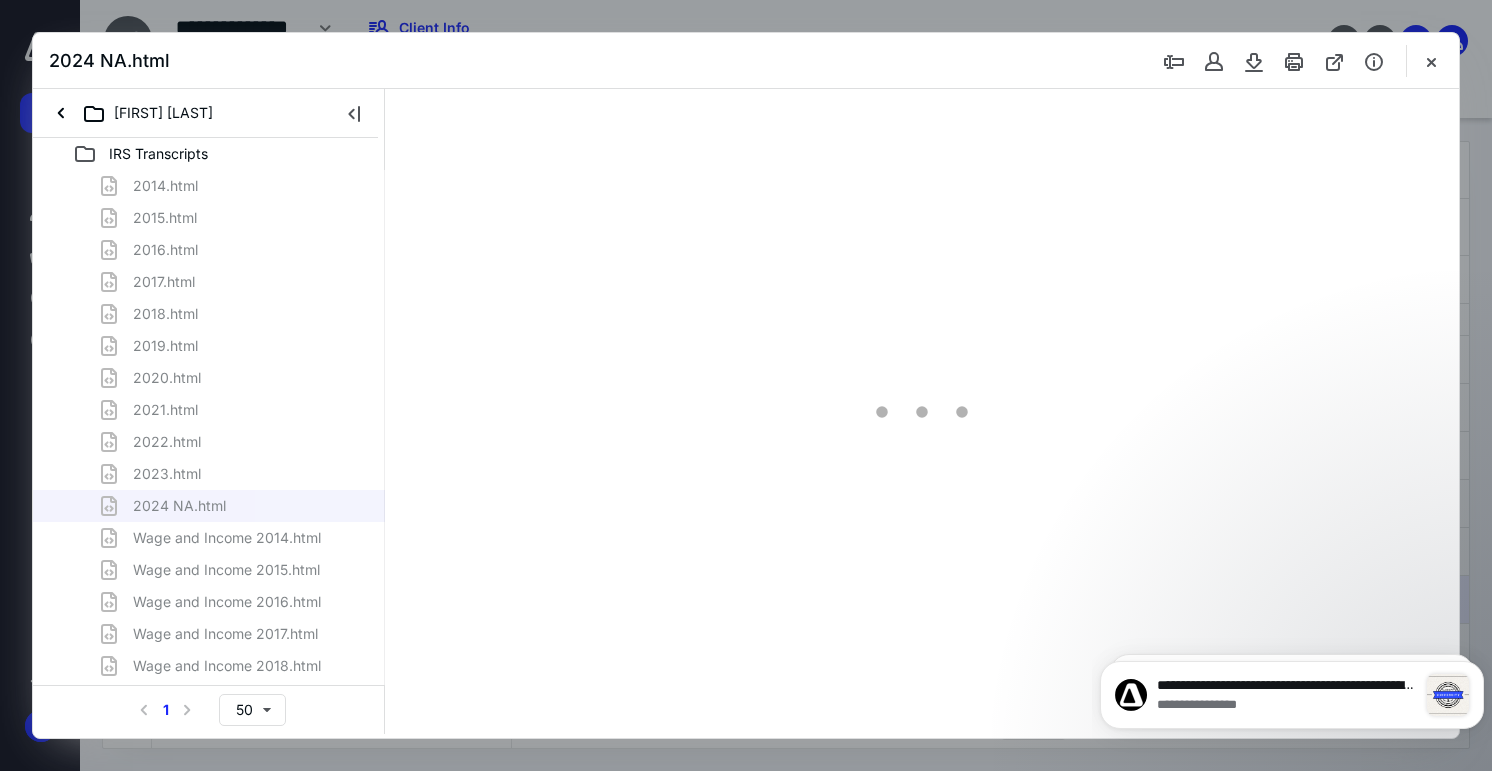 type on "72" 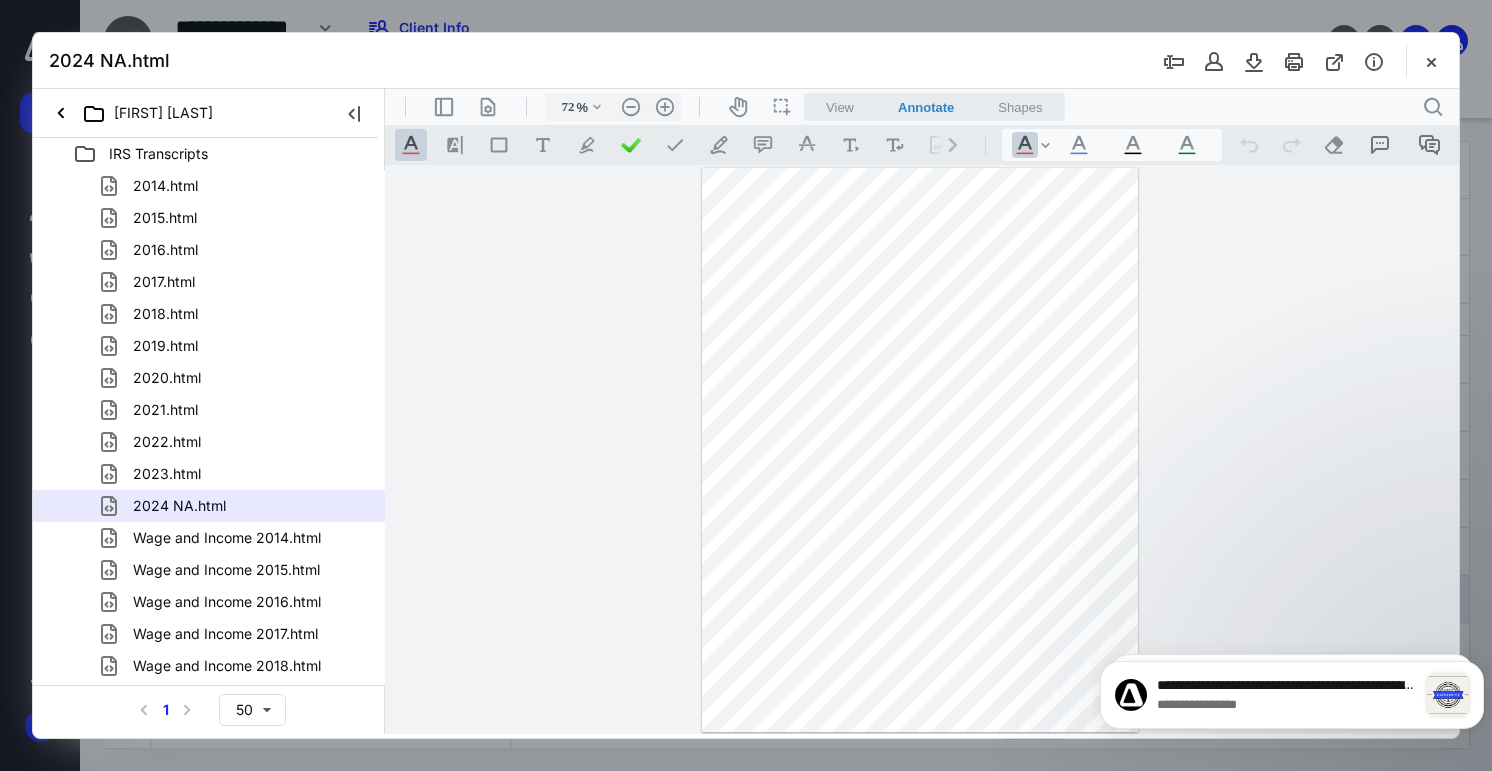 drag, startPoint x: 1432, startPoint y: 61, endPoint x: 1402, endPoint y: 88, distance: 40.36087 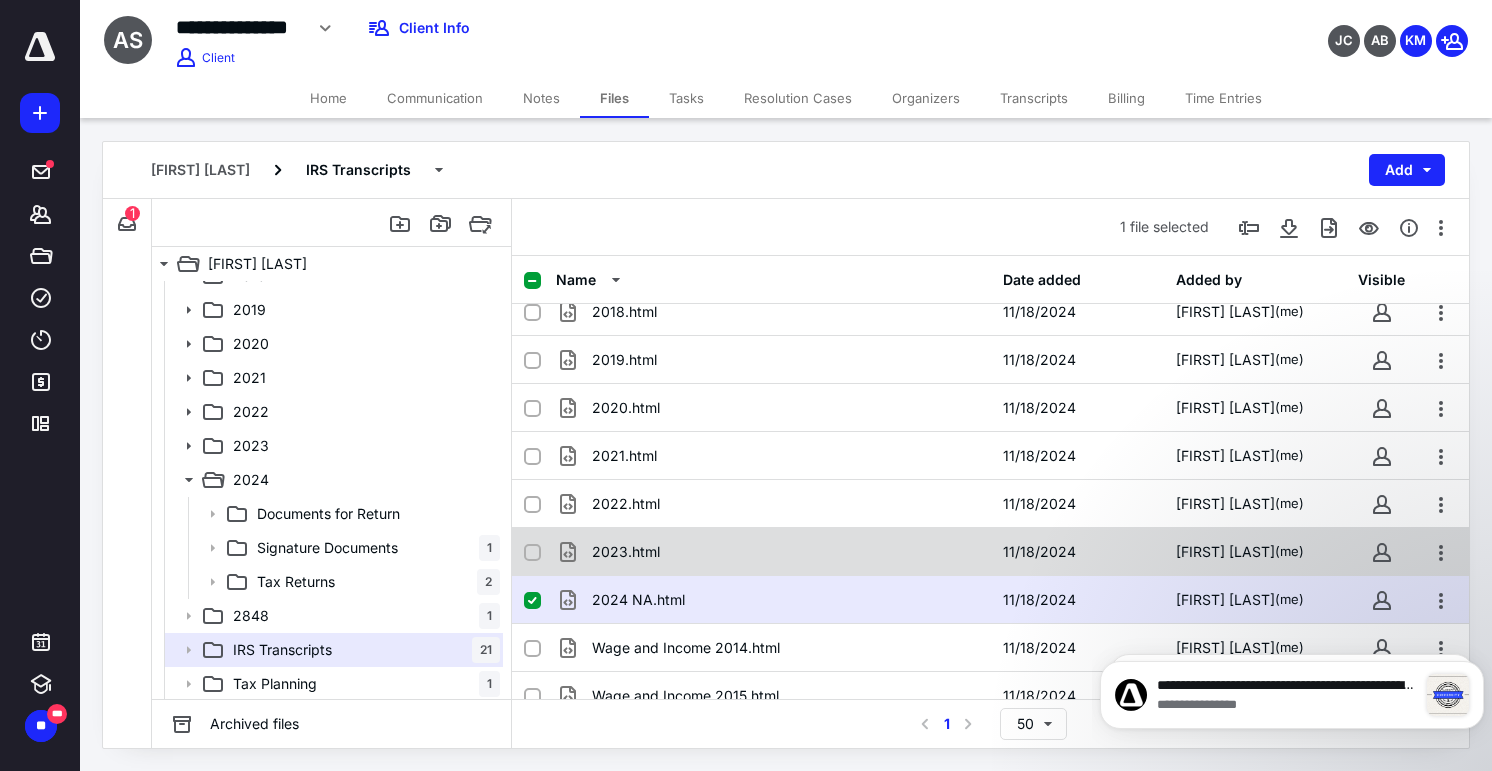 click on "2023.html" at bounding box center [773, 552] 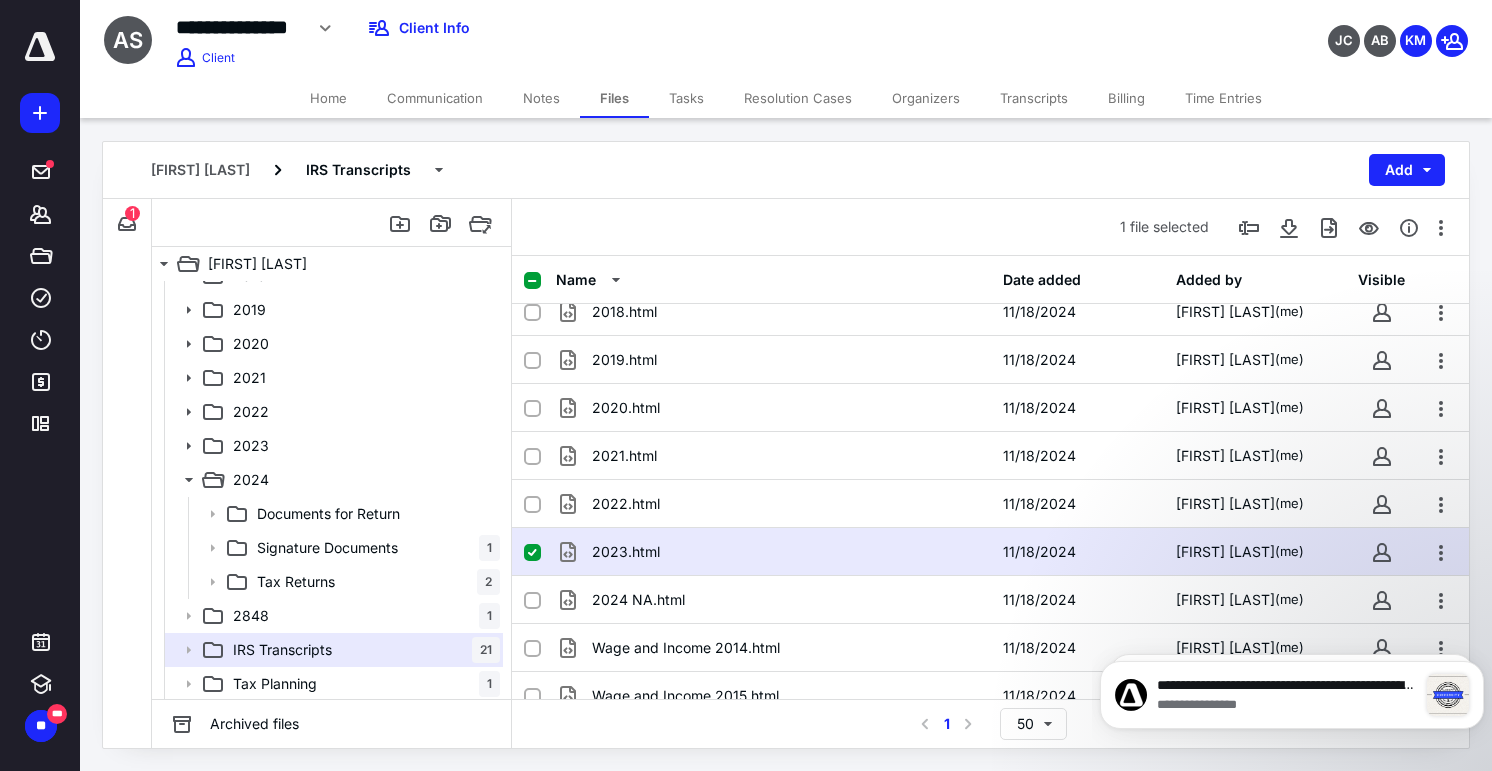 click on "2023.html" at bounding box center (773, 552) 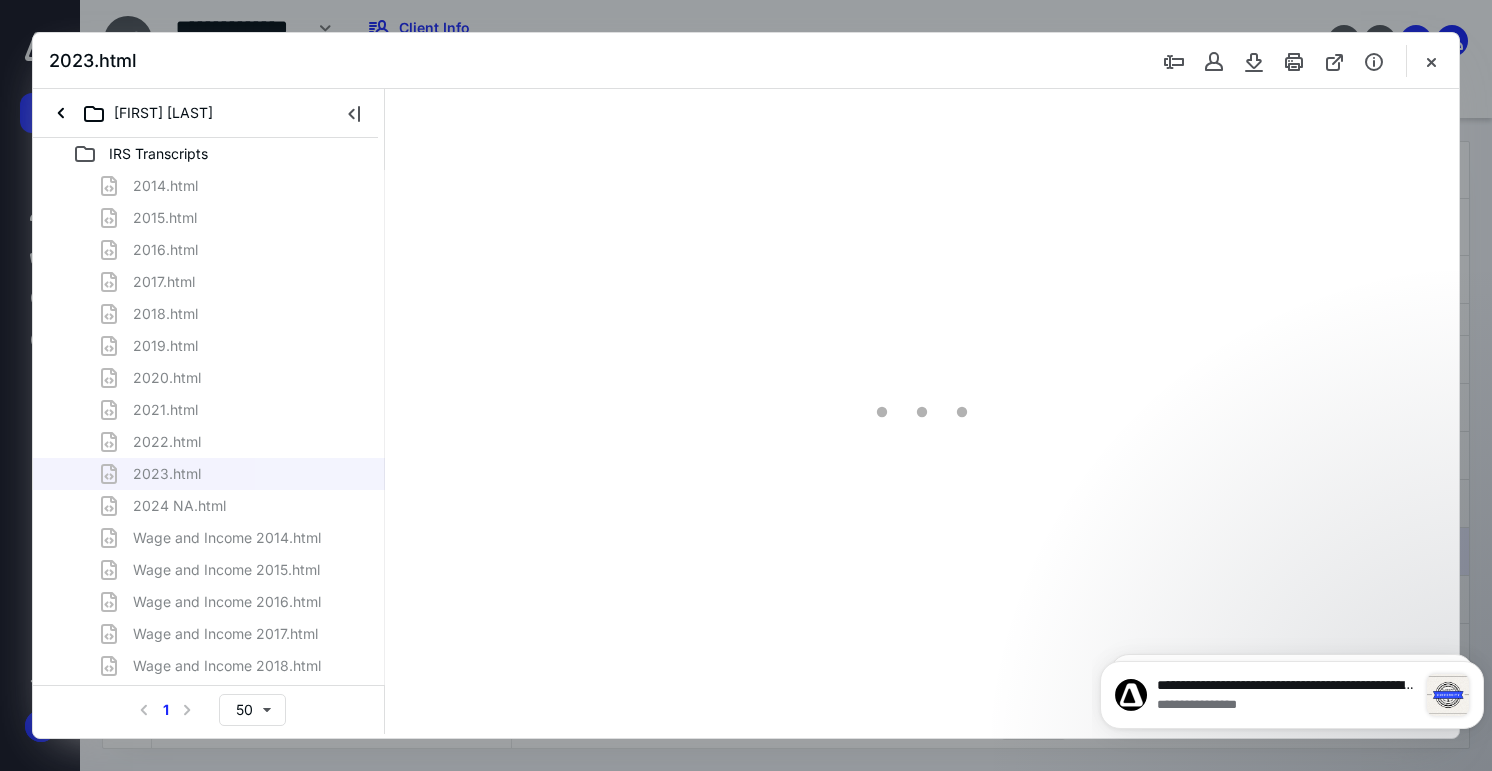 scroll, scrollTop: 0, scrollLeft: 0, axis: both 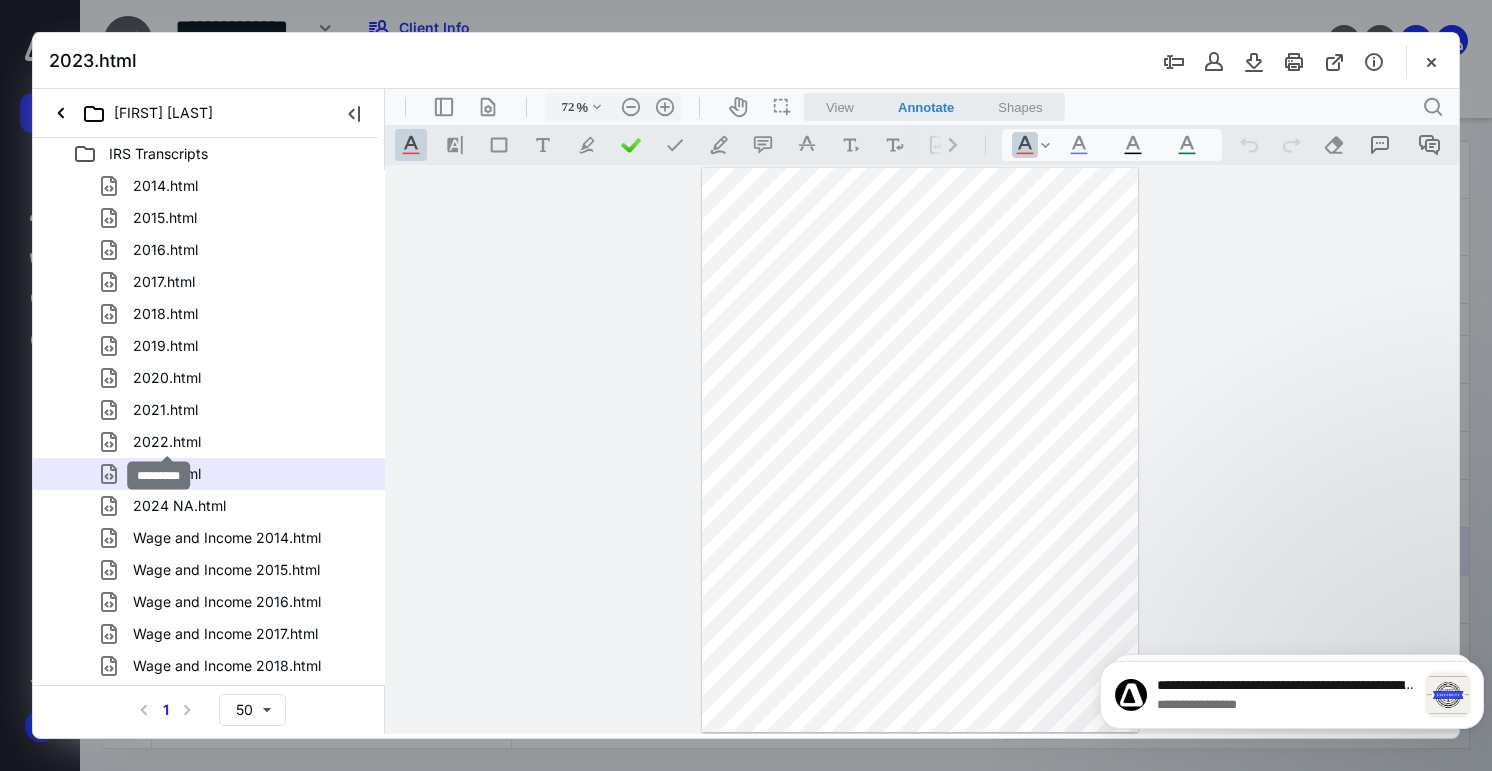 click on "2022.html" at bounding box center (167, 442) 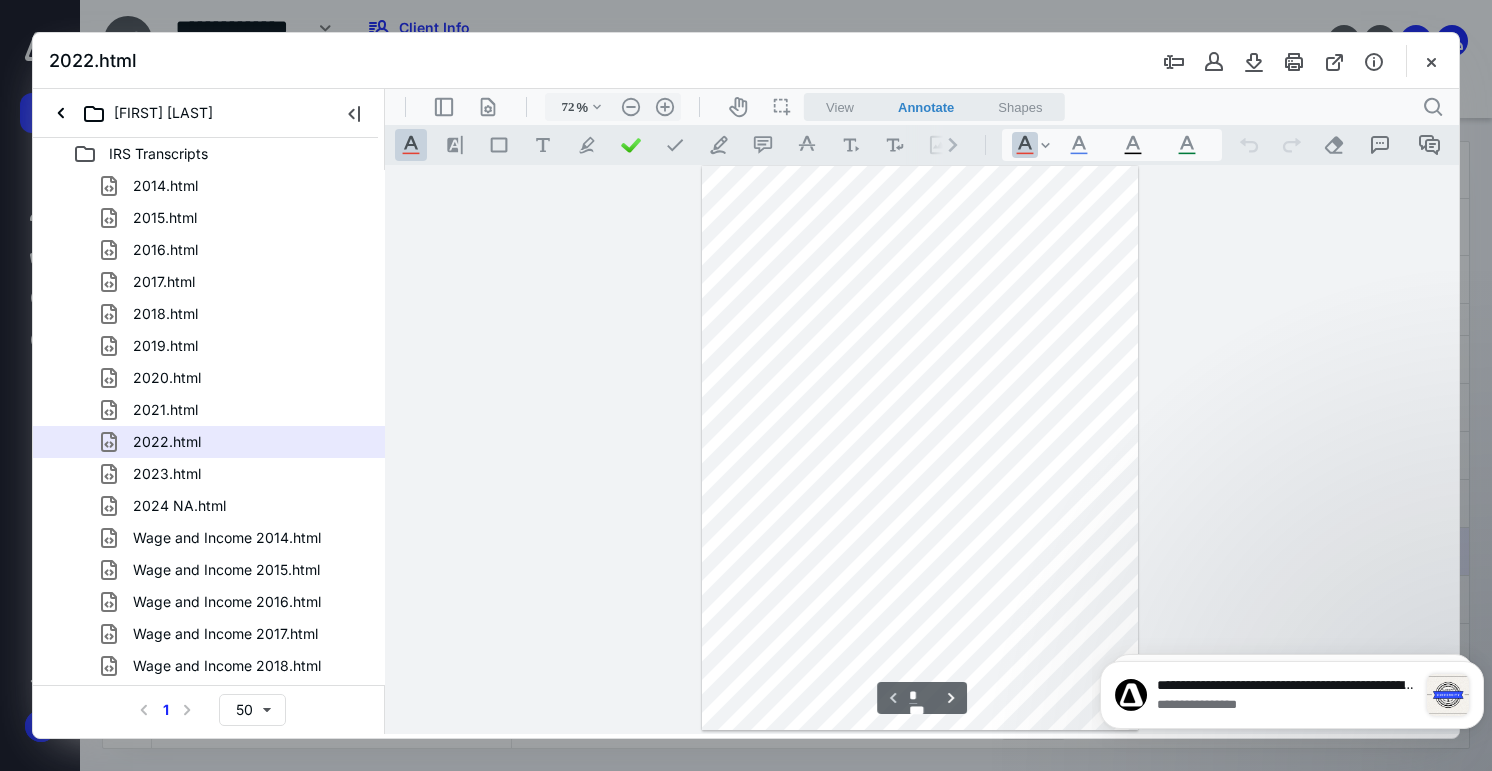 scroll, scrollTop: 0, scrollLeft: 0, axis: both 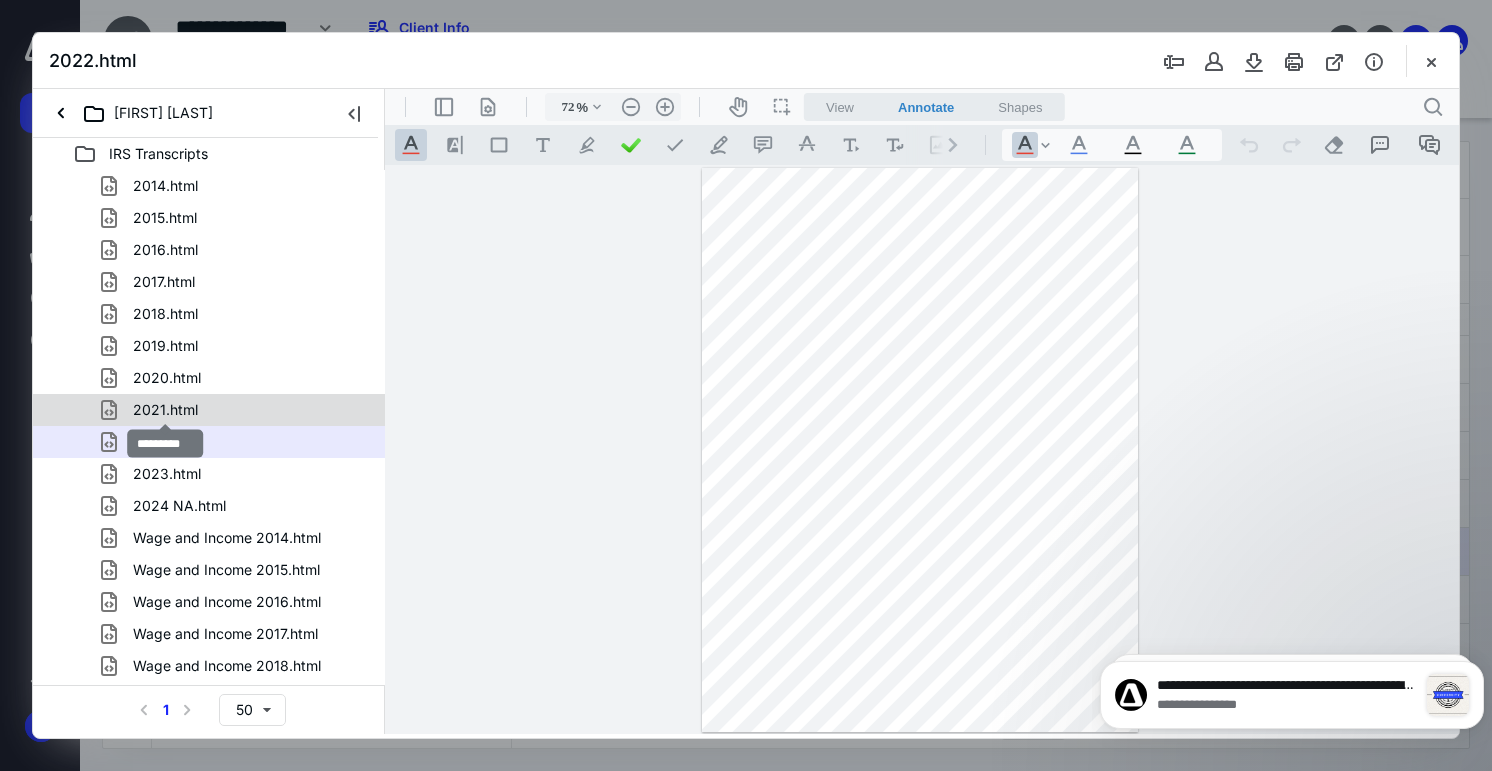 click on "2021.html" at bounding box center [165, 410] 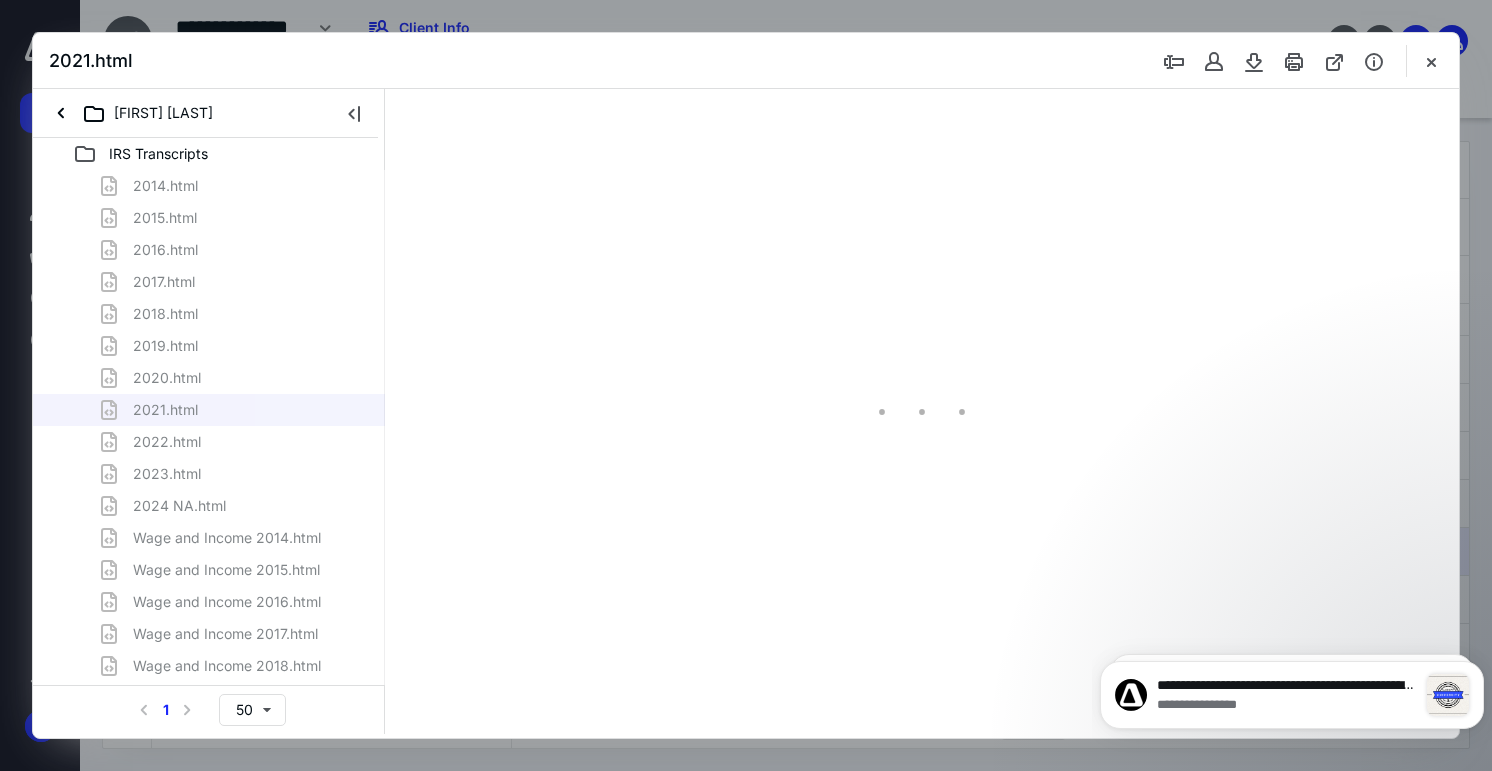 type on "72" 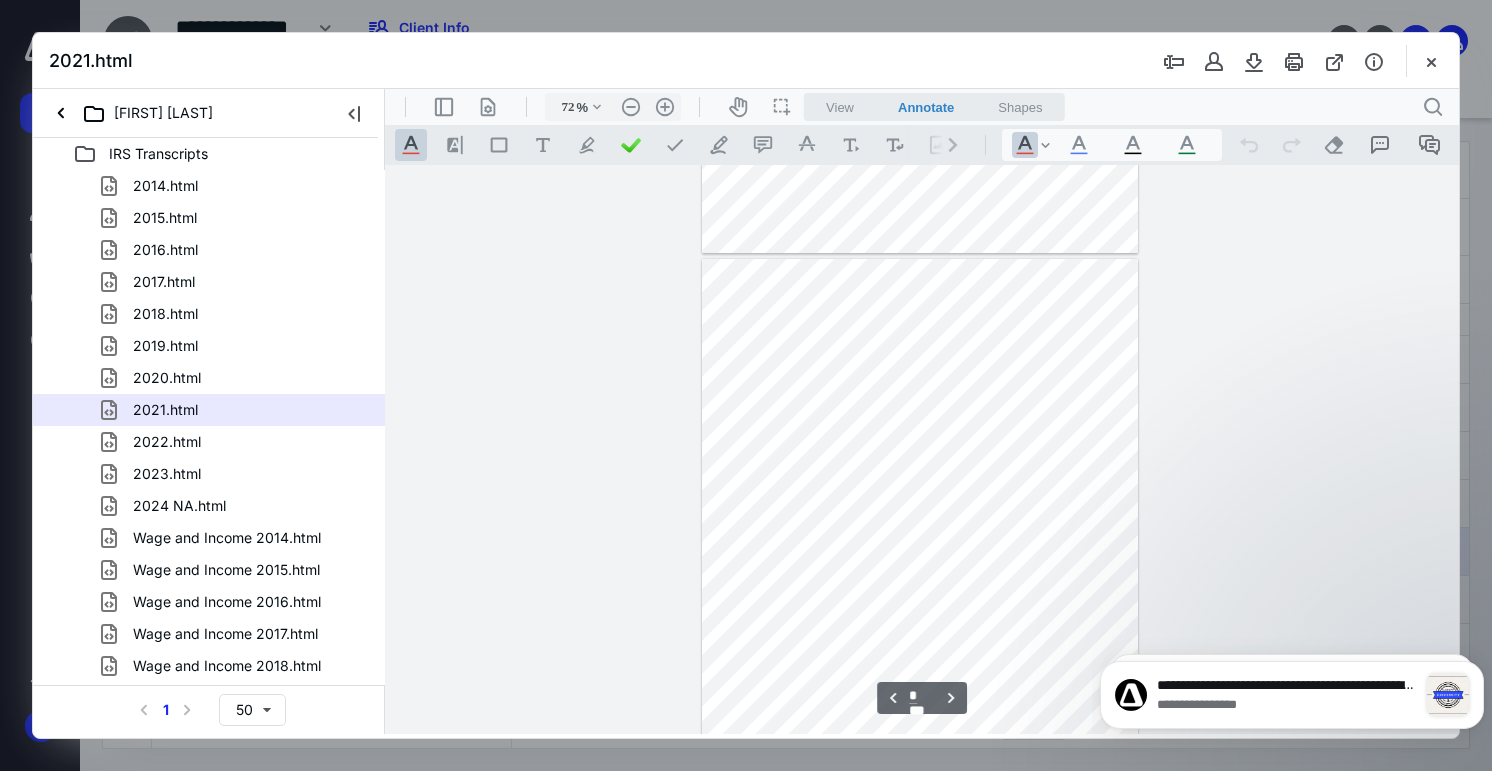 scroll, scrollTop: 879, scrollLeft: 0, axis: vertical 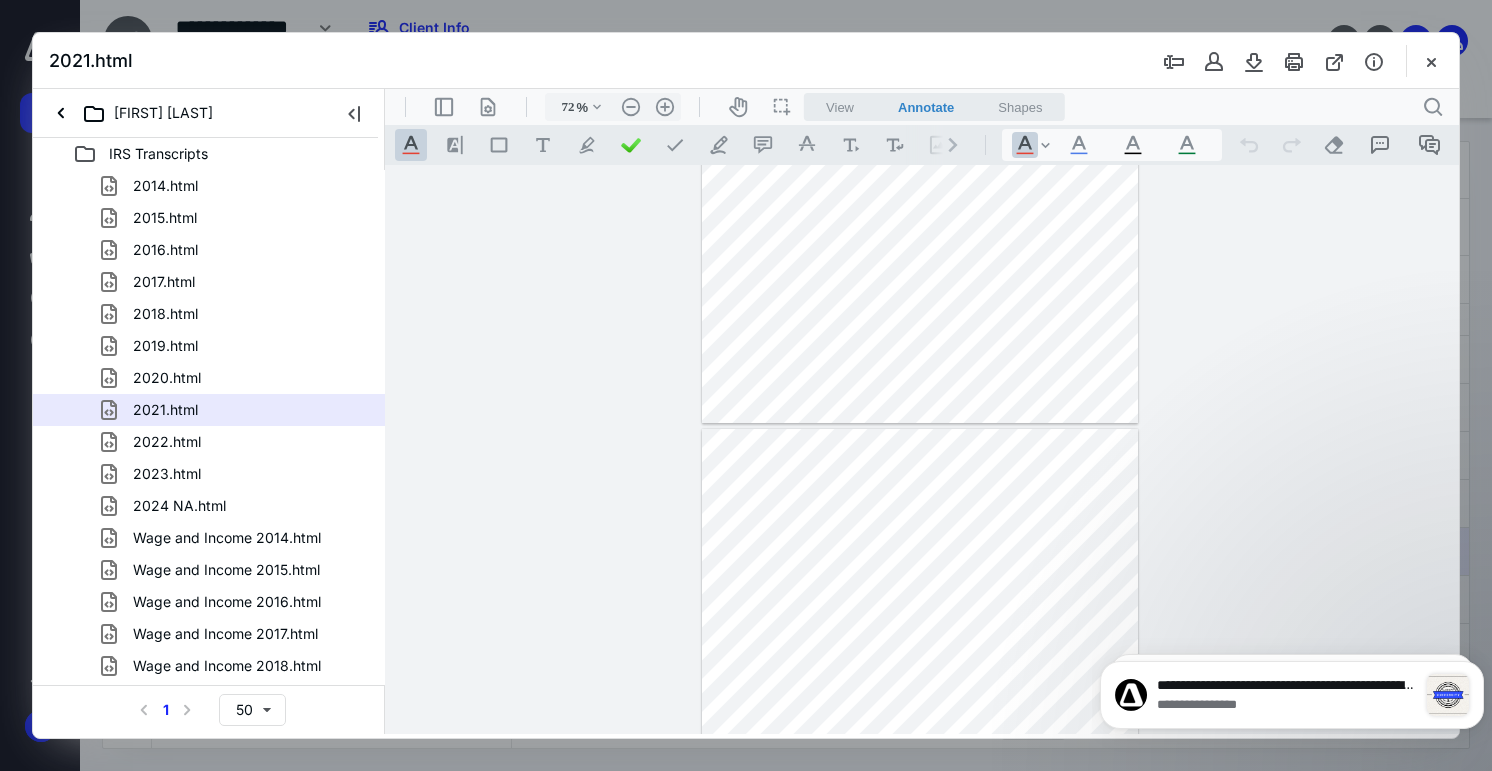 type on "*" 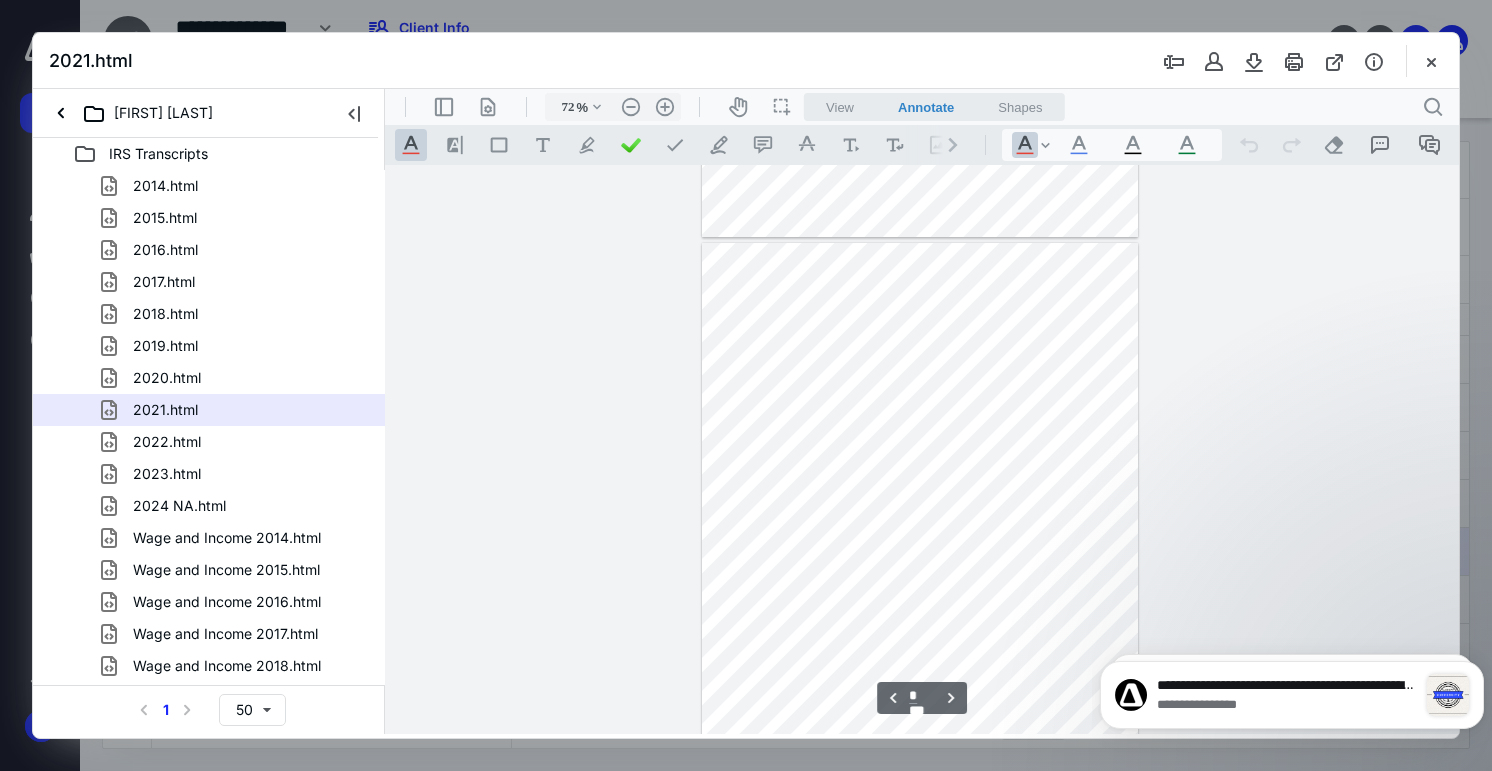 scroll, scrollTop: 479, scrollLeft: 0, axis: vertical 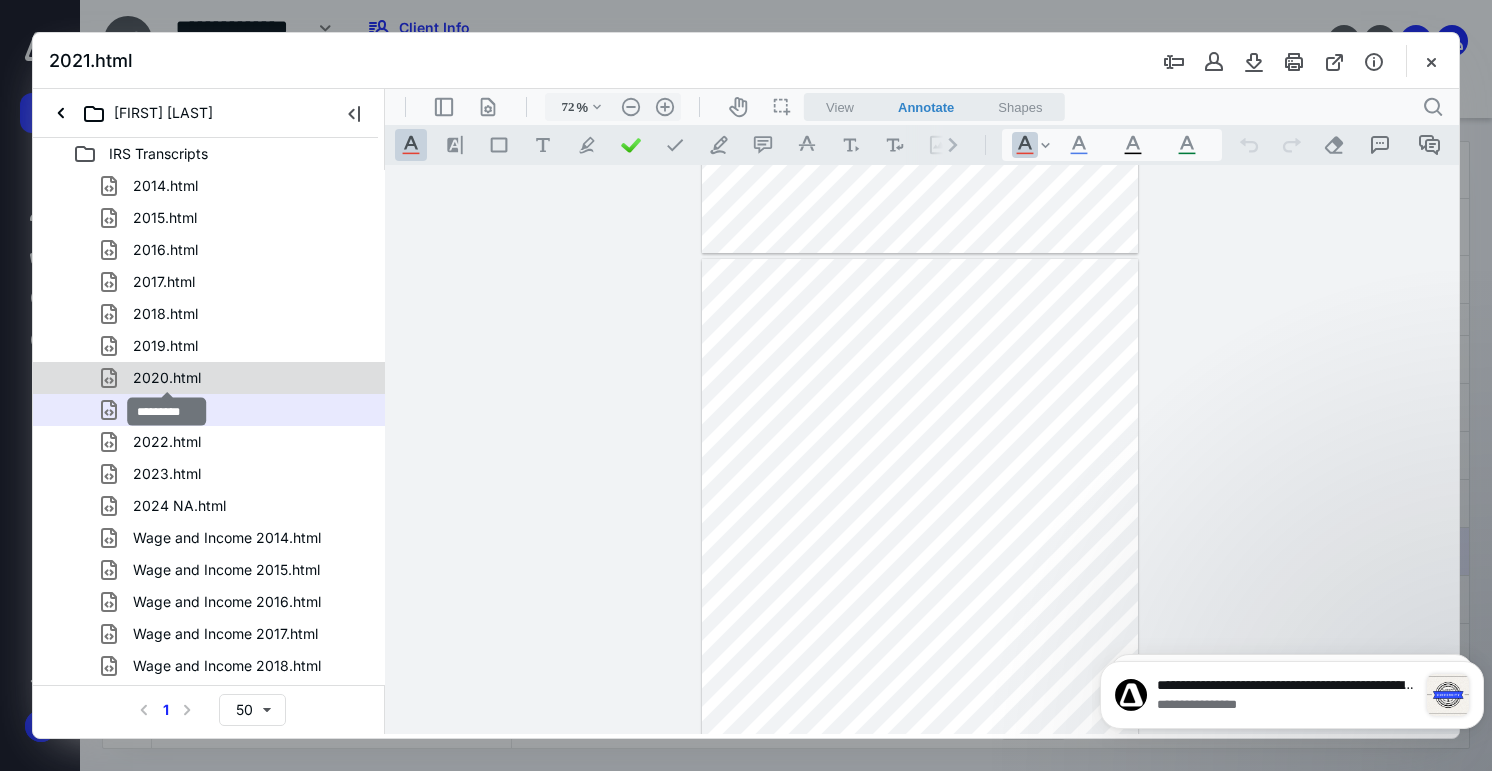 click on "2020.html" at bounding box center (167, 378) 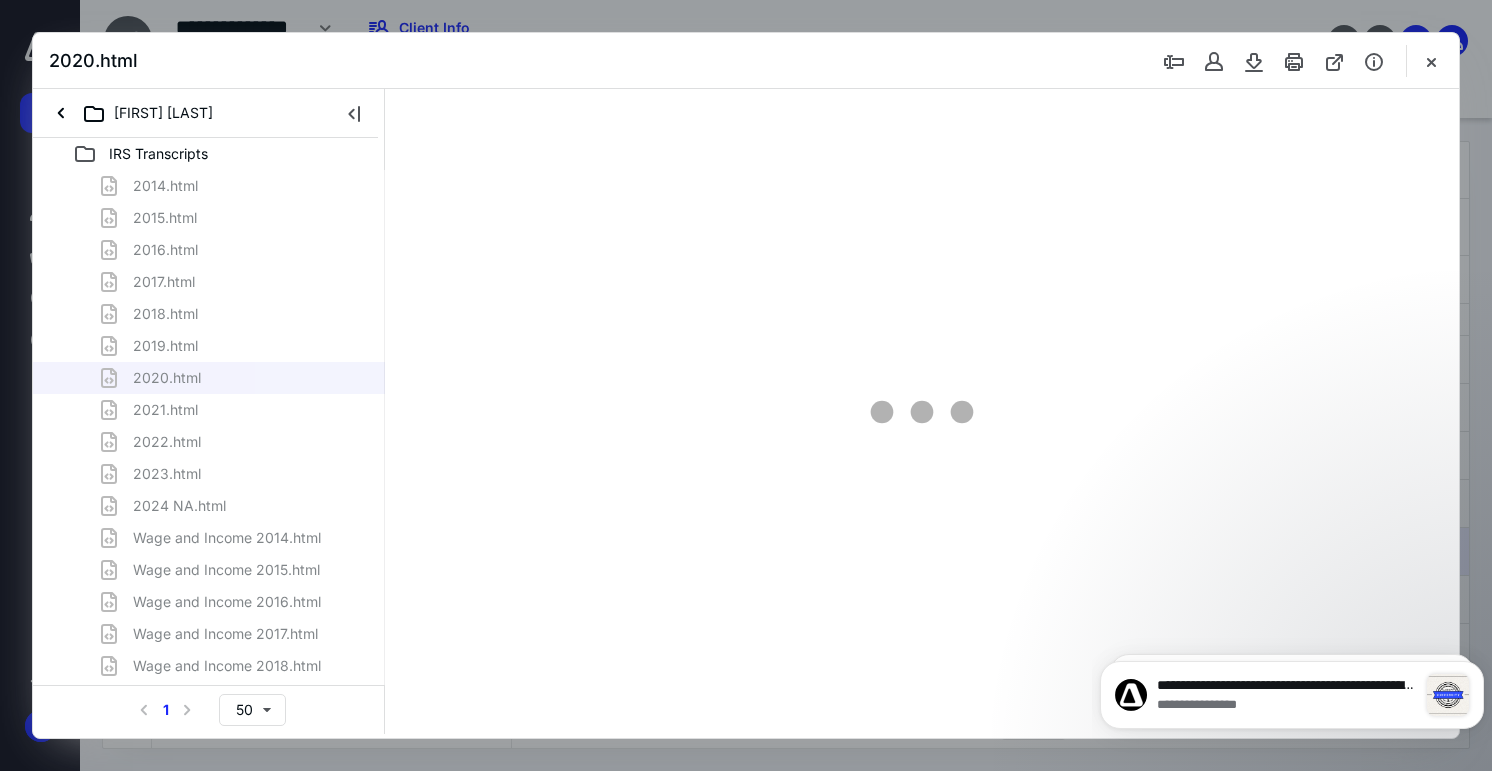 scroll, scrollTop: 79, scrollLeft: 0, axis: vertical 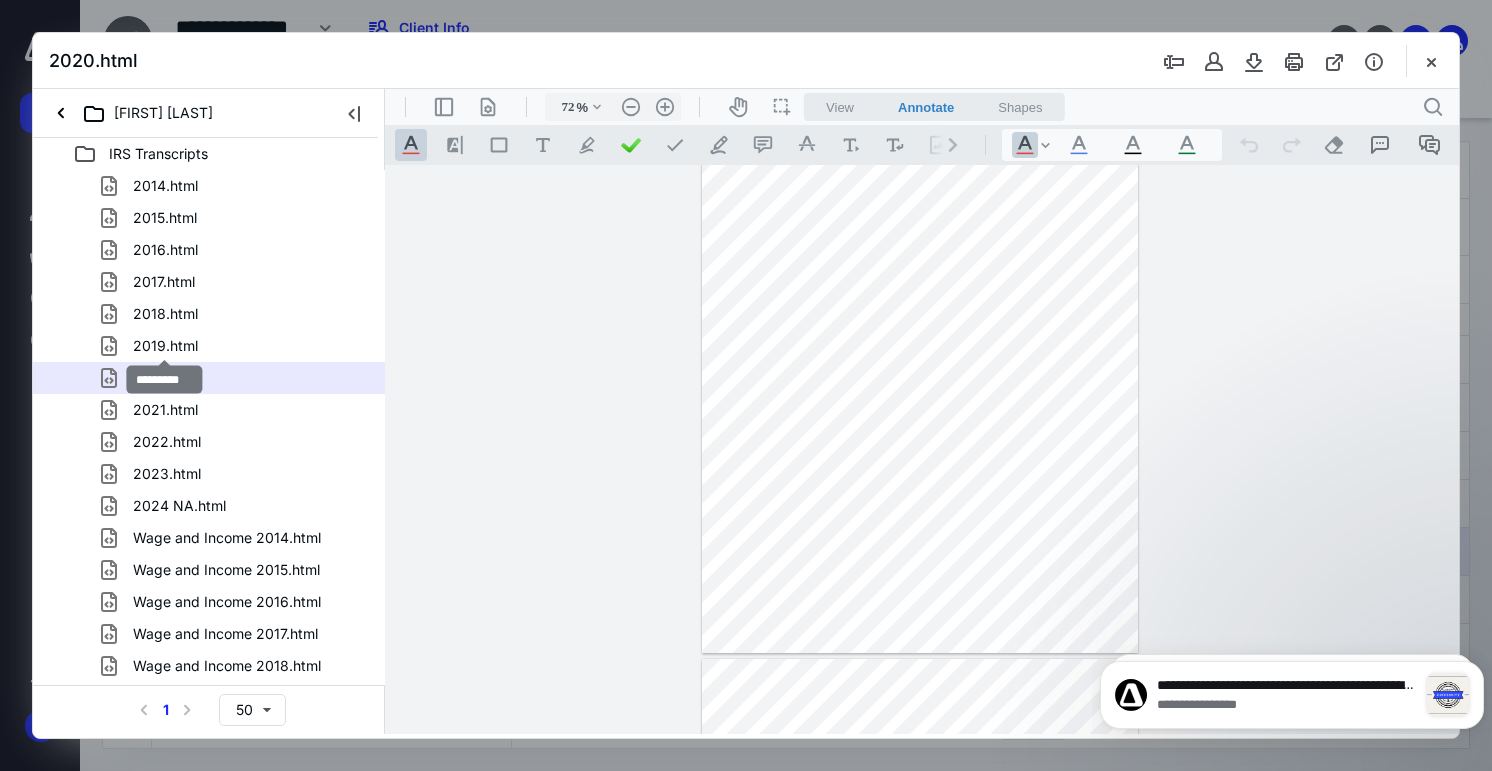 click on "2019.html" at bounding box center (165, 346) 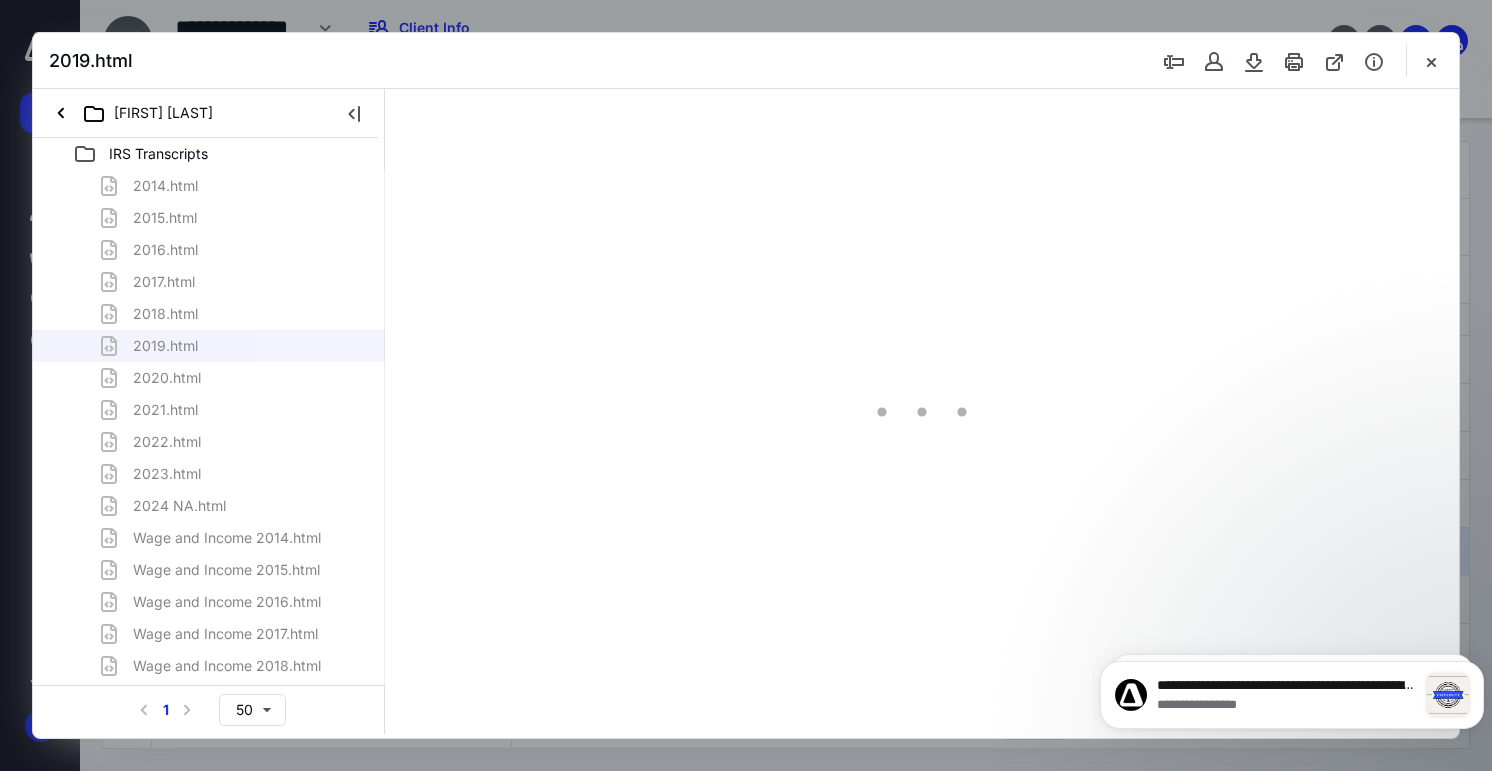 scroll, scrollTop: 79, scrollLeft: 0, axis: vertical 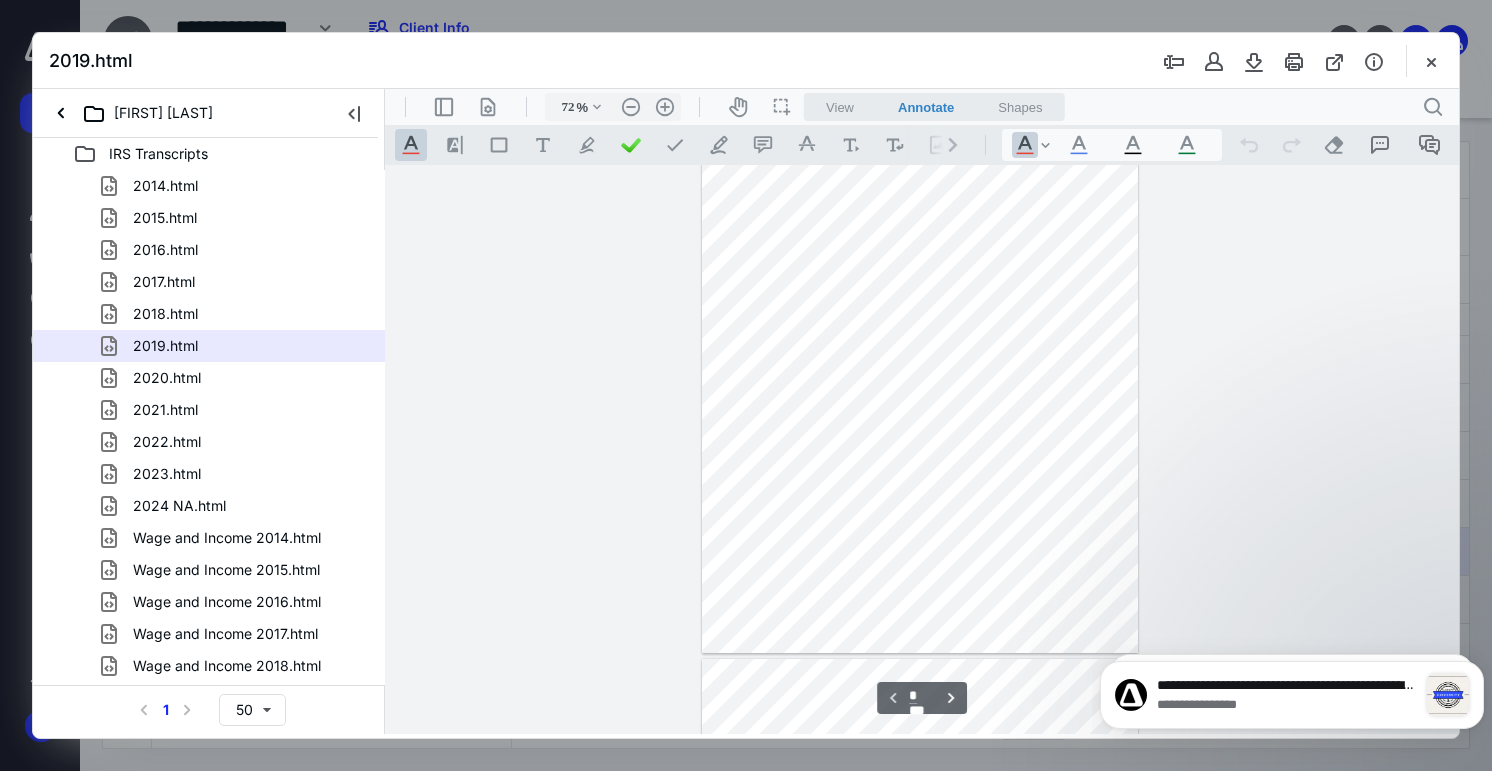 click on "2018.html" at bounding box center [165, 314] 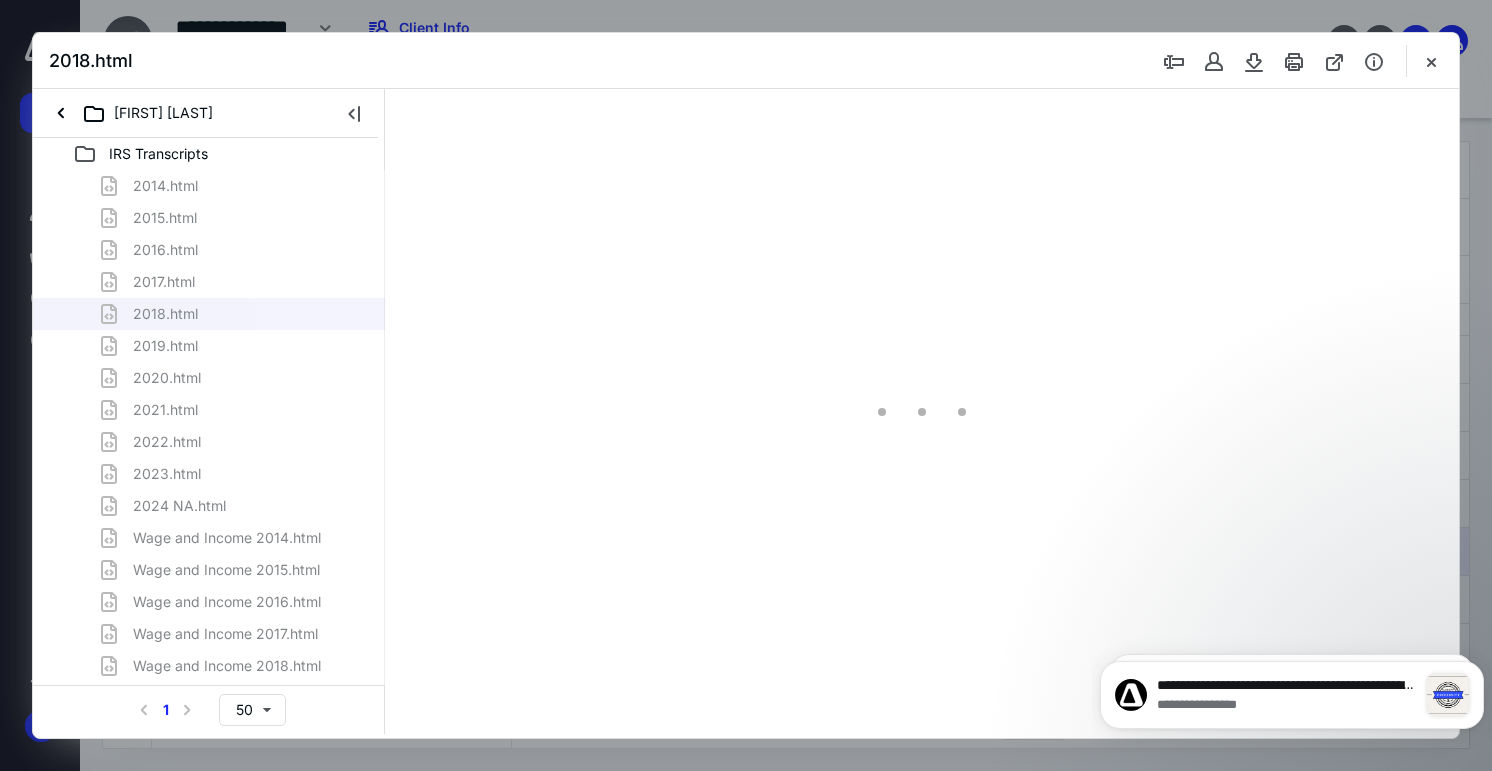 scroll, scrollTop: 79, scrollLeft: 0, axis: vertical 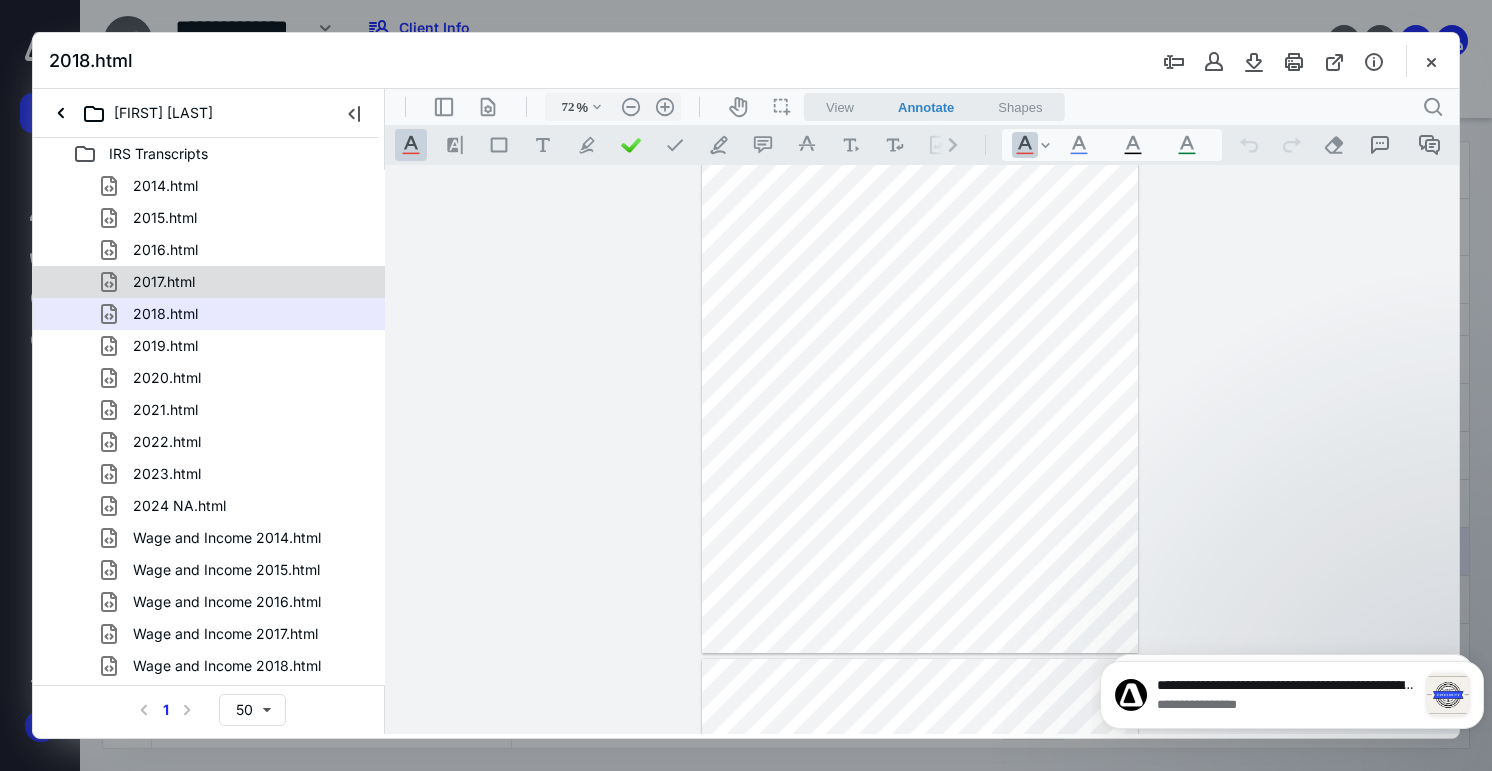 click on "2017.html" at bounding box center (152, 282) 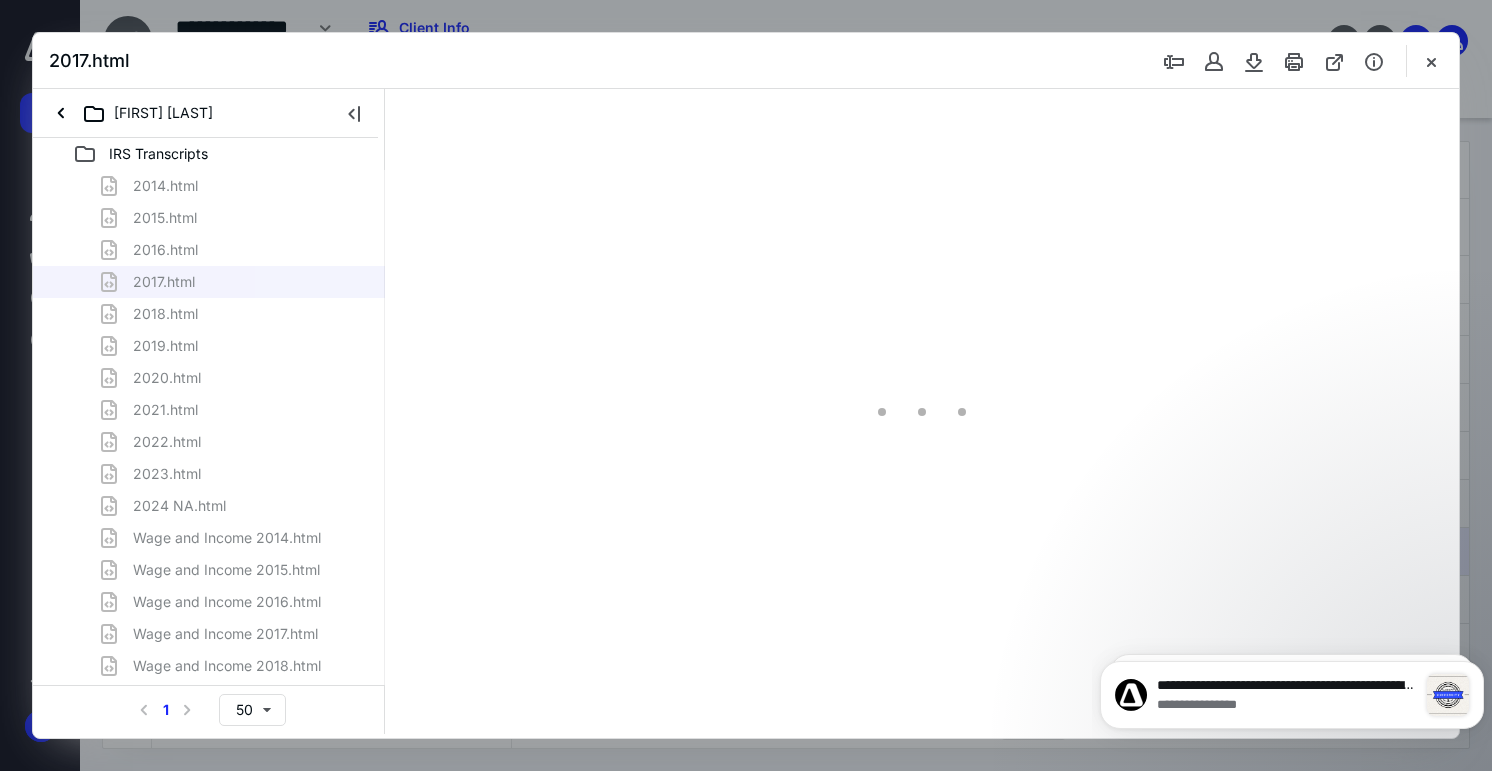 scroll, scrollTop: 79, scrollLeft: 0, axis: vertical 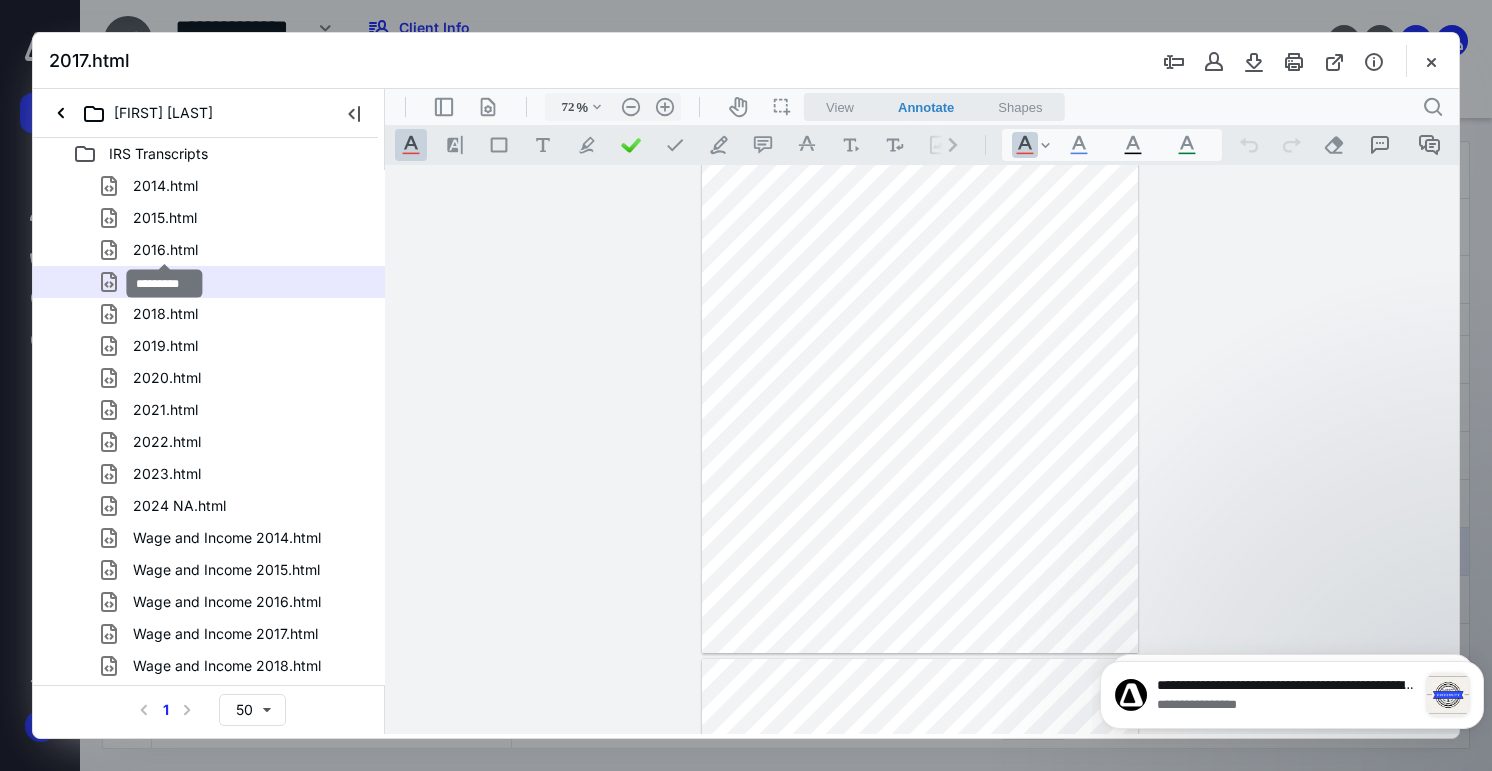 click on "2016.html" at bounding box center [165, 250] 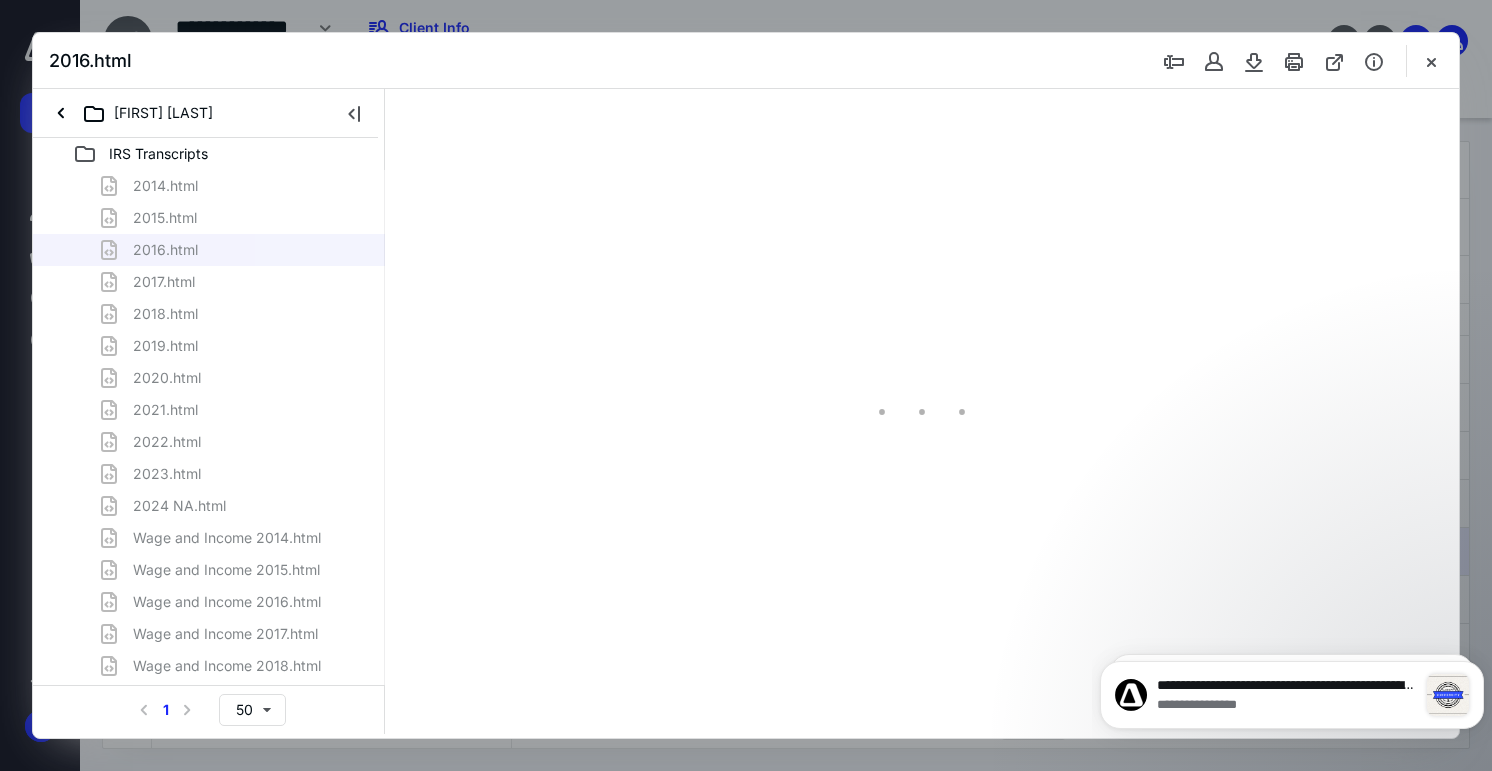 scroll, scrollTop: 79, scrollLeft: 0, axis: vertical 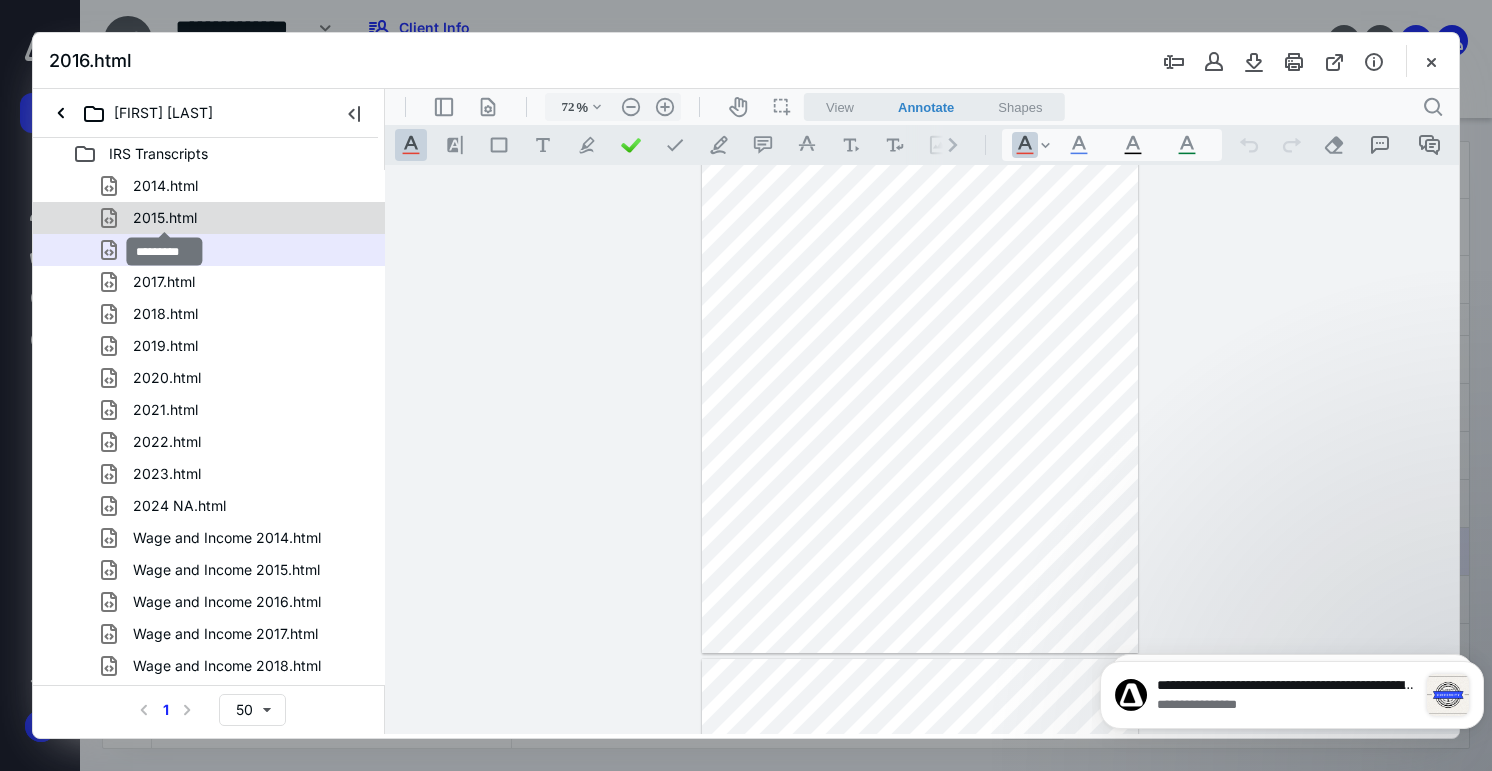 click on "2015.html" at bounding box center [165, 218] 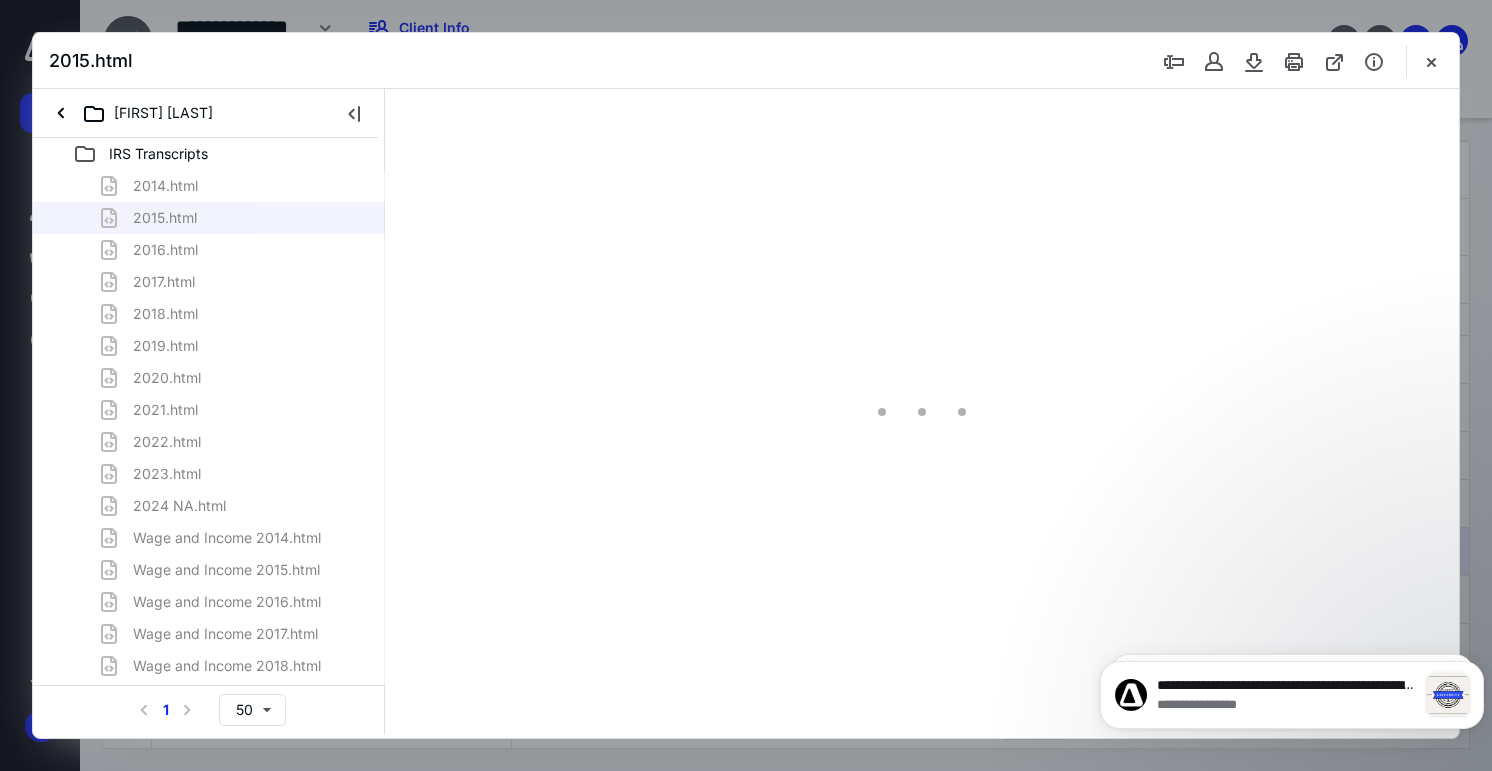 scroll, scrollTop: 79, scrollLeft: 0, axis: vertical 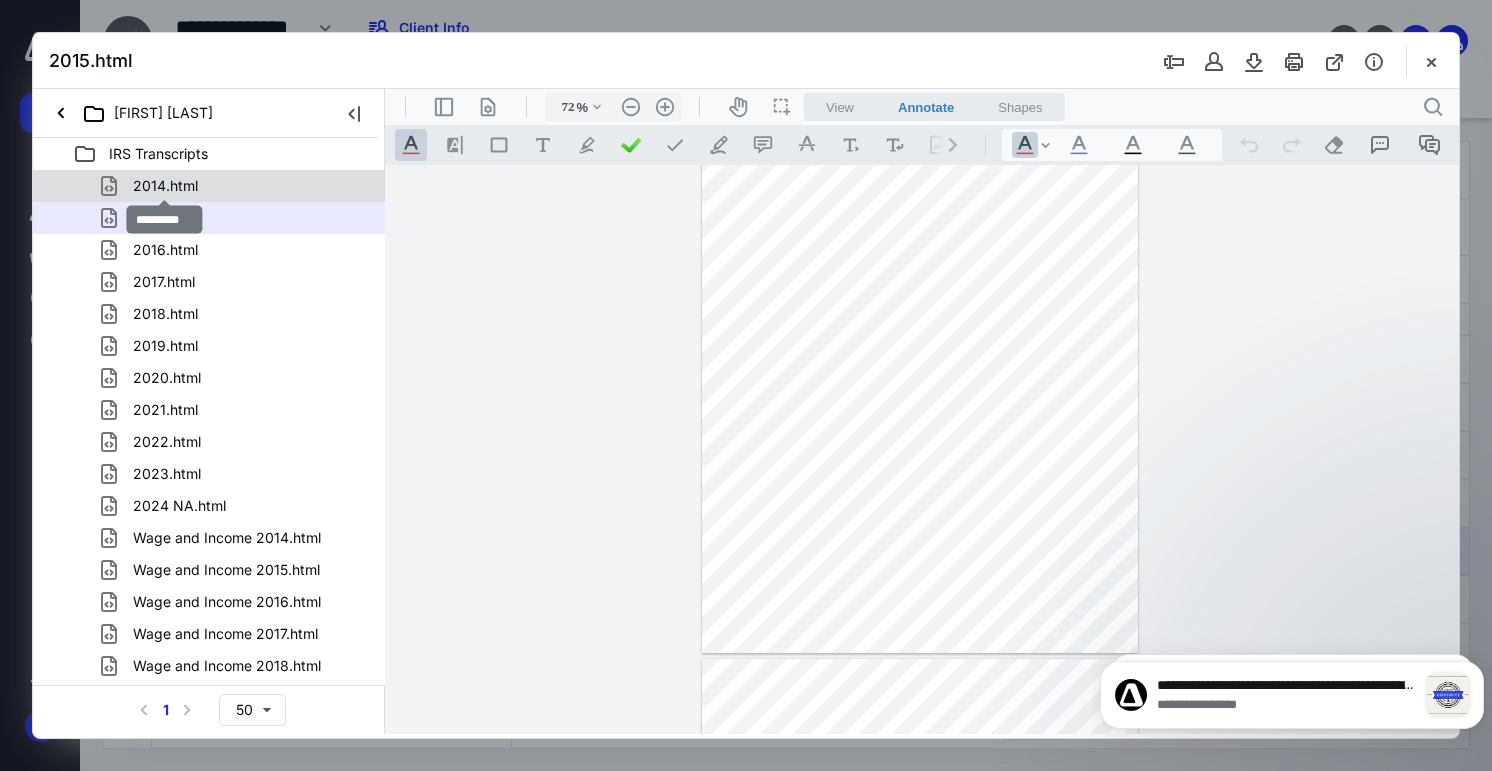 click on "2014.html" at bounding box center (165, 186) 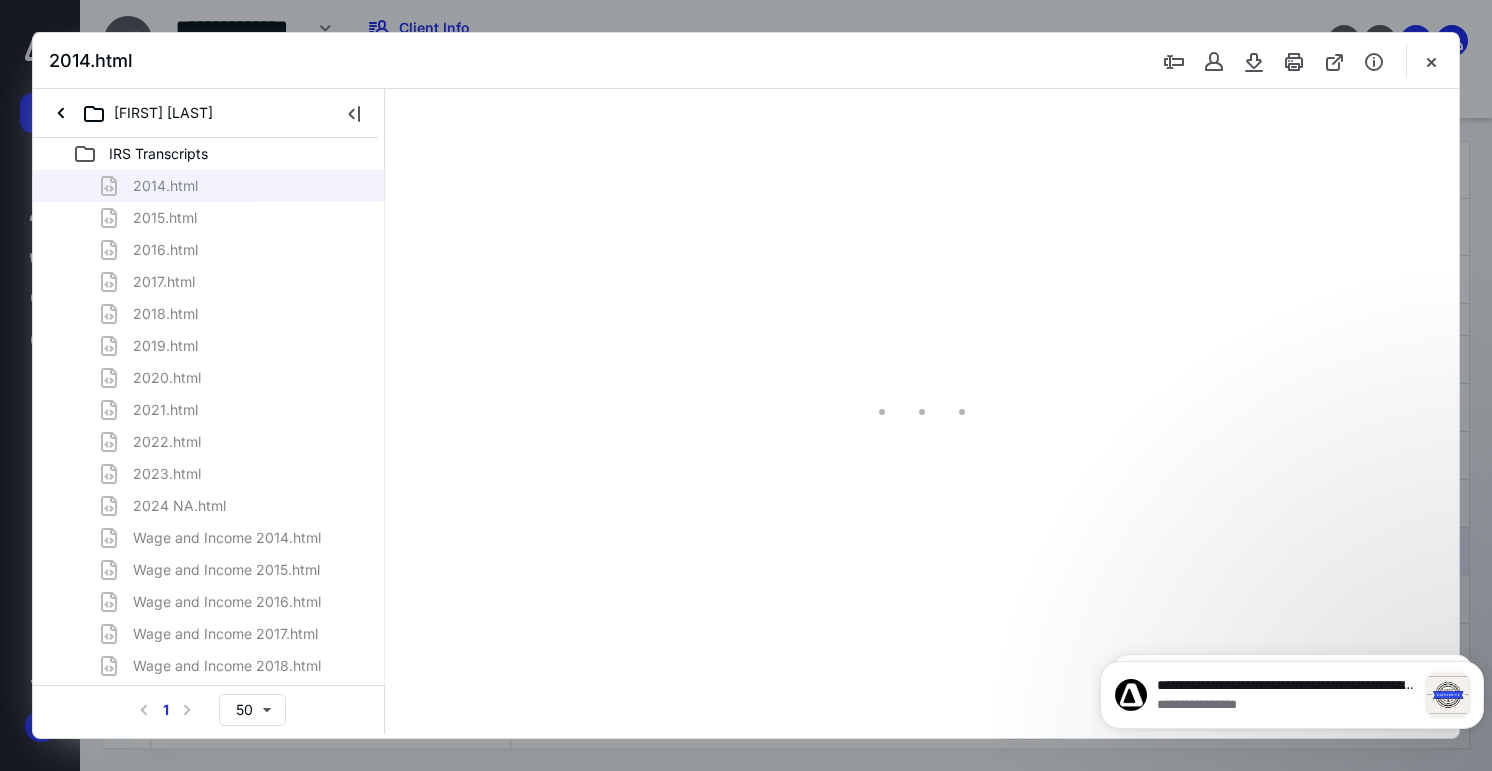 type on "72" 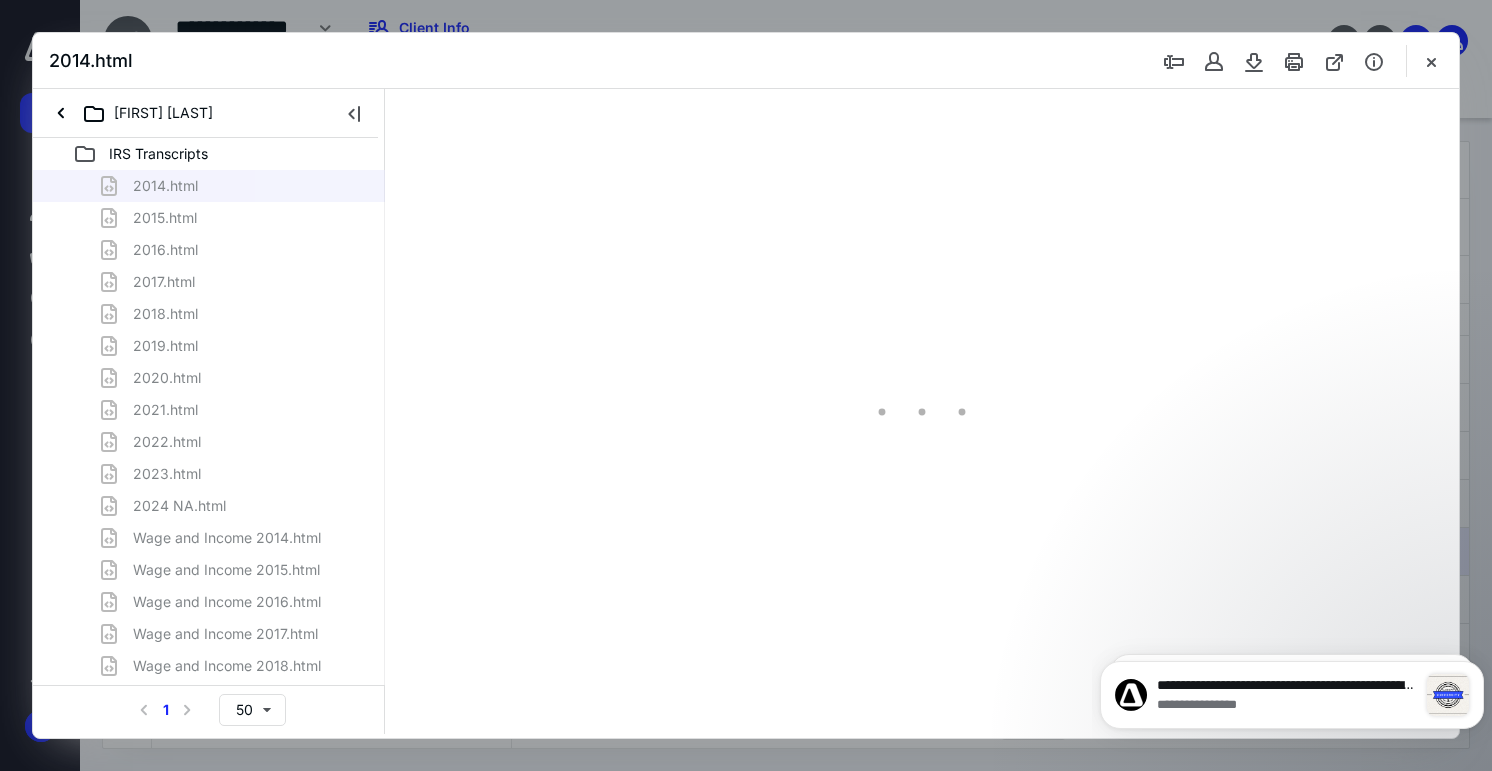 scroll, scrollTop: 79, scrollLeft: 0, axis: vertical 